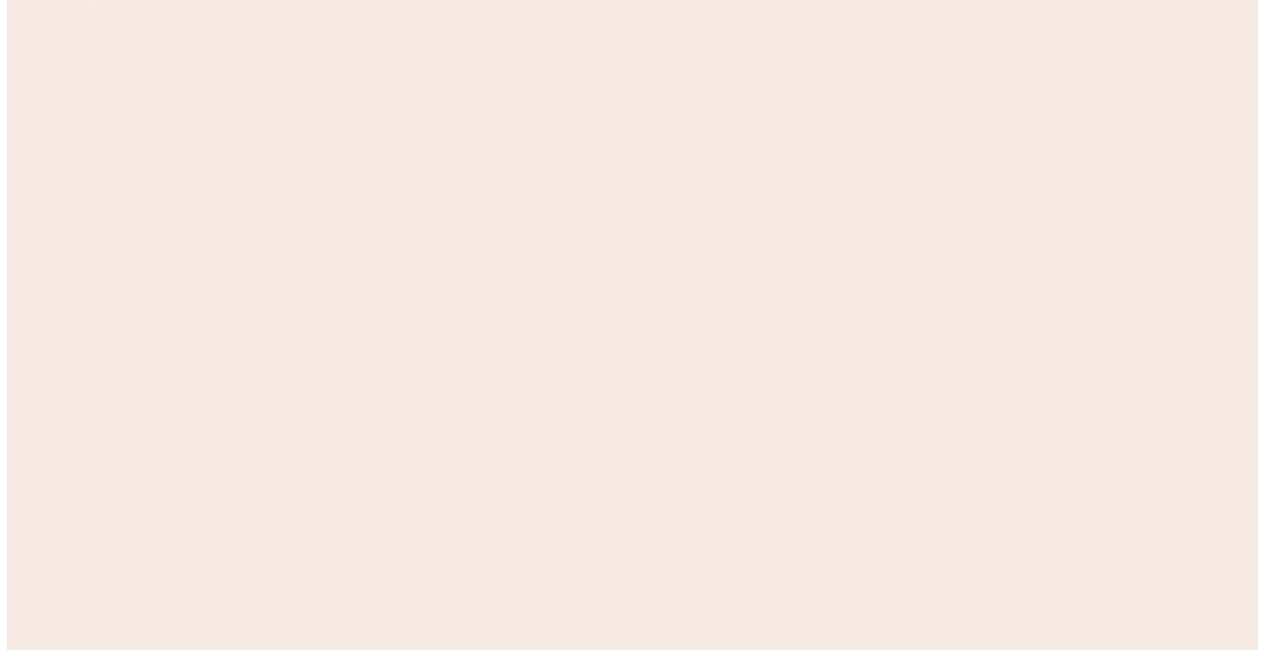 scroll, scrollTop: 0, scrollLeft: 0, axis: both 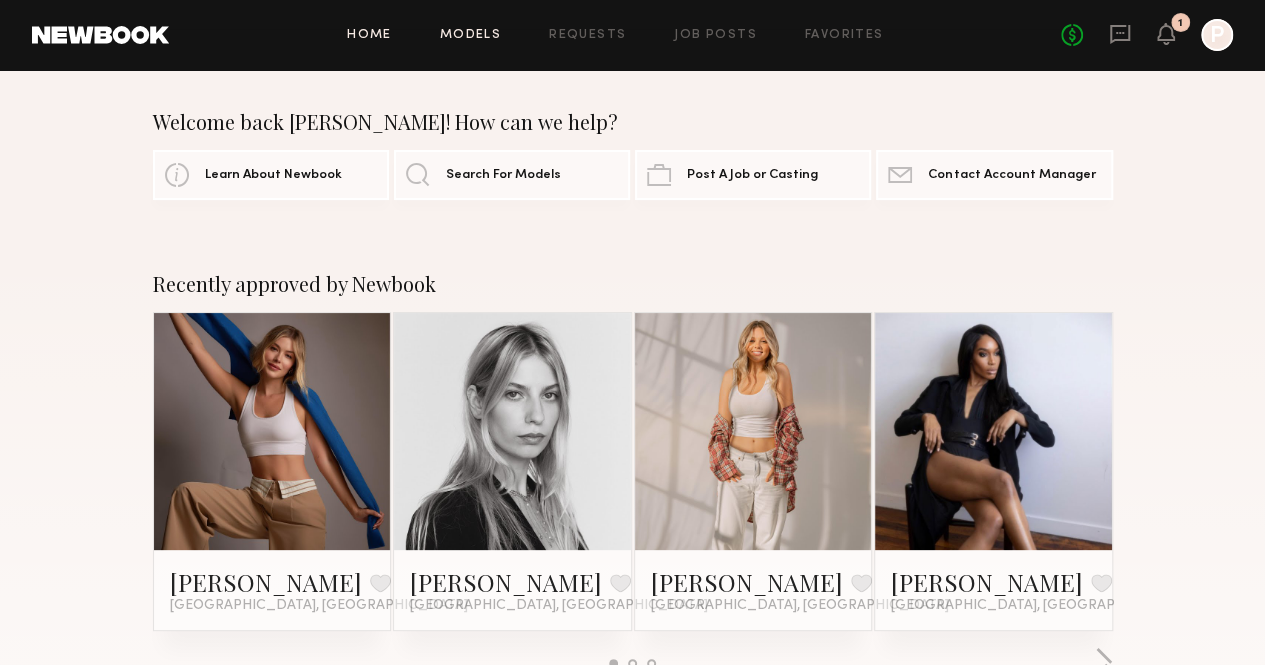 click on "Models" 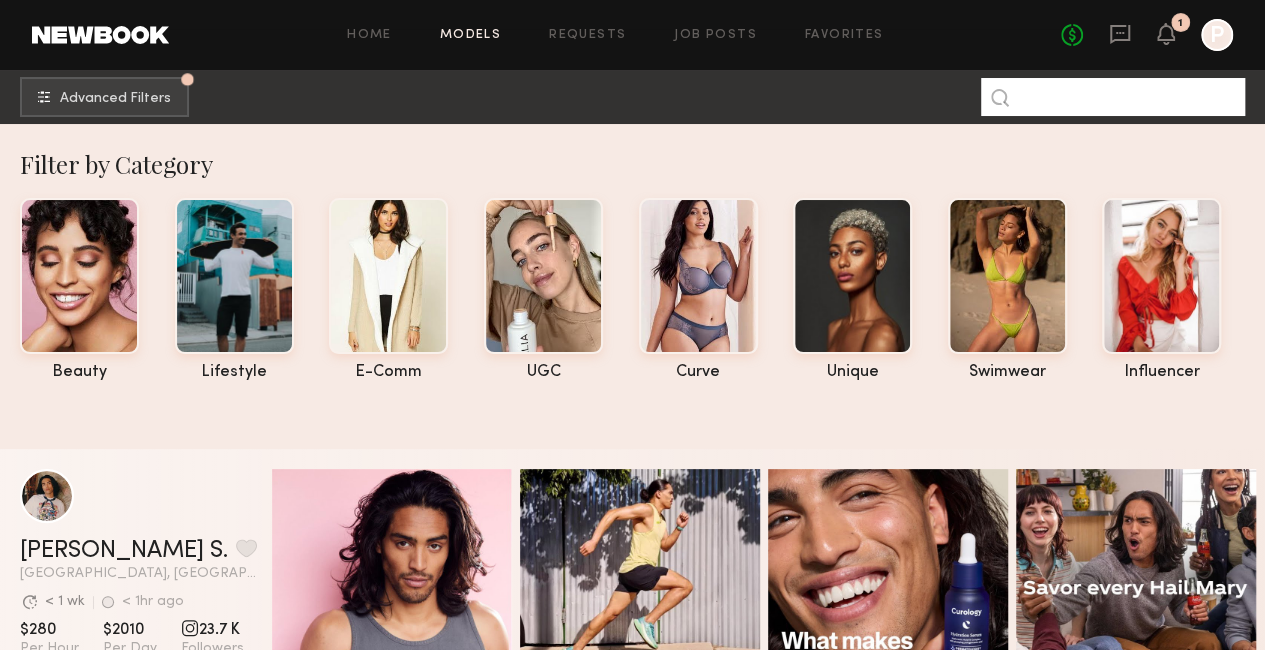 click 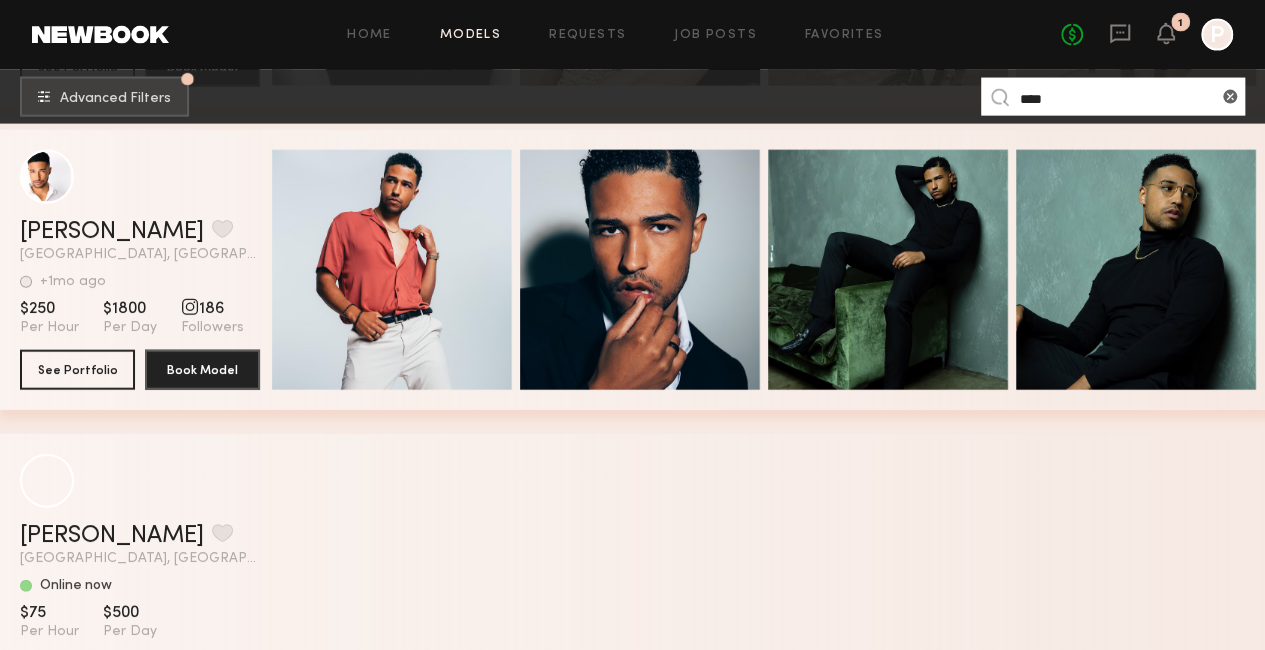 scroll, scrollTop: 2391, scrollLeft: 0, axis: vertical 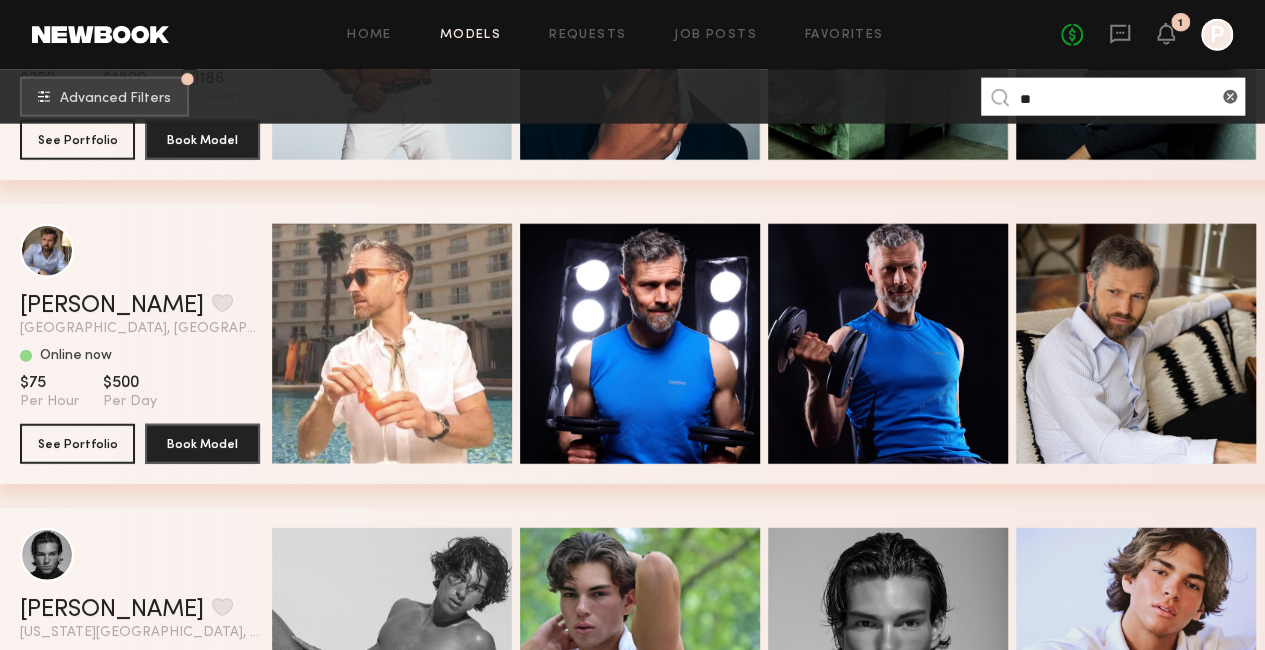 type on "*" 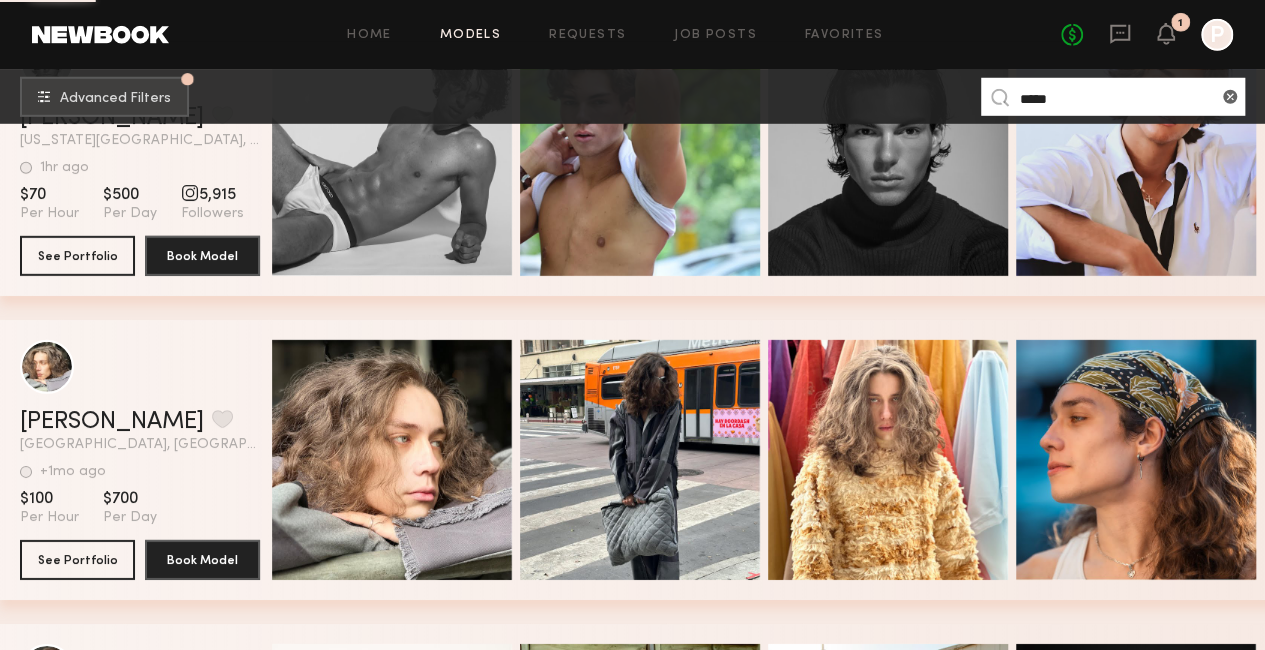 scroll, scrollTop: 2643, scrollLeft: 0, axis: vertical 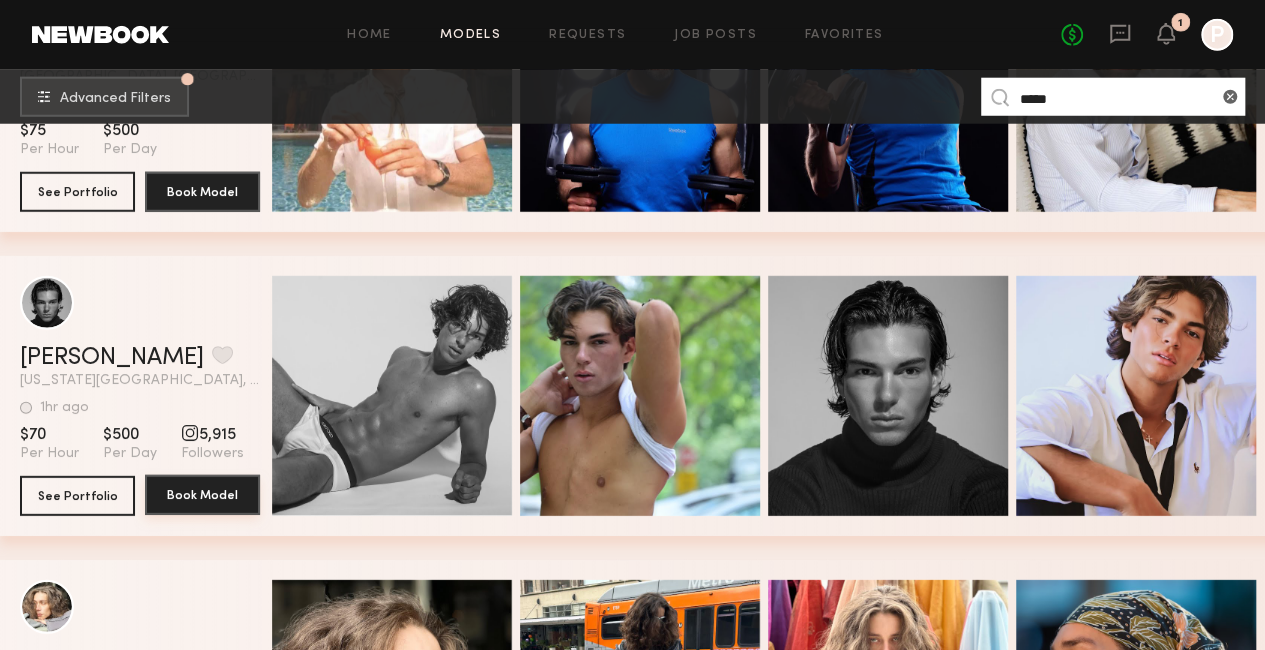 type on "****" 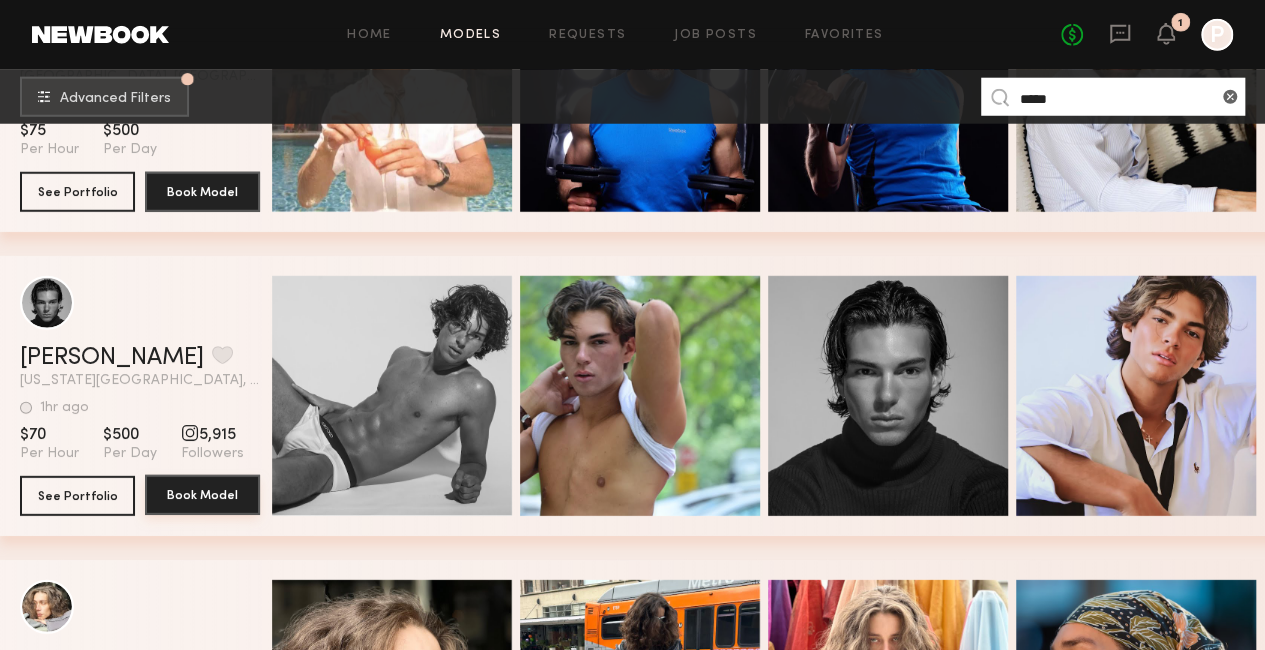 click on "Book Model" 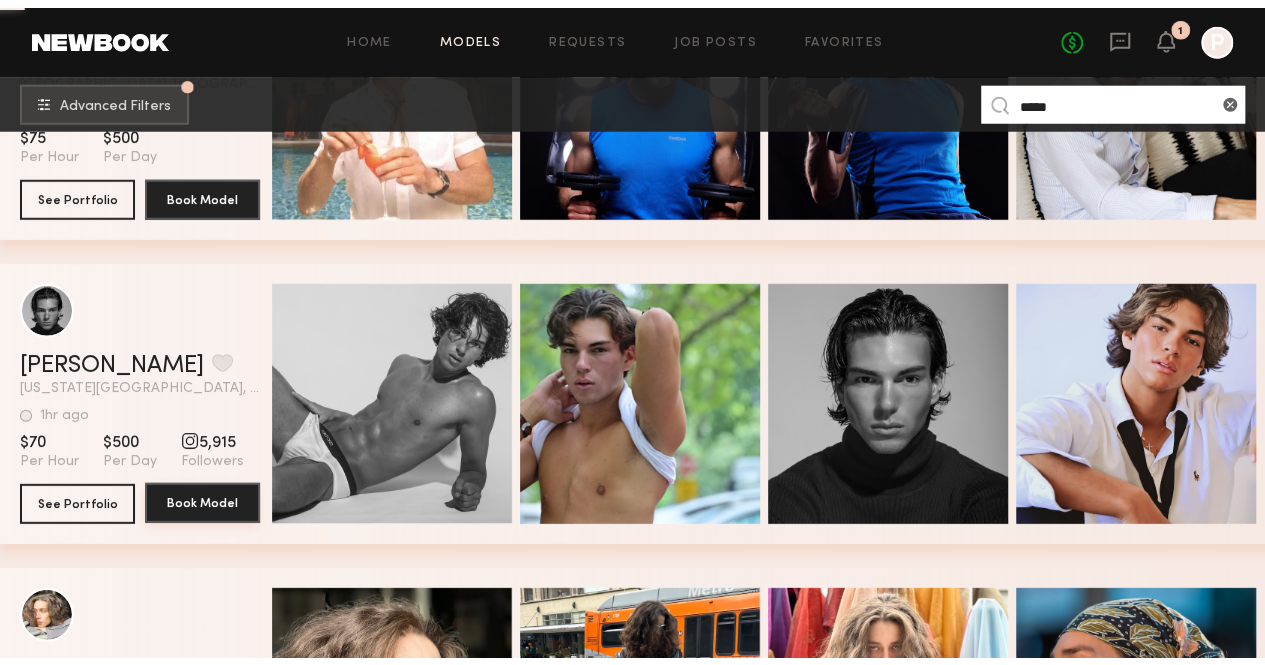 scroll, scrollTop: 0, scrollLeft: 0, axis: both 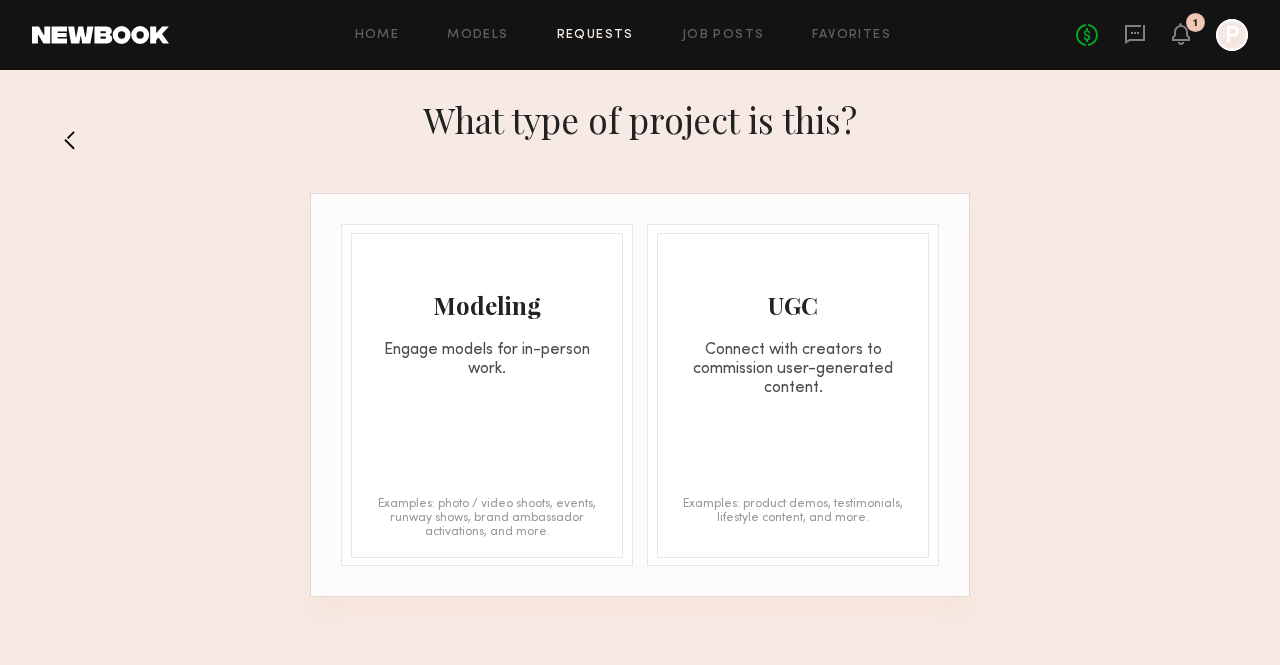 click on "Connect with creators to commission user-generated content." 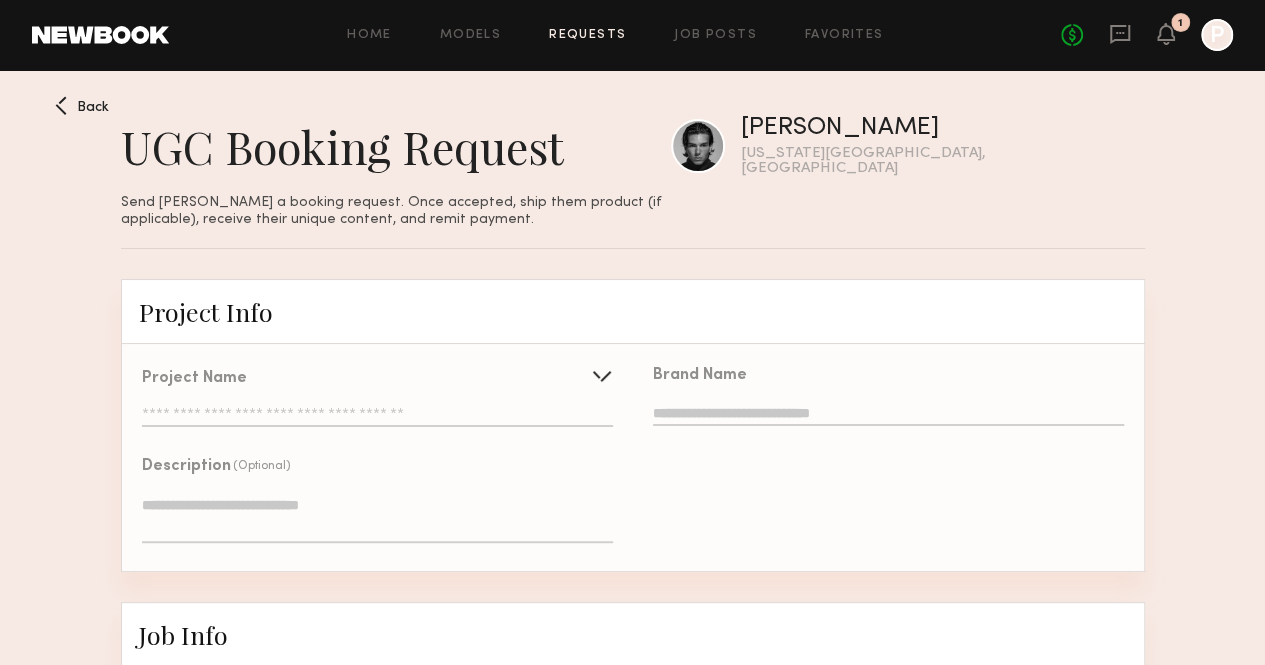 click on "Back" 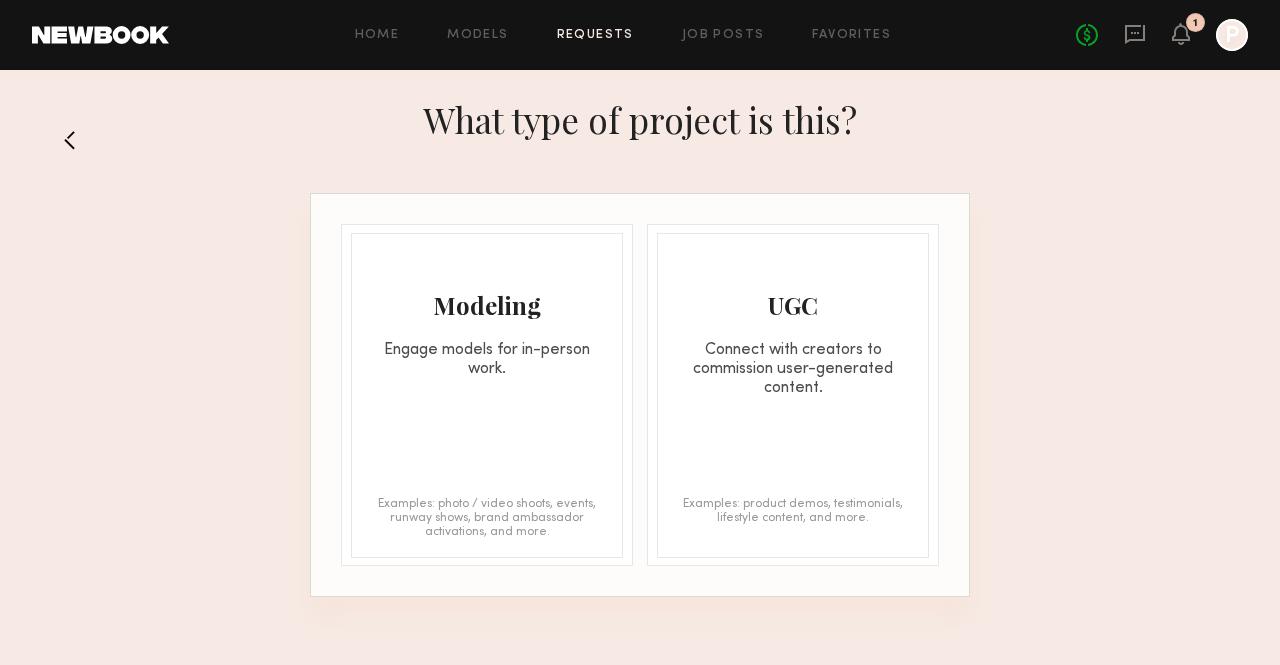 click on "Modeling Engage models for in-person work. Examples: photo / video shoots, events, runway shows, brand ambassador activations, and more." 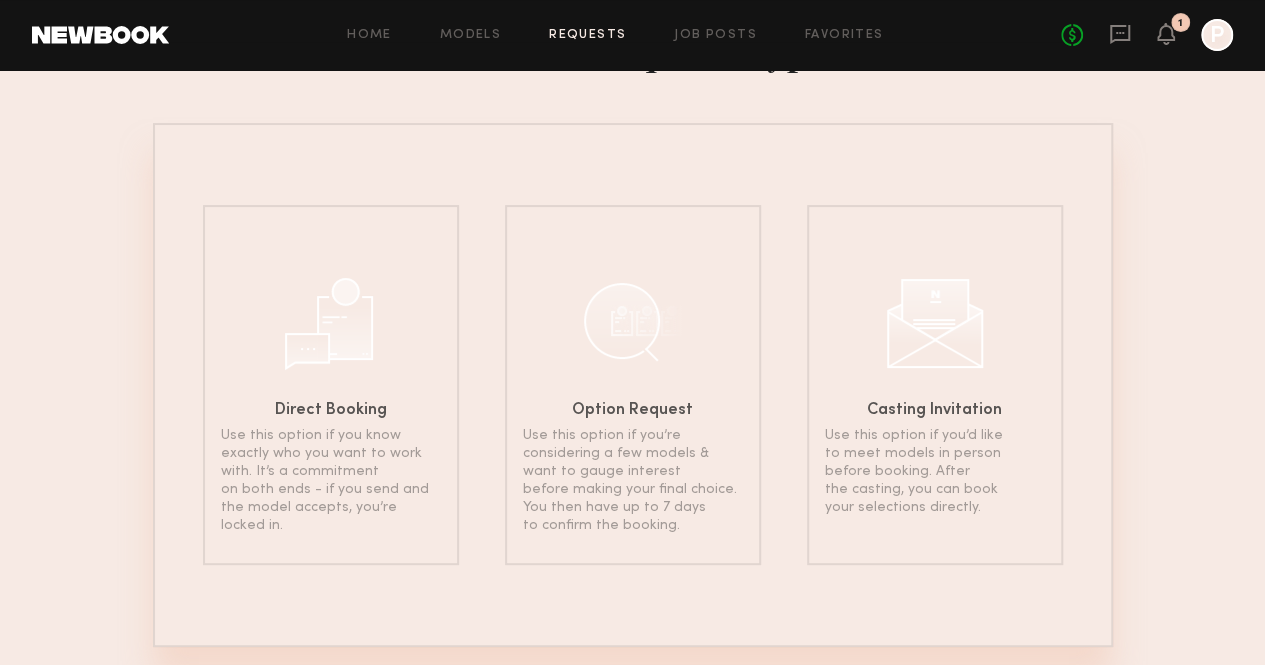 scroll, scrollTop: 126, scrollLeft: 0, axis: vertical 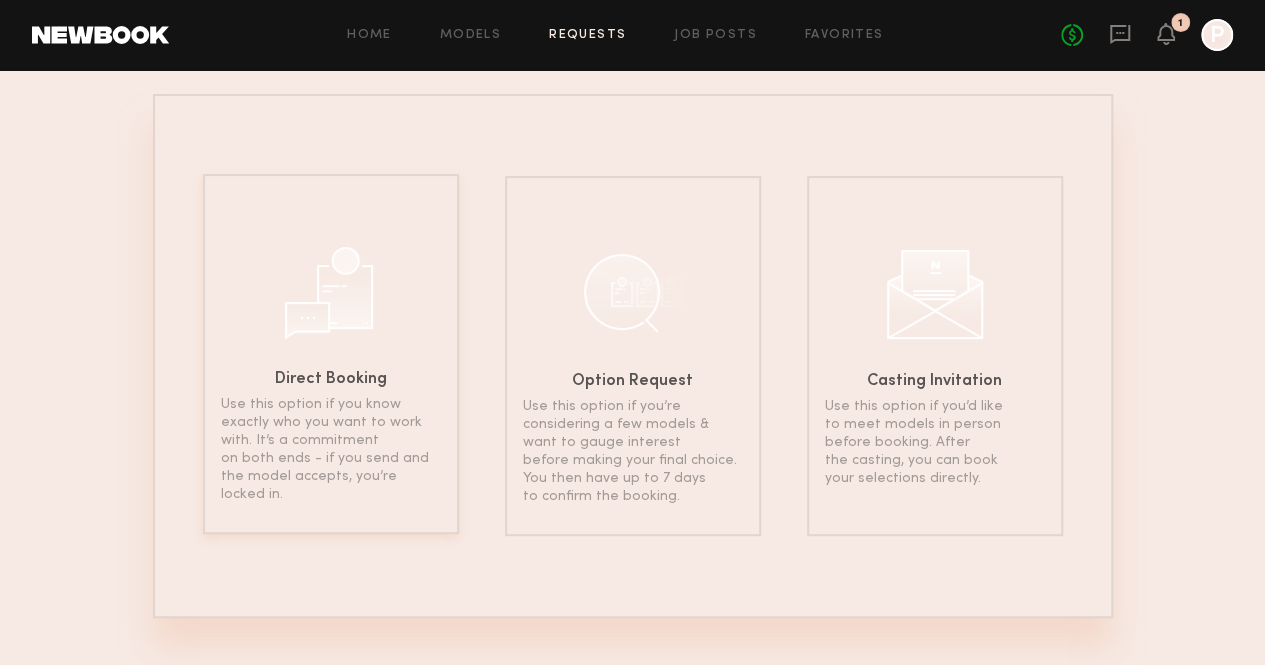 click on "Direct Booking Use this option if you know exactly who you want to work with. It’s a commitment on both ends - if you send and the model accepts, you’re locked in." 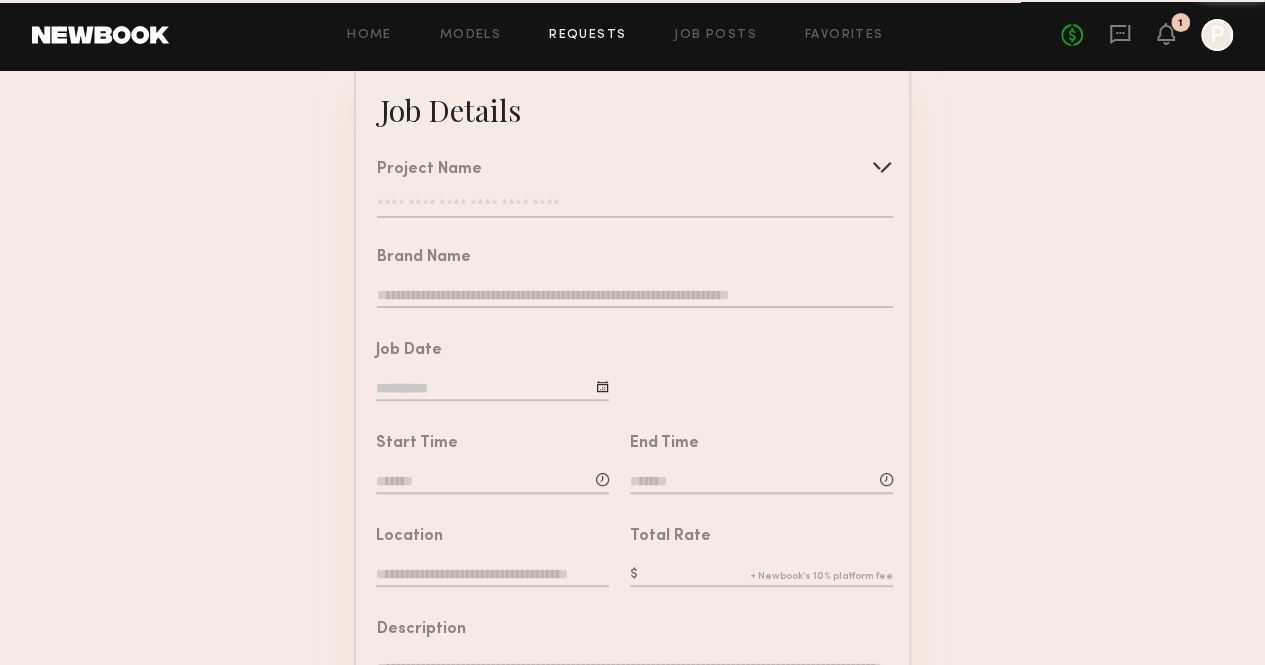 scroll, scrollTop: 0, scrollLeft: 0, axis: both 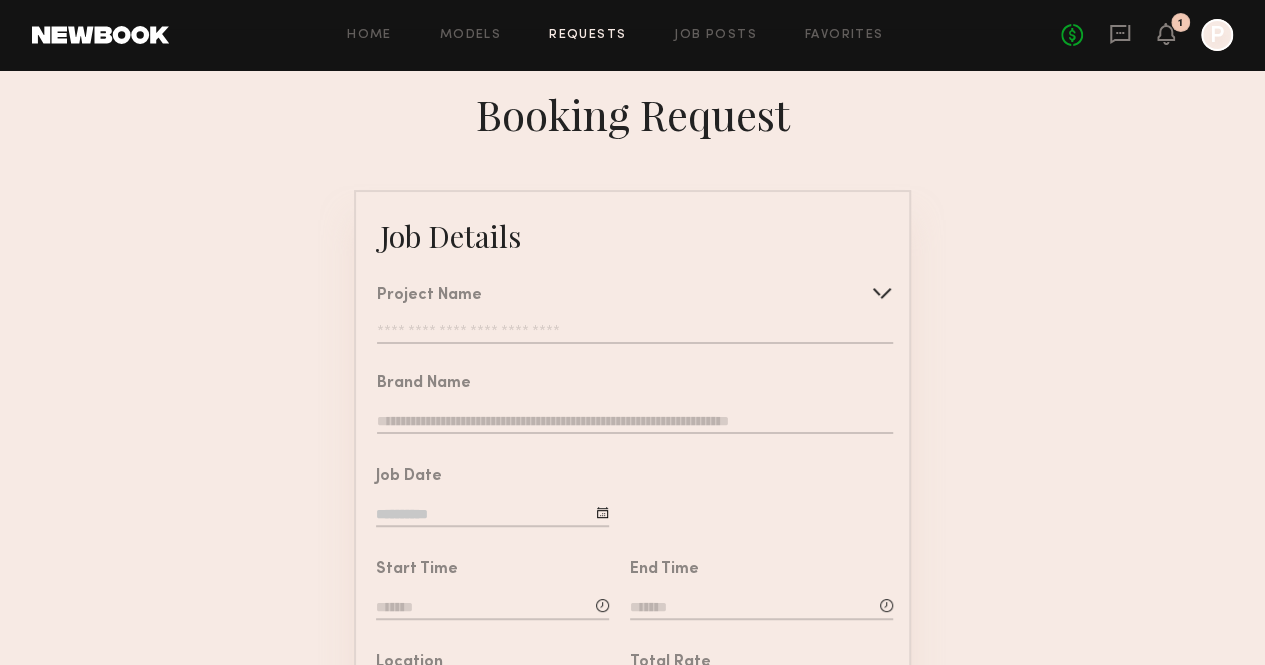click 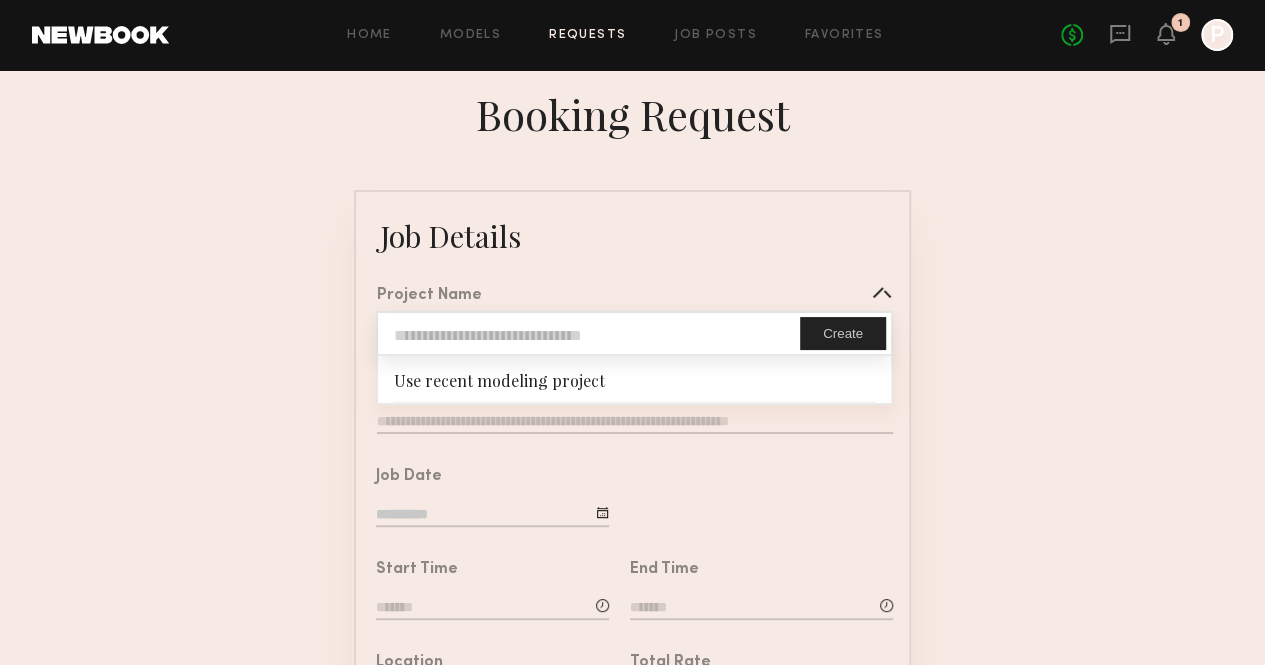 click 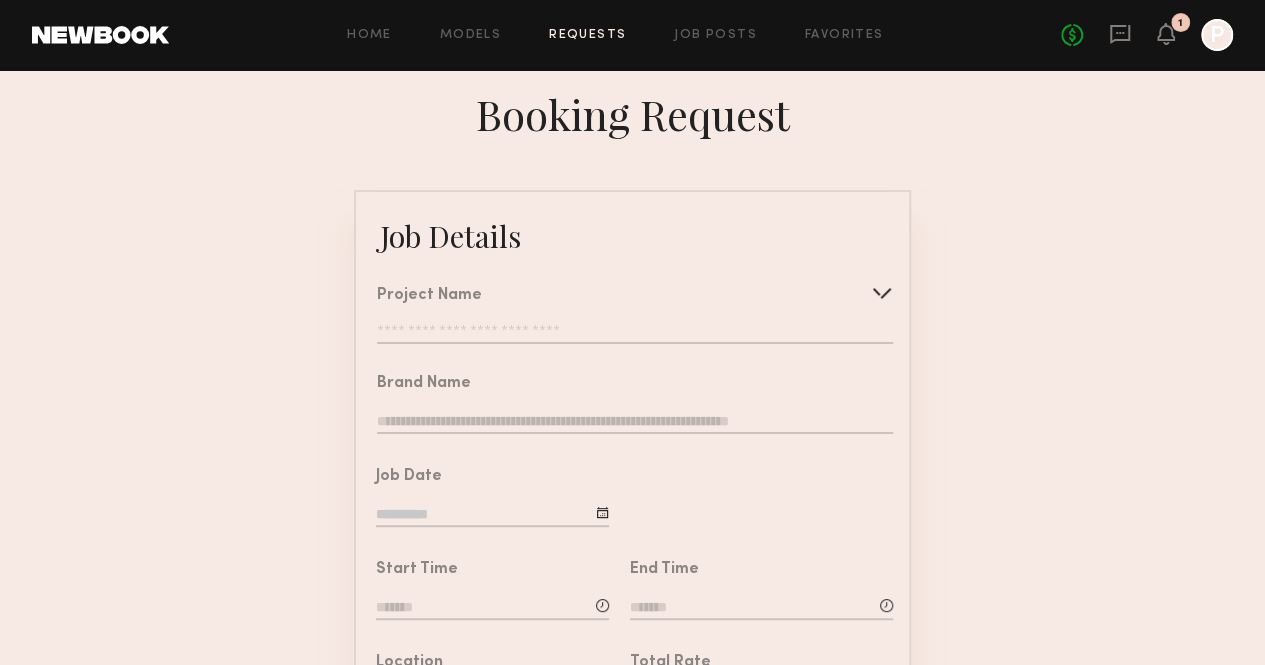 click 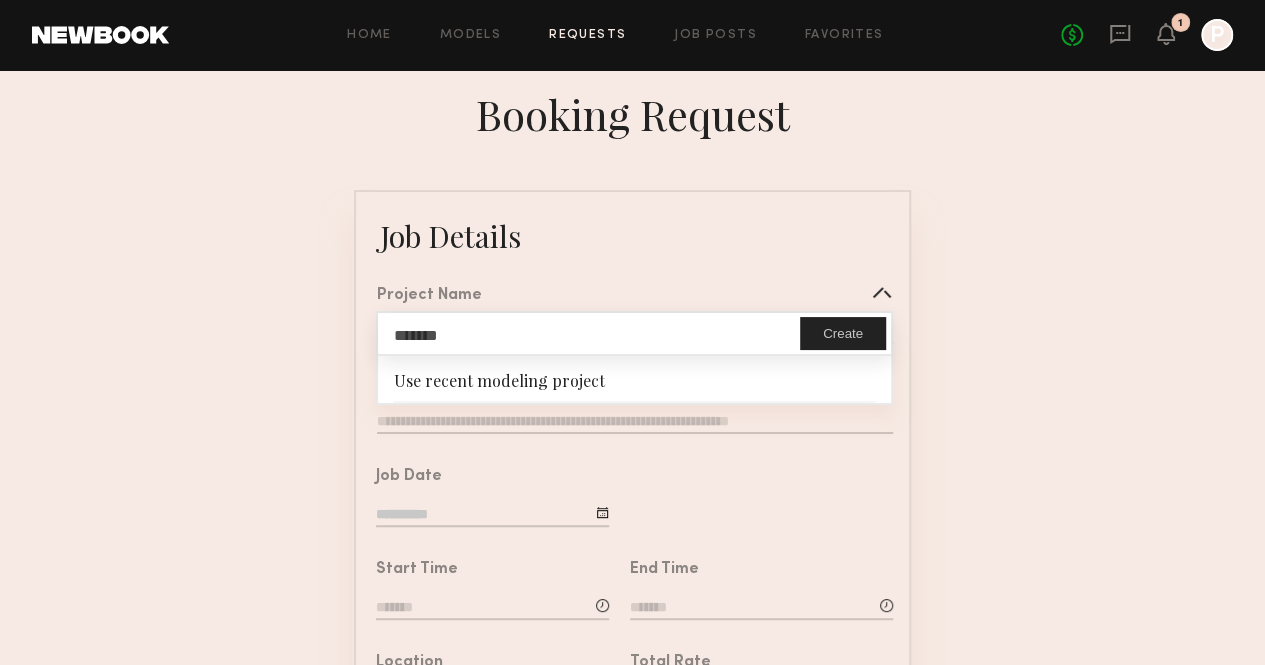 click on "******" 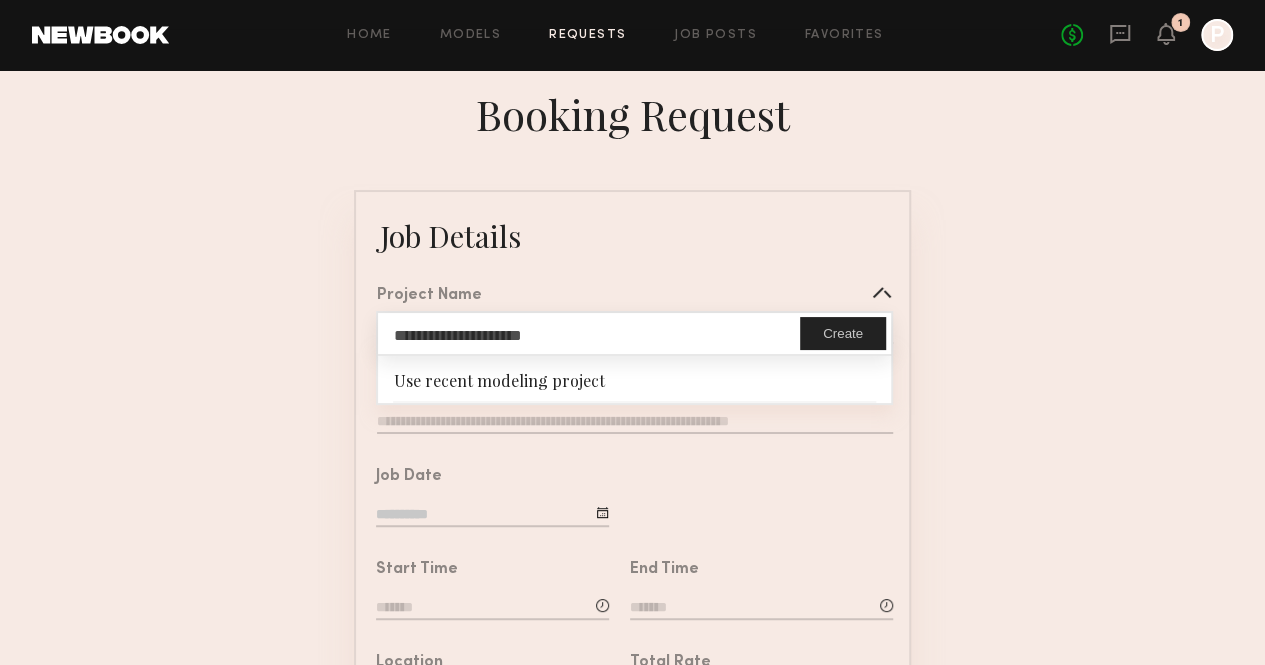 type on "**********" 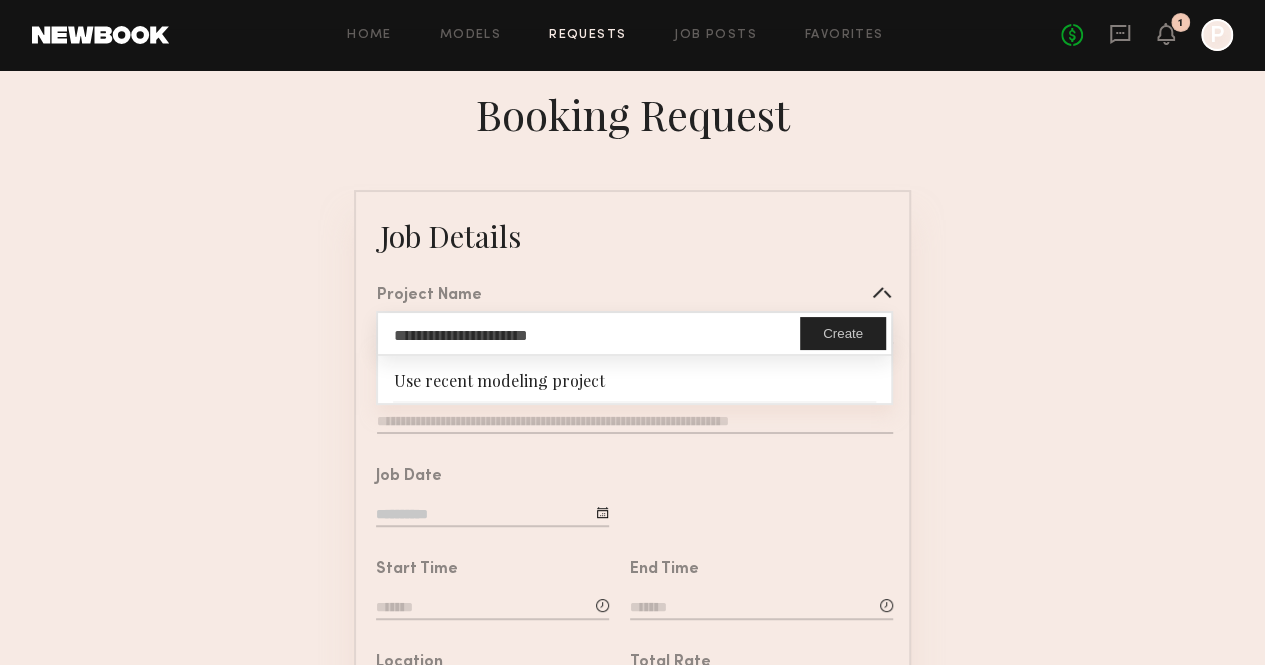 click 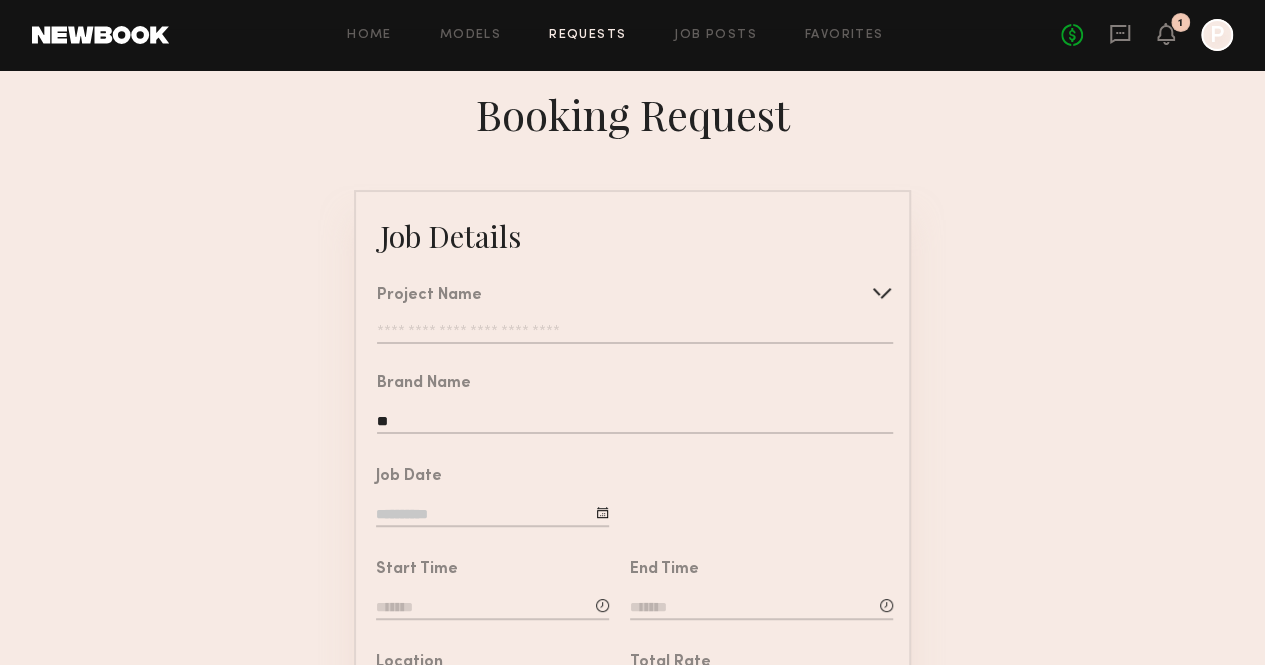 type on "*" 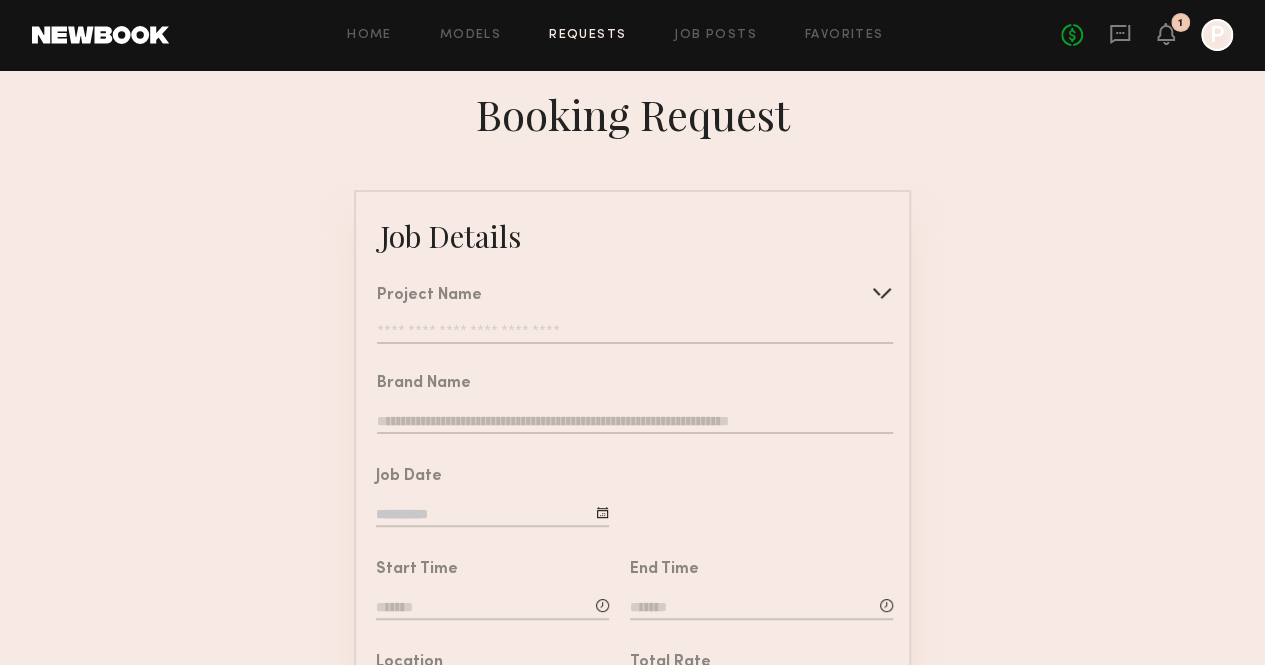 type on "*" 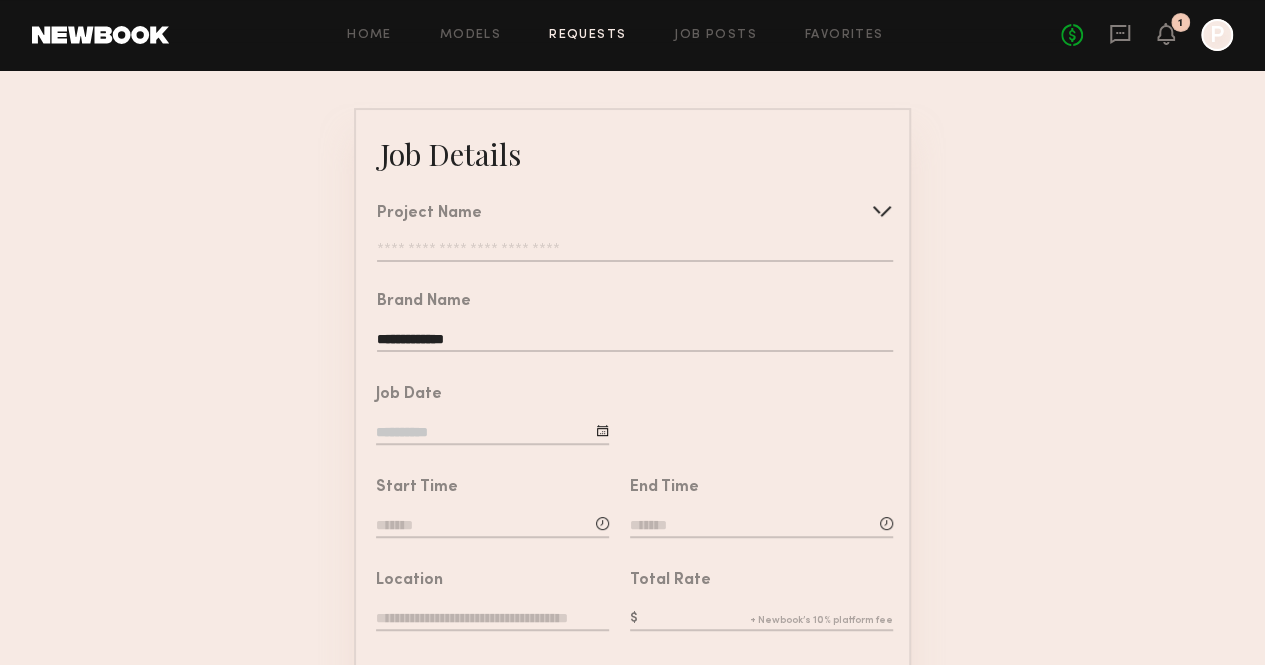 scroll, scrollTop: 83, scrollLeft: 0, axis: vertical 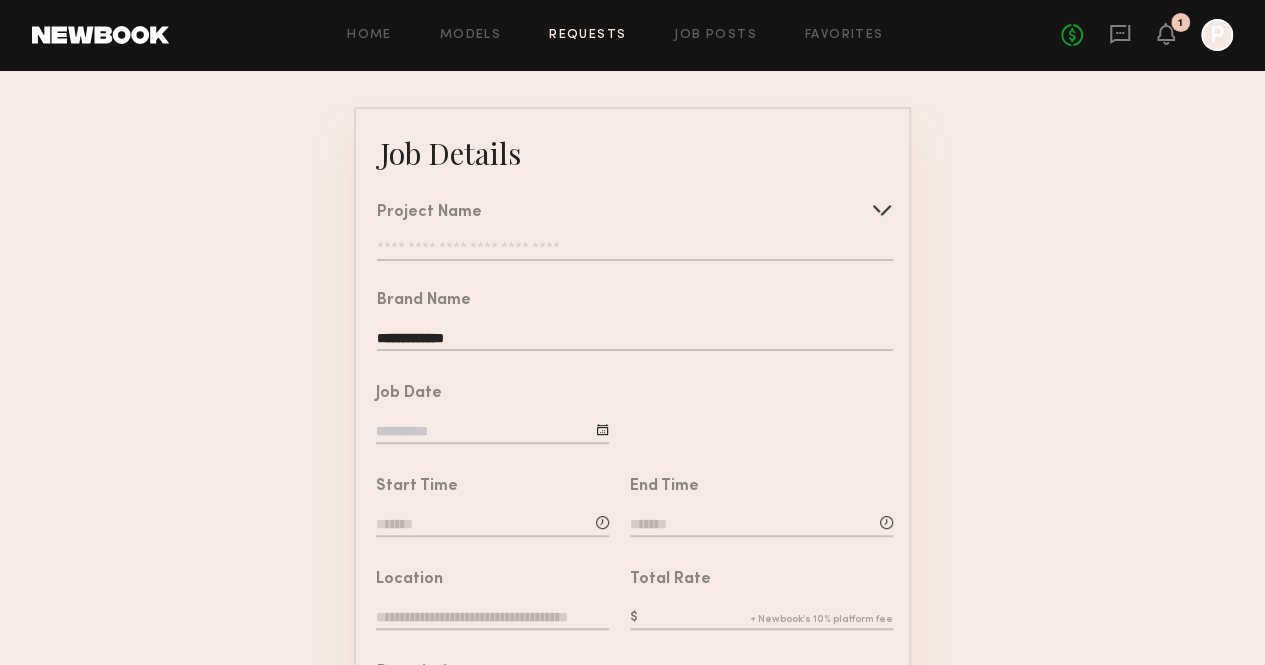 type on "**********" 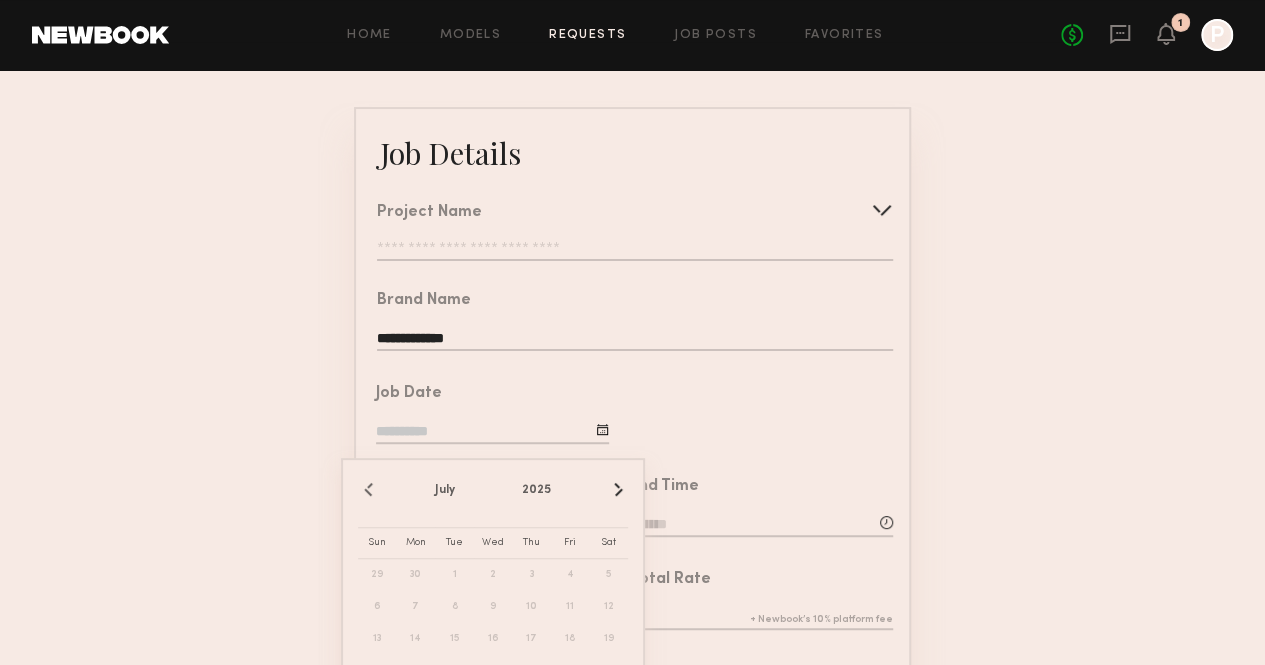 scroll, scrollTop: 173, scrollLeft: 0, axis: vertical 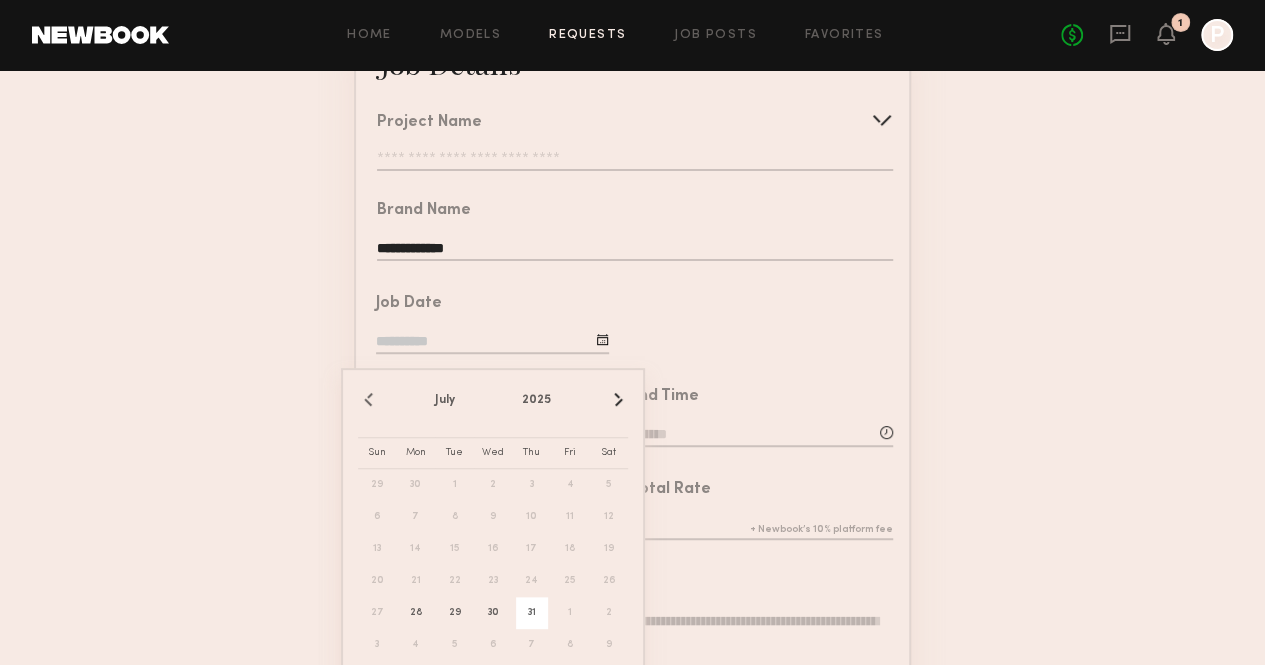 click on "31" 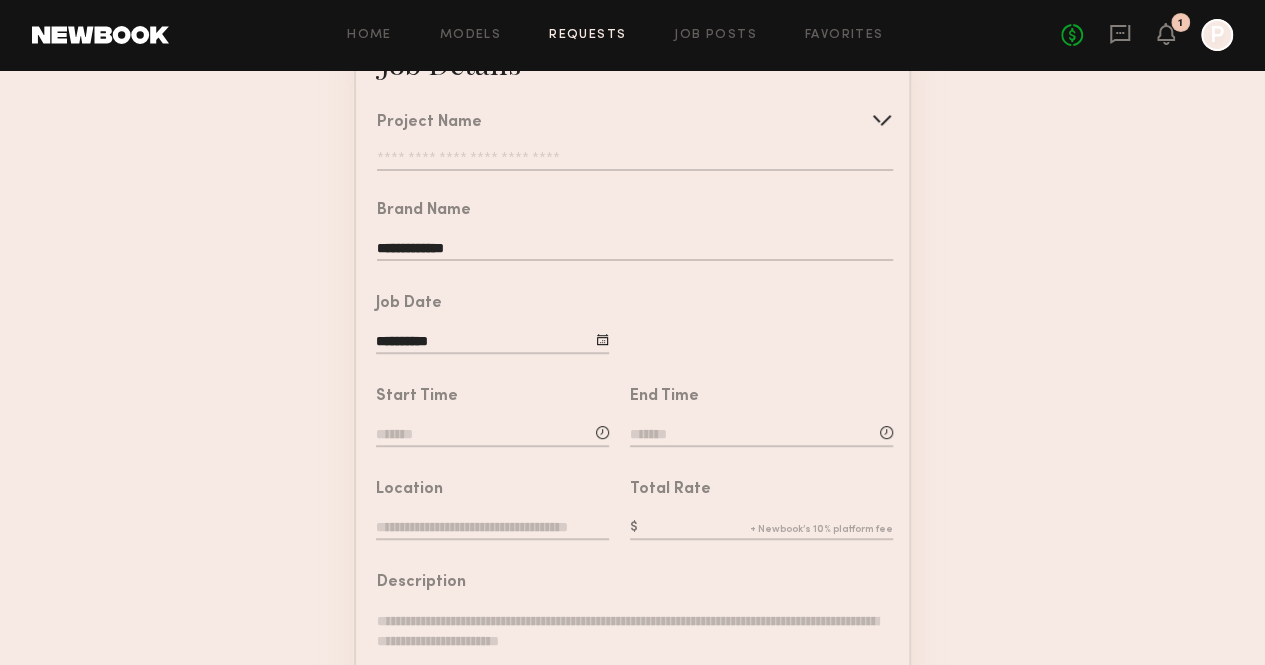 click 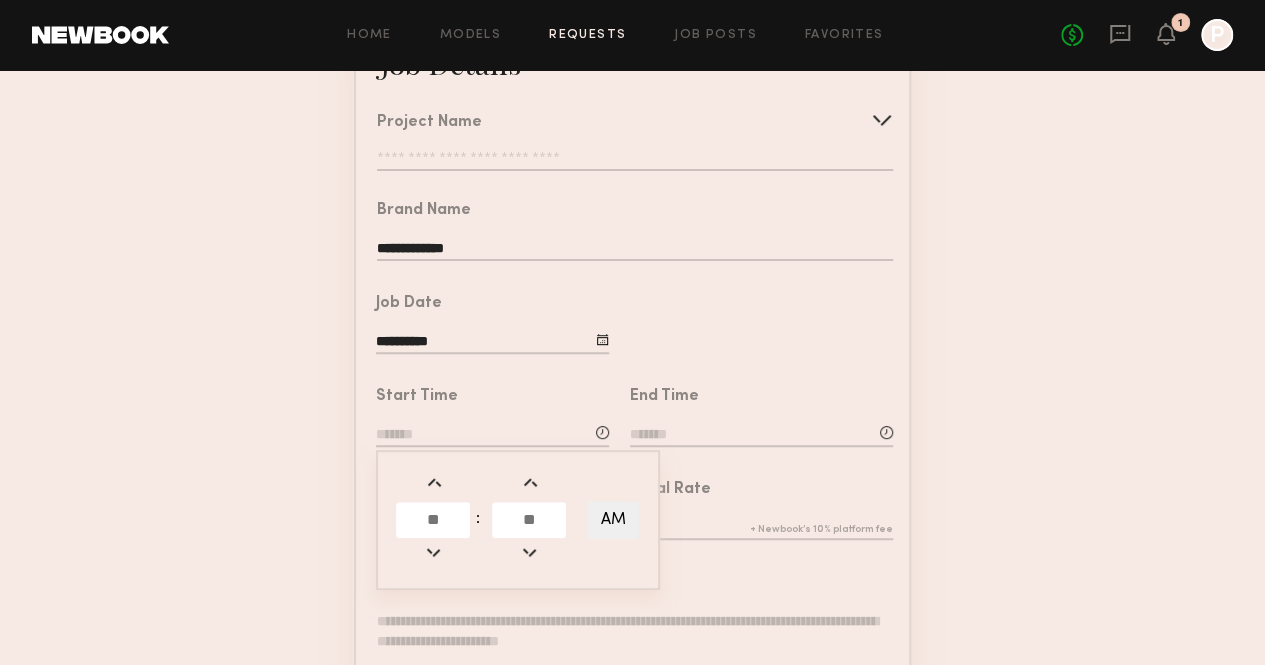 click 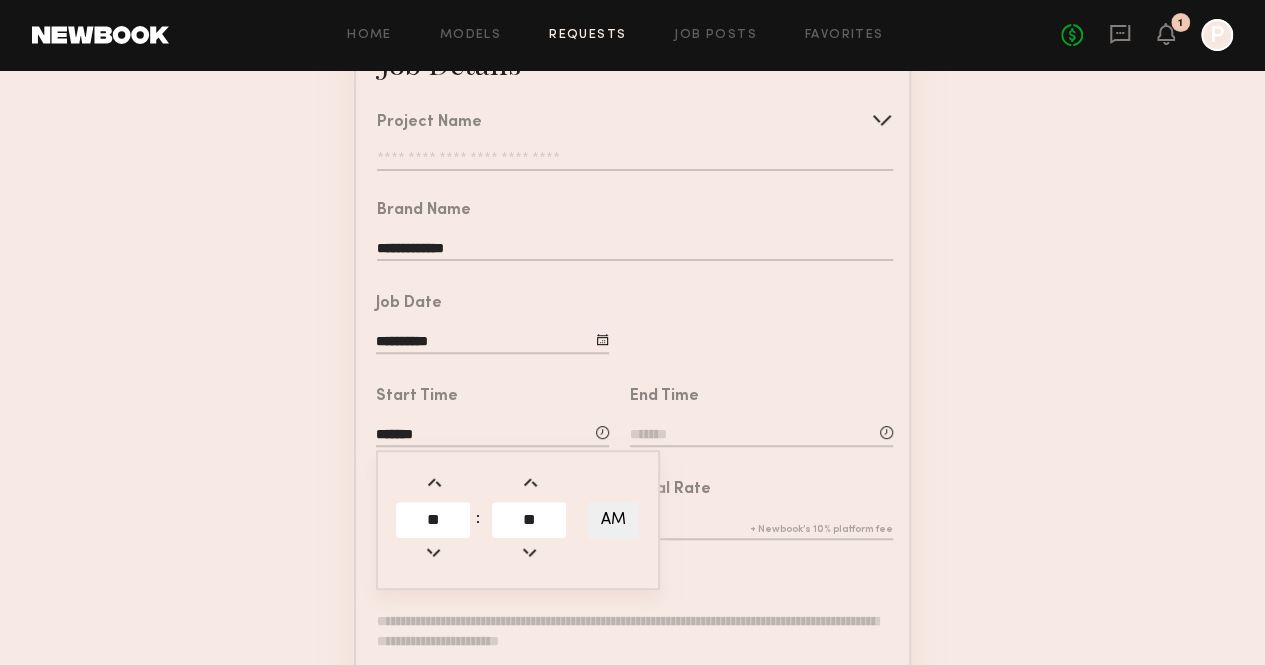 click 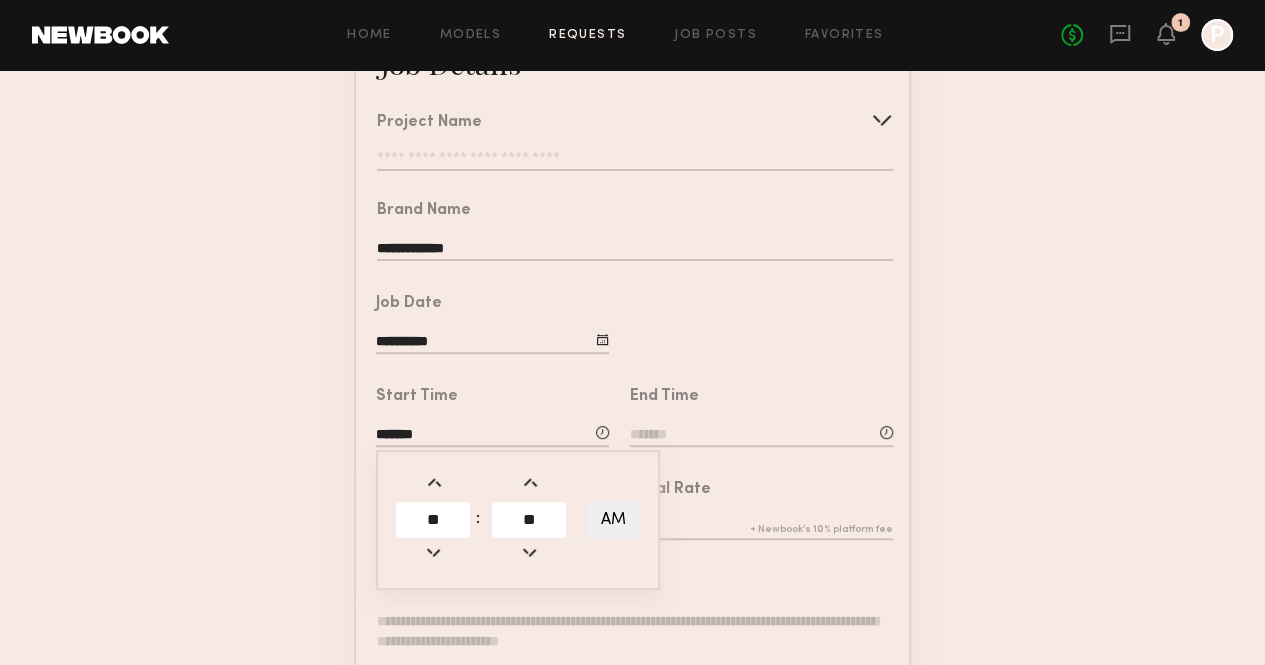 click 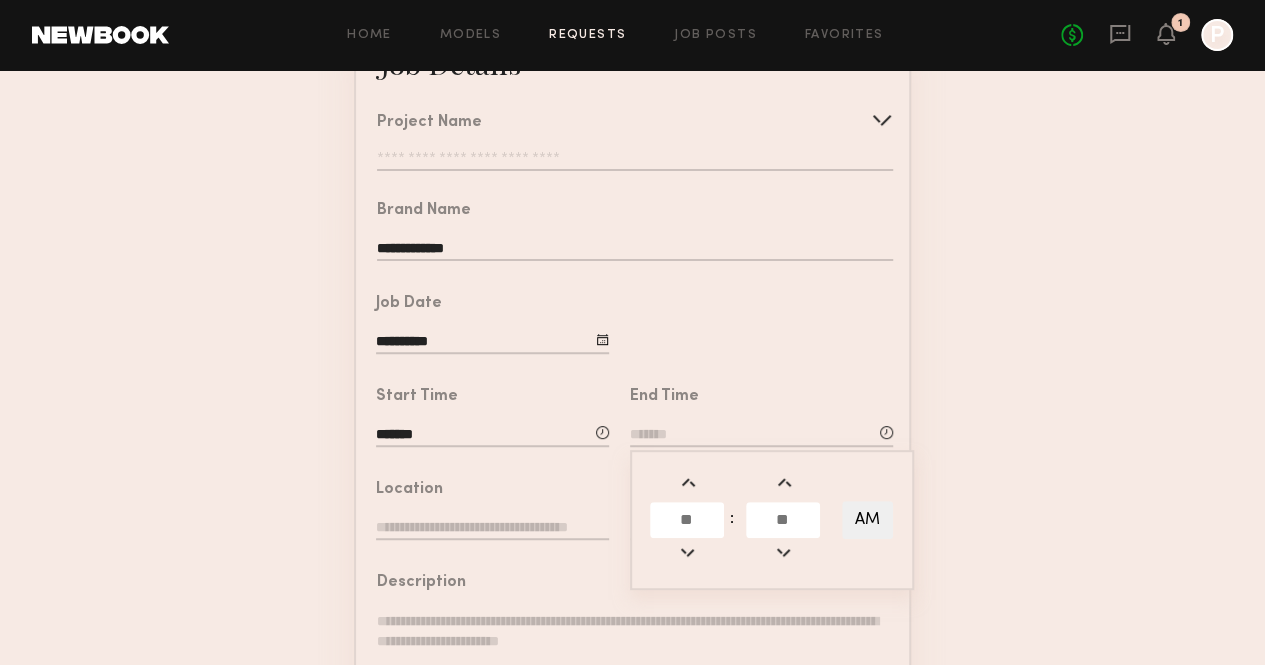click 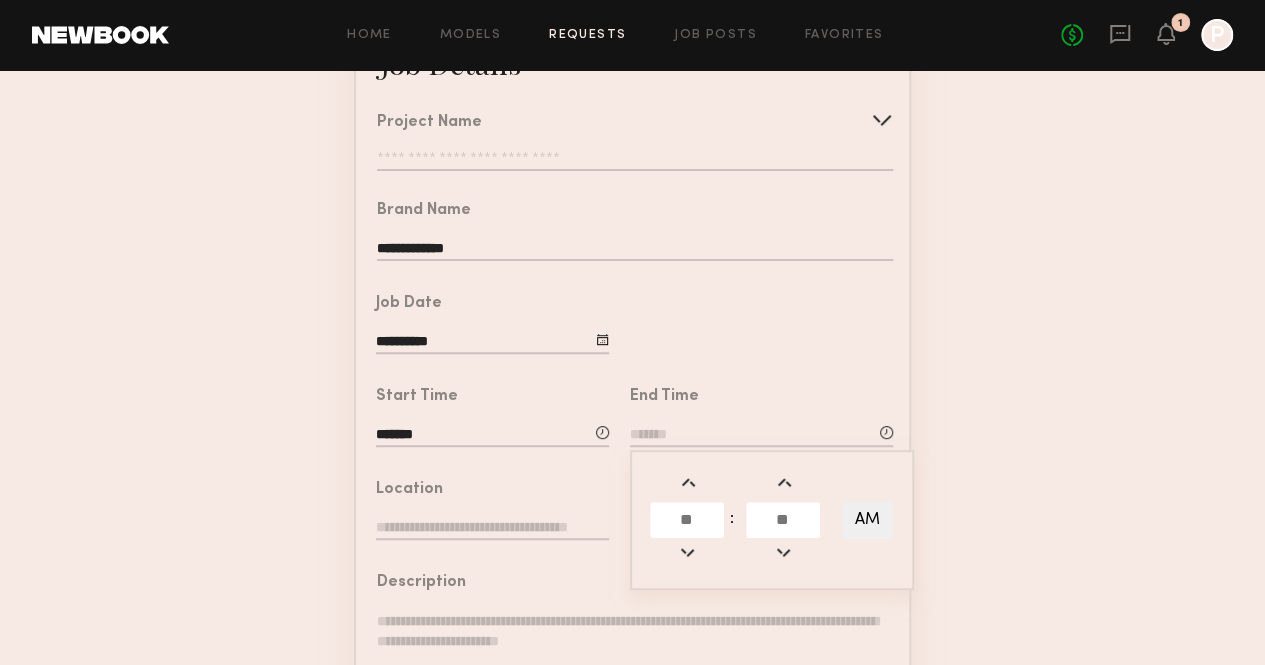 type on "*******" 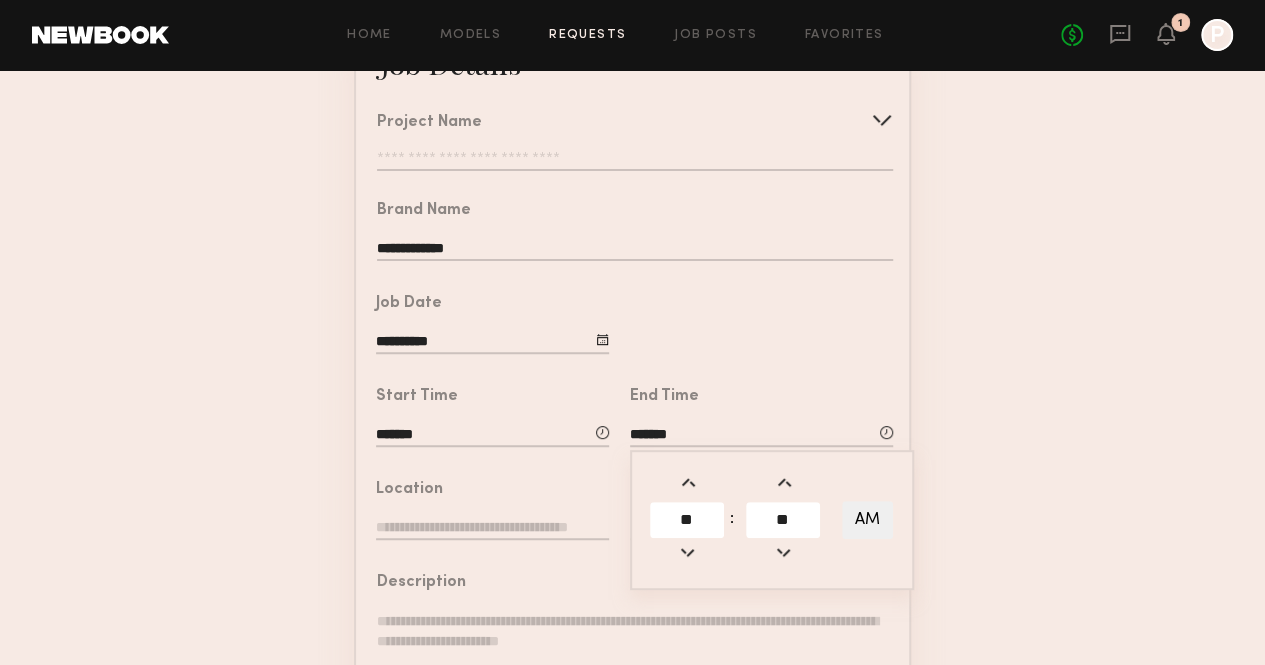 click 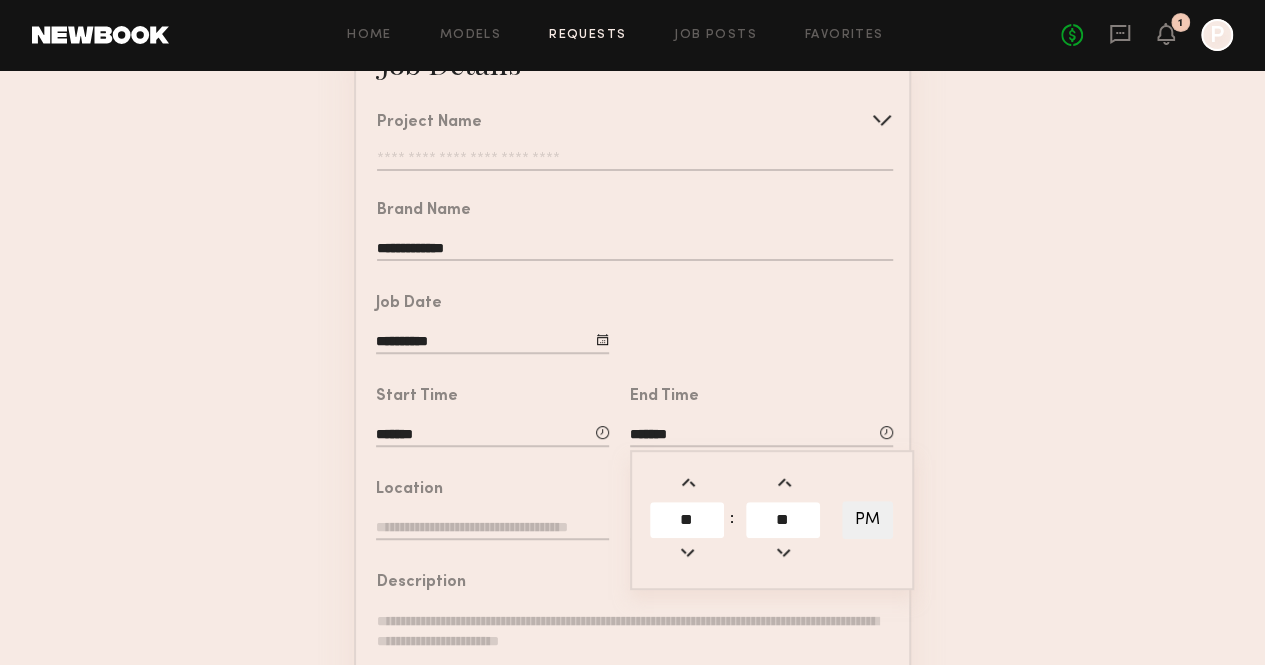 click 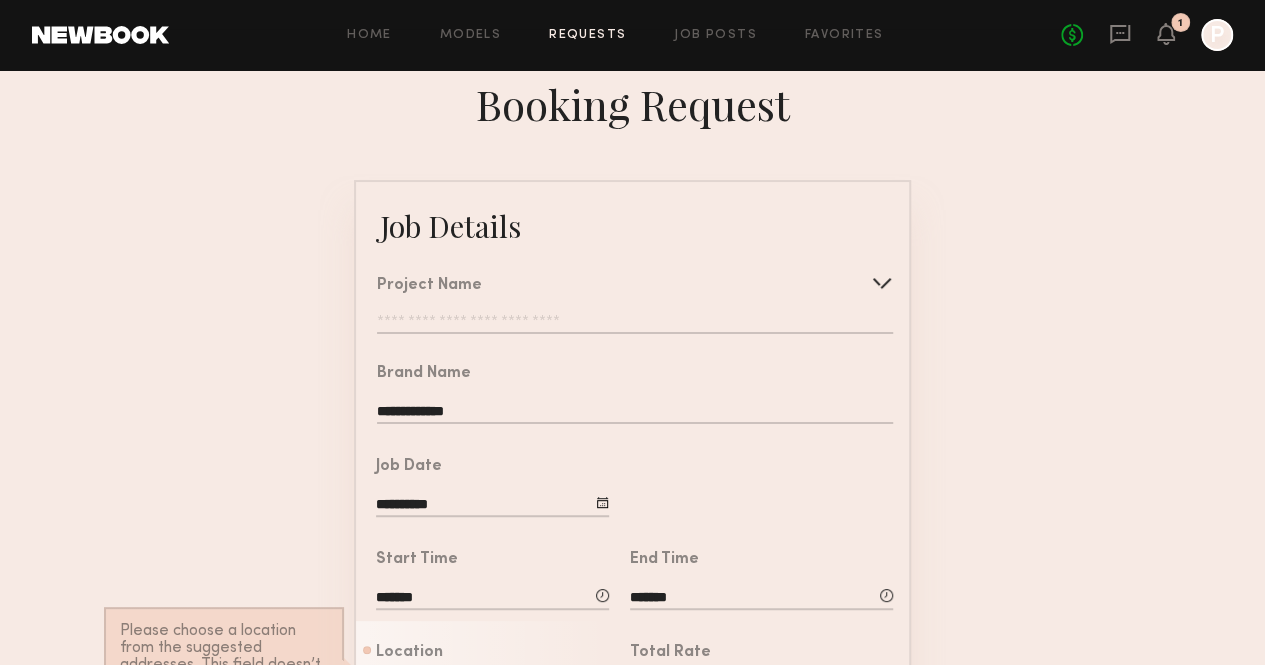 scroll, scrollTop: 69, scrollLeft: 0, axis: vertical 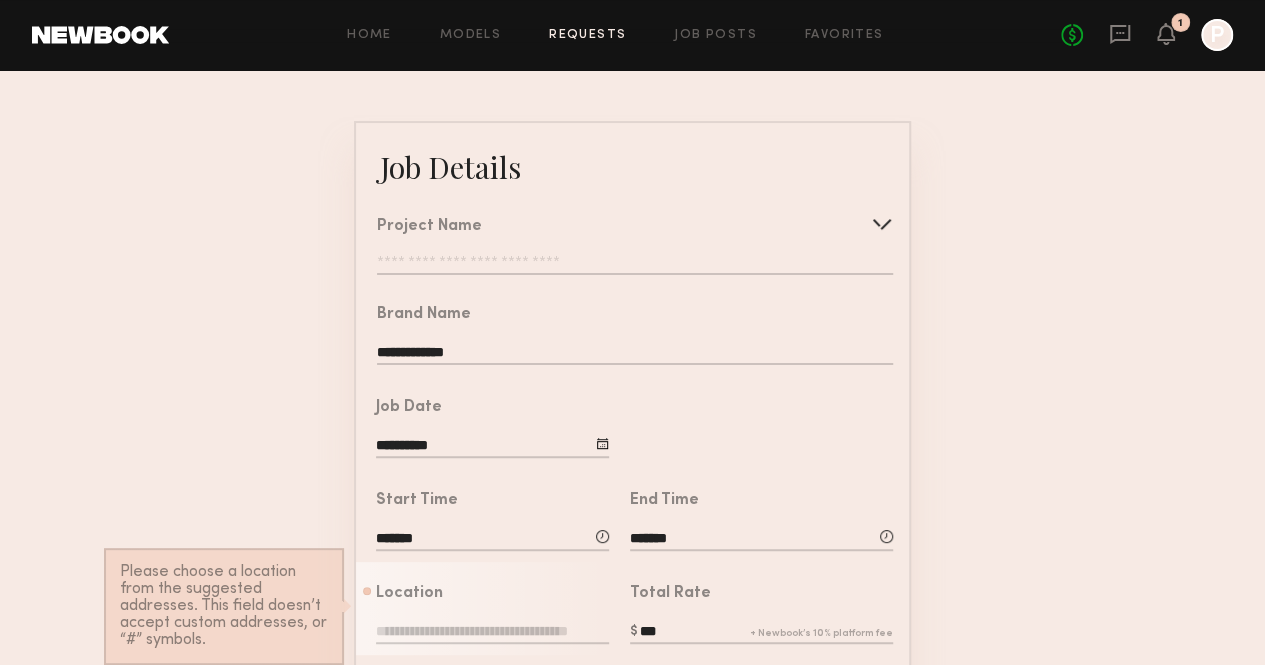 click 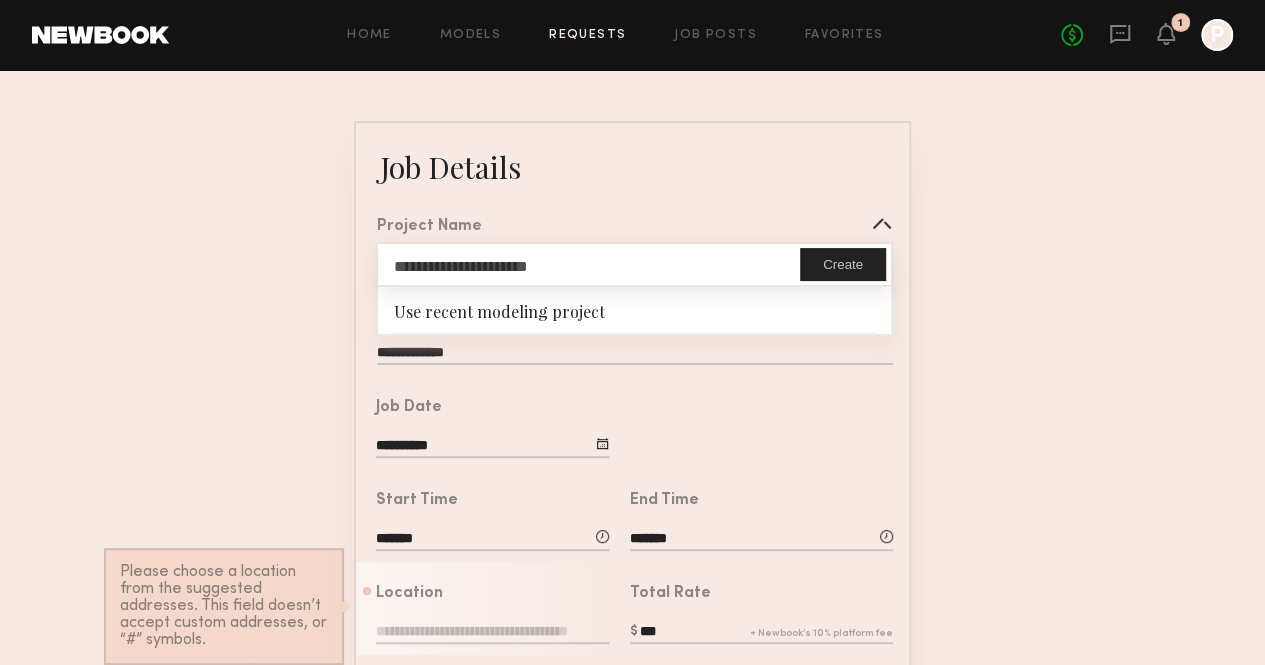 click on "**********" 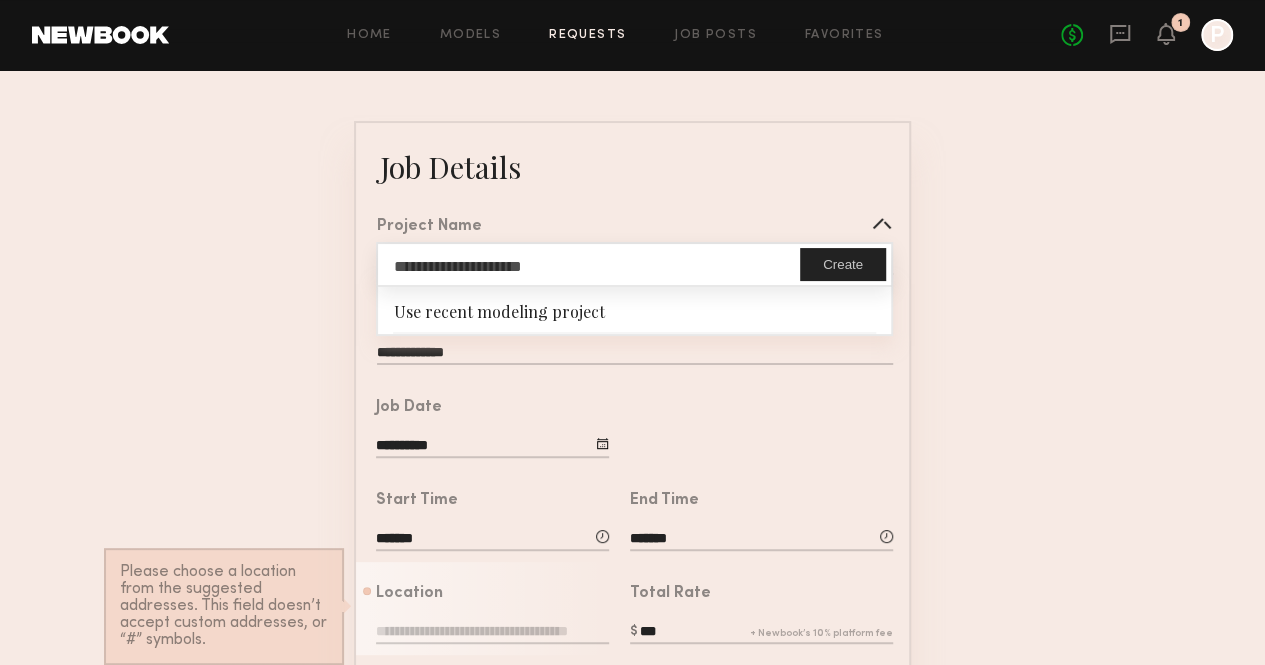 type on "**********" 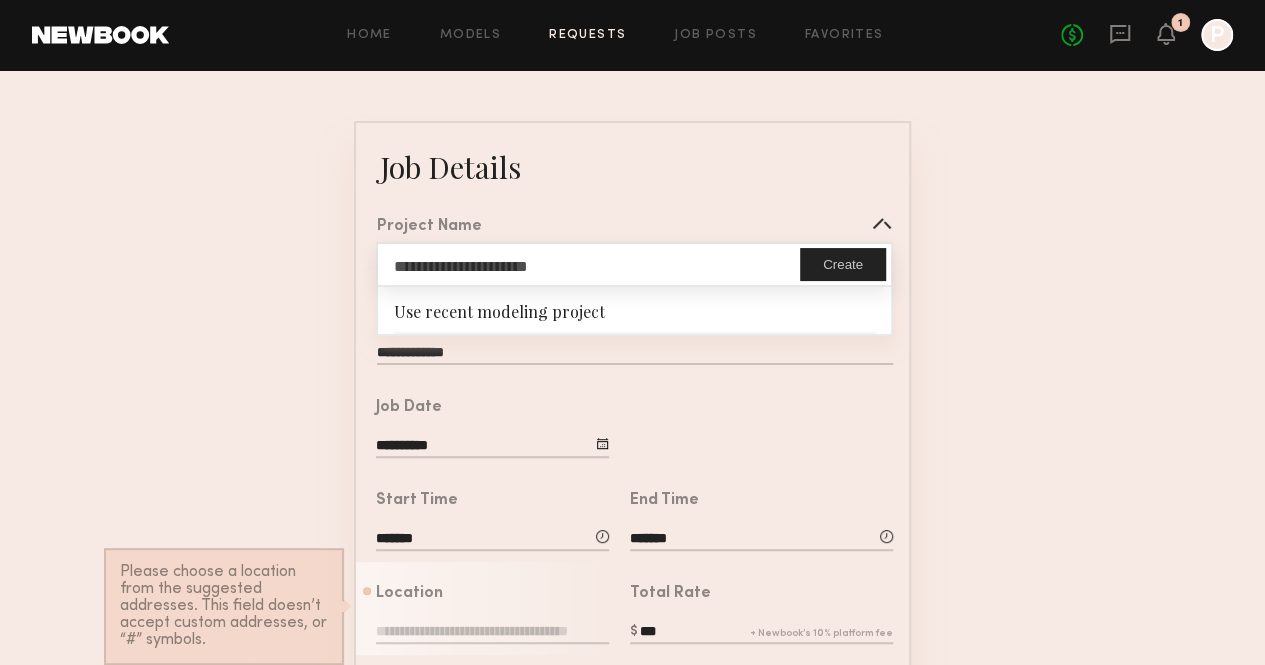 click on "Create" 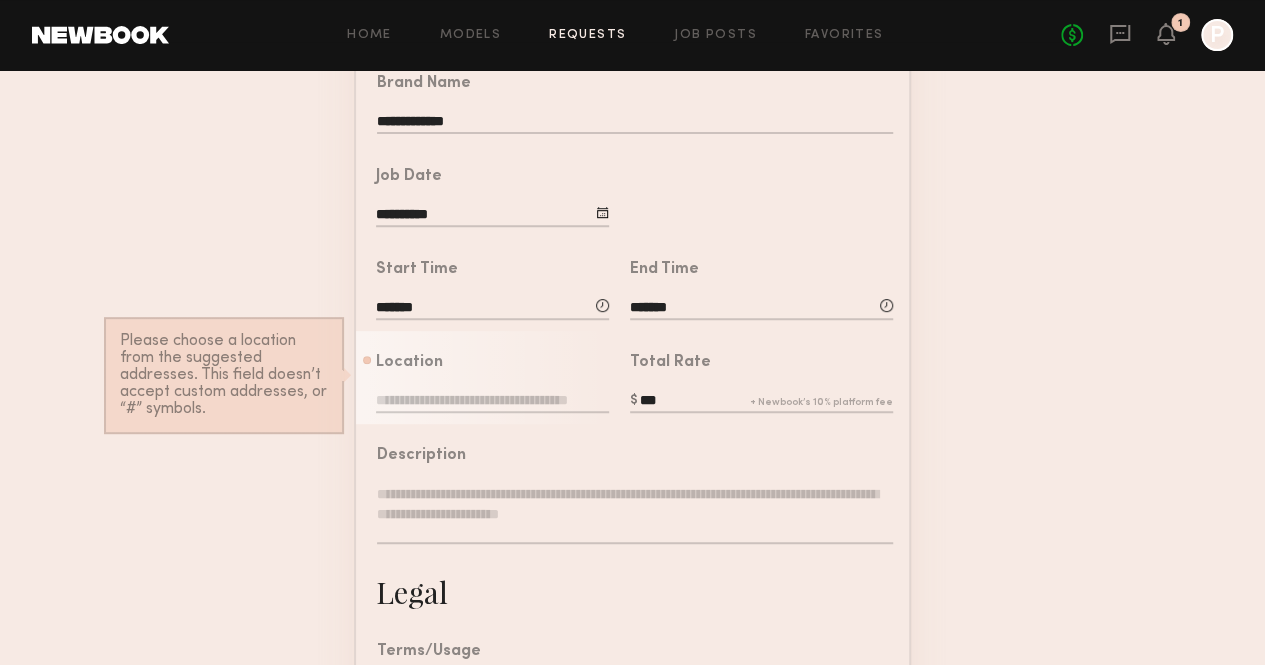 scroll, scrollTop: 299, scrollLeft: 0, axis: vertical 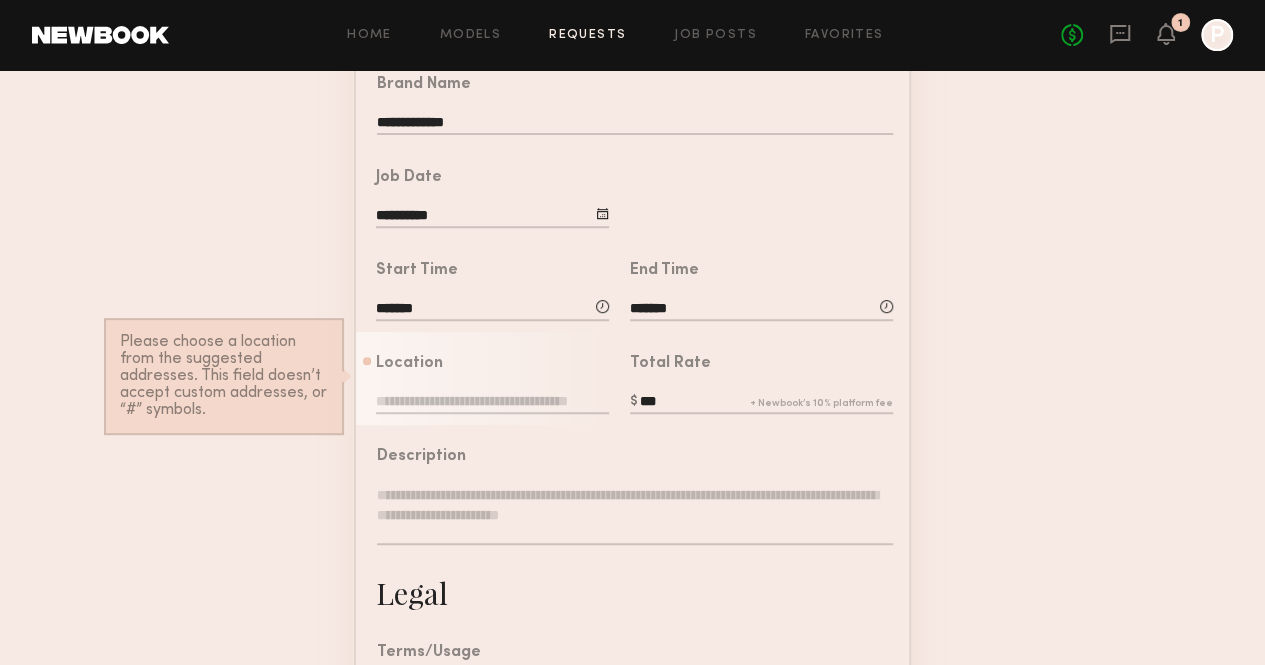 click 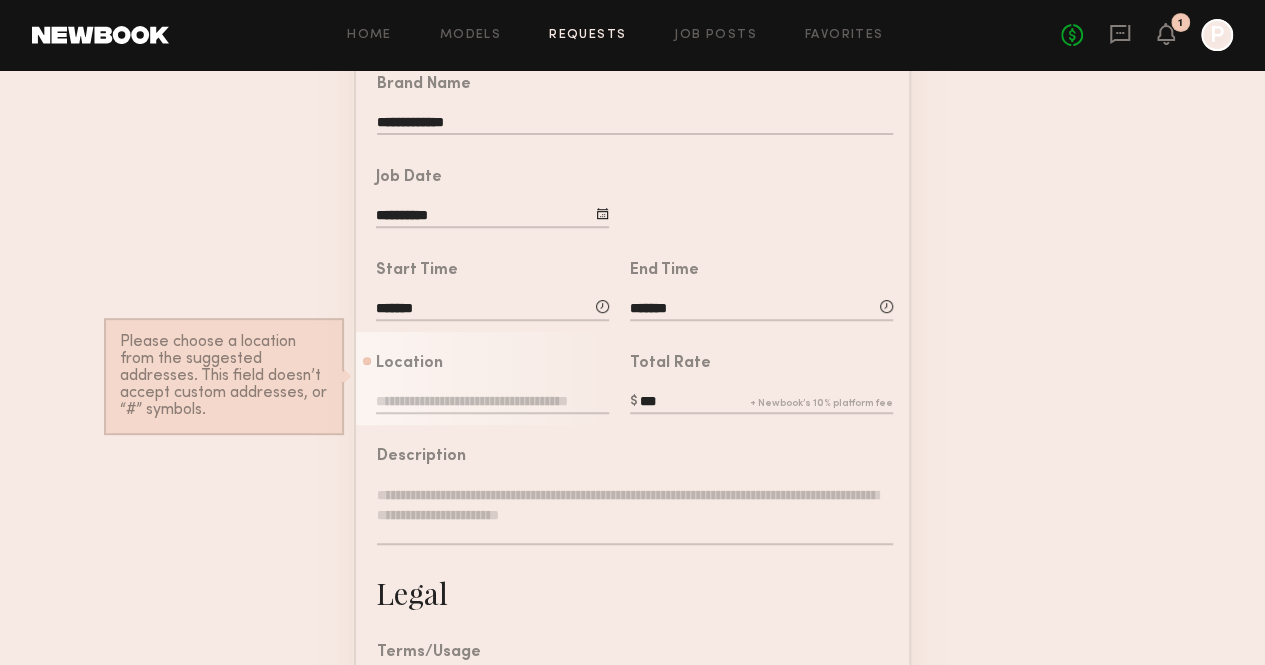 paste on "**********" 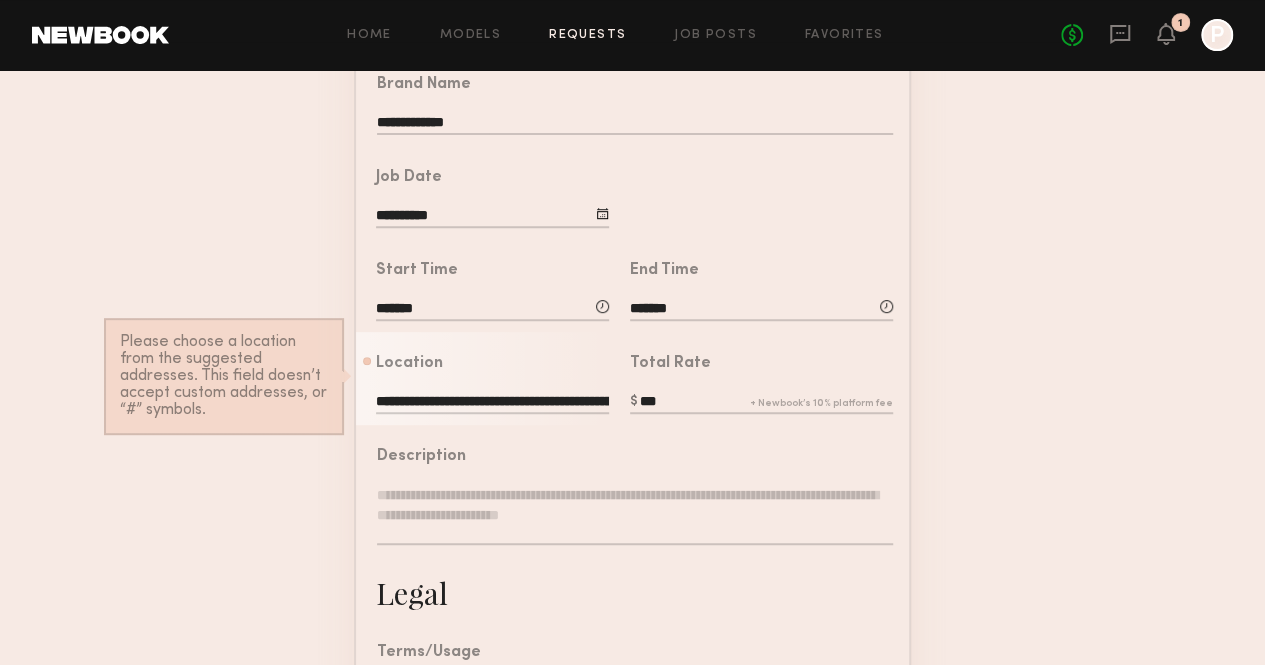 scroll, scrollTop: 0, scrollLeft: 77, axis: horizontal 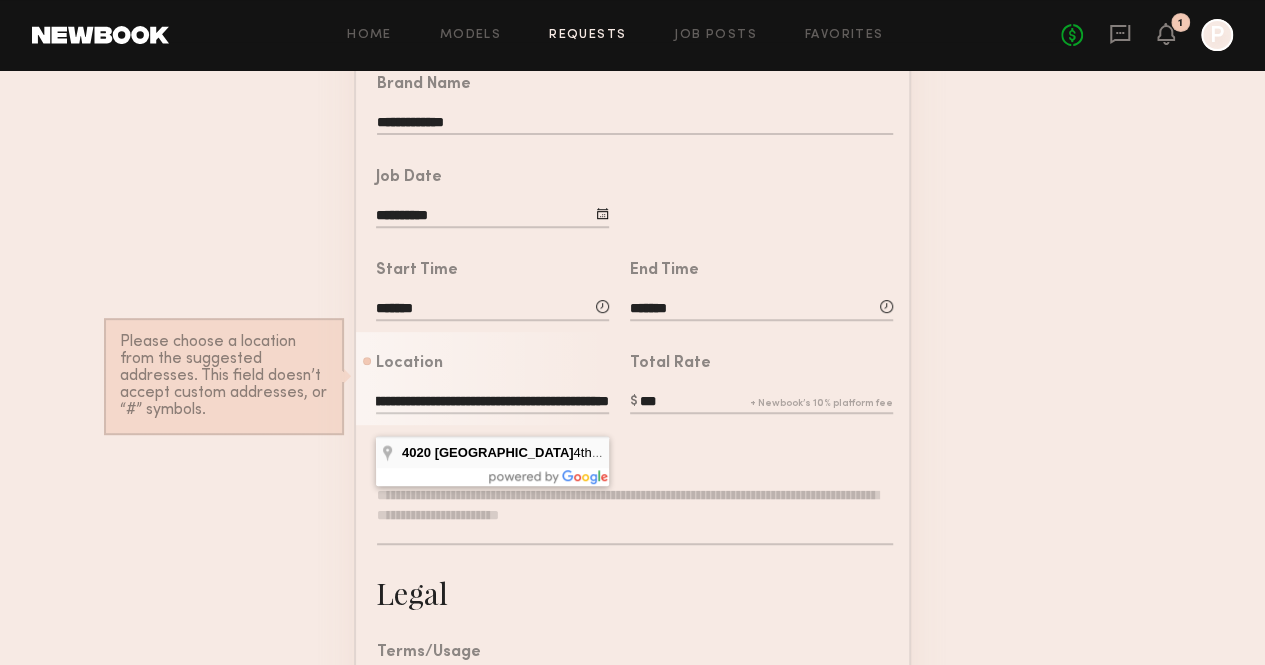 type on "**********" 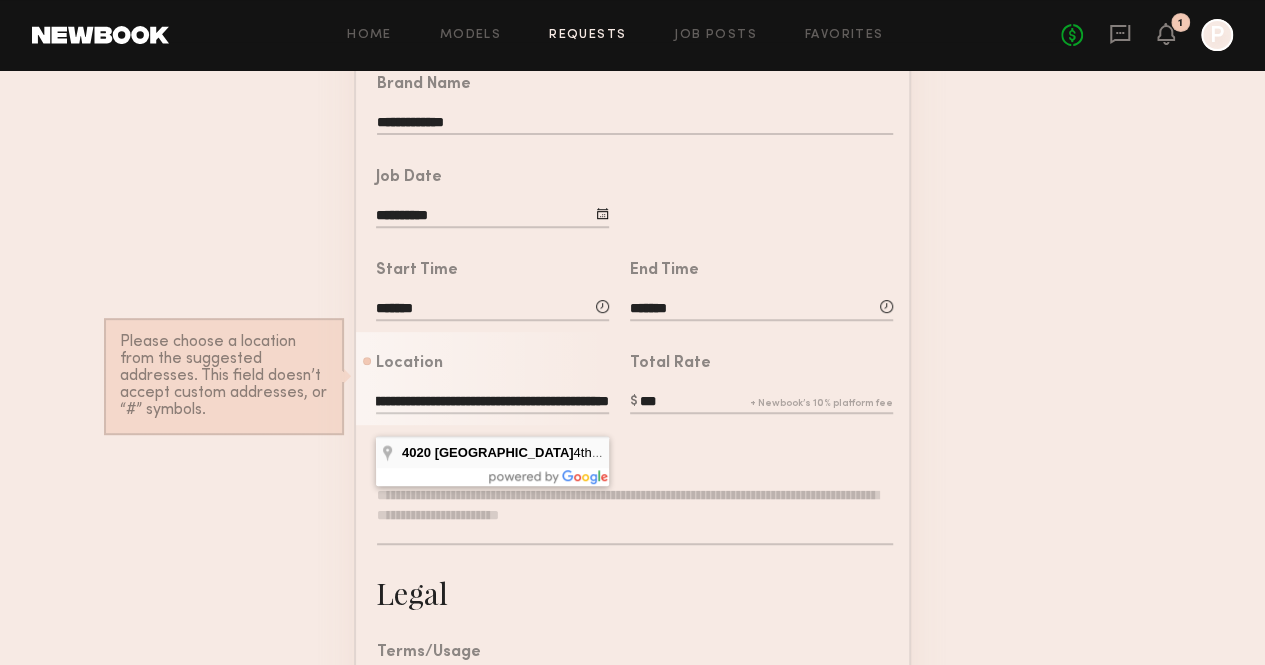 scroll, scrollTop: 0, scrollLeft: 0, axis: both 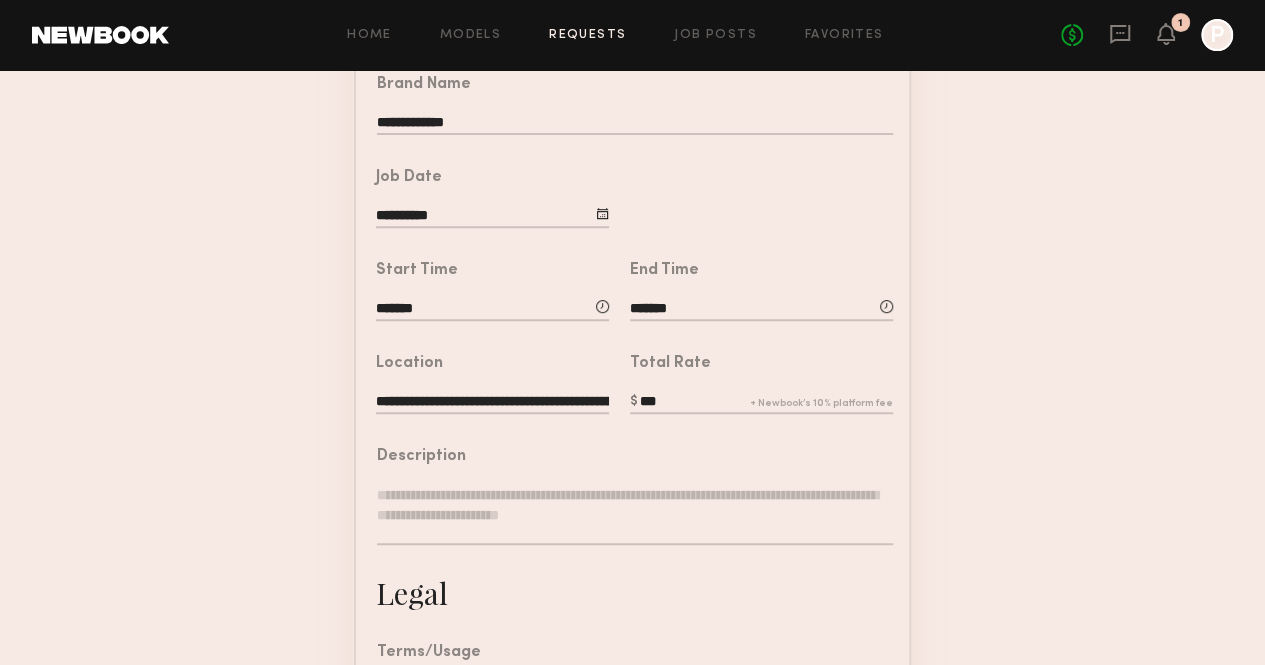 click on "***" 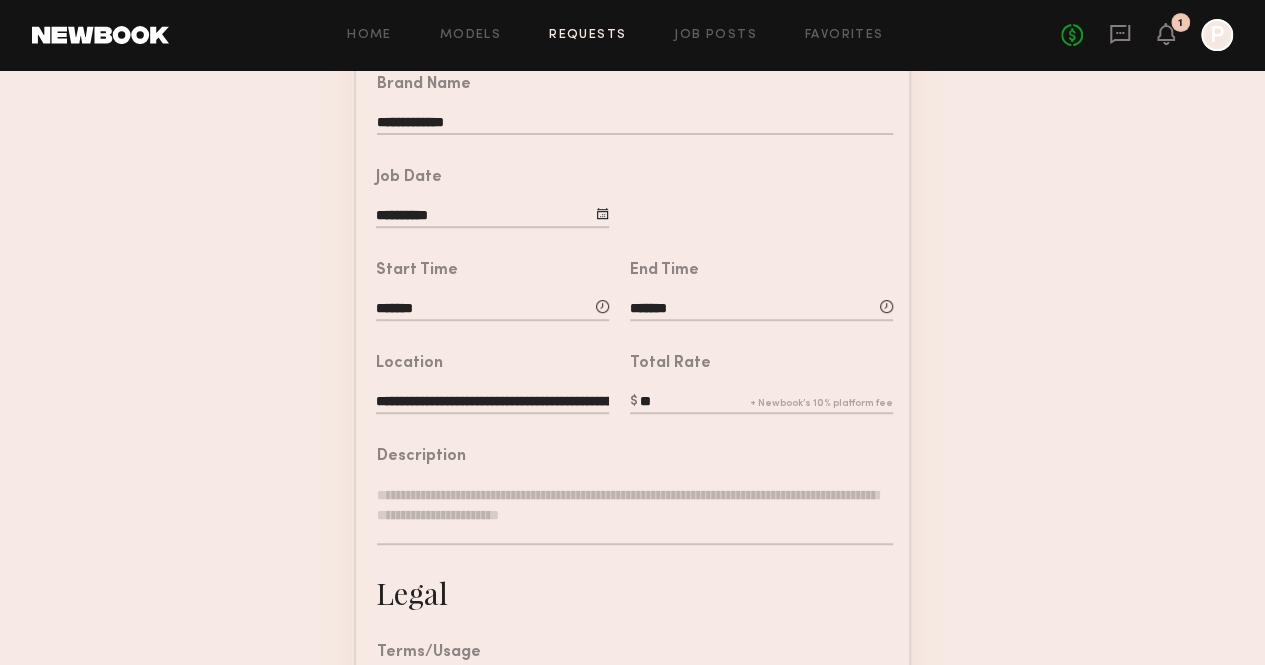 type on "*" 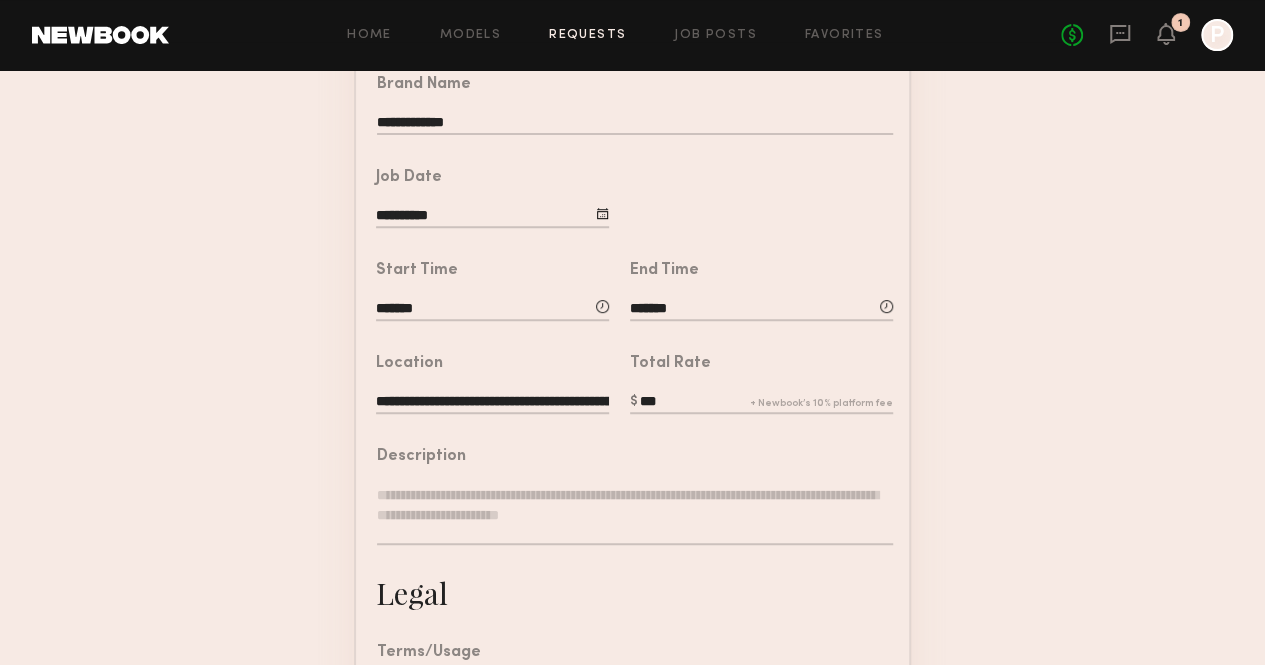 type on "***" 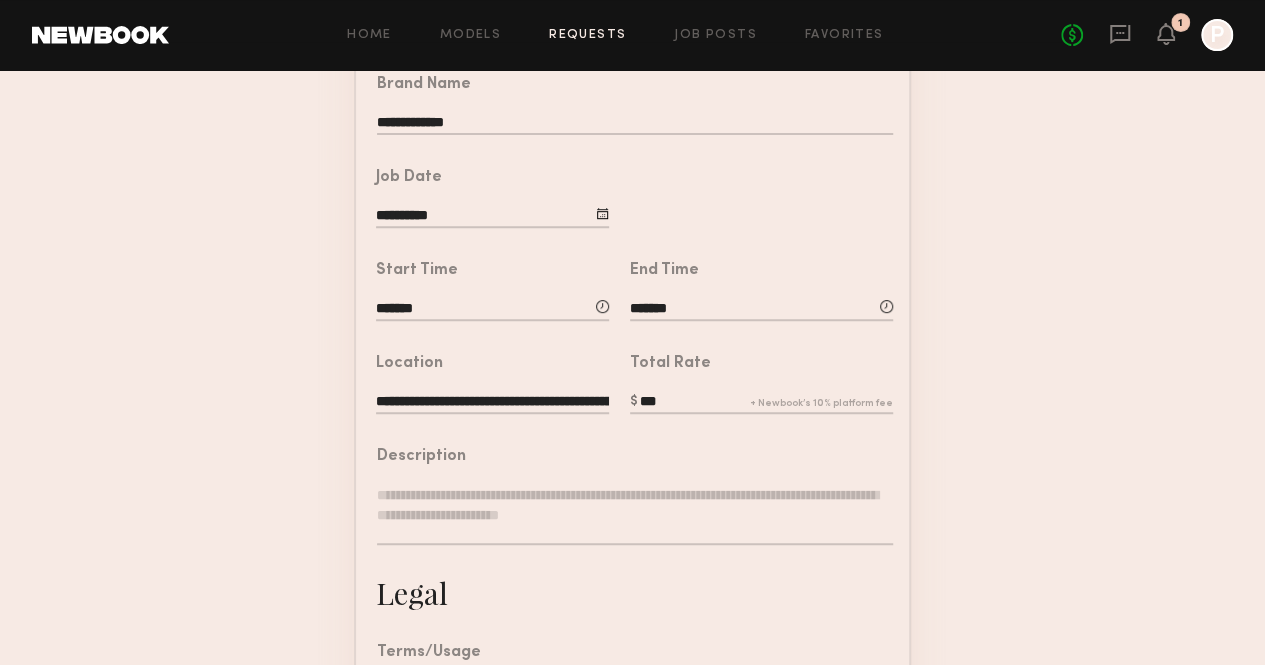 click 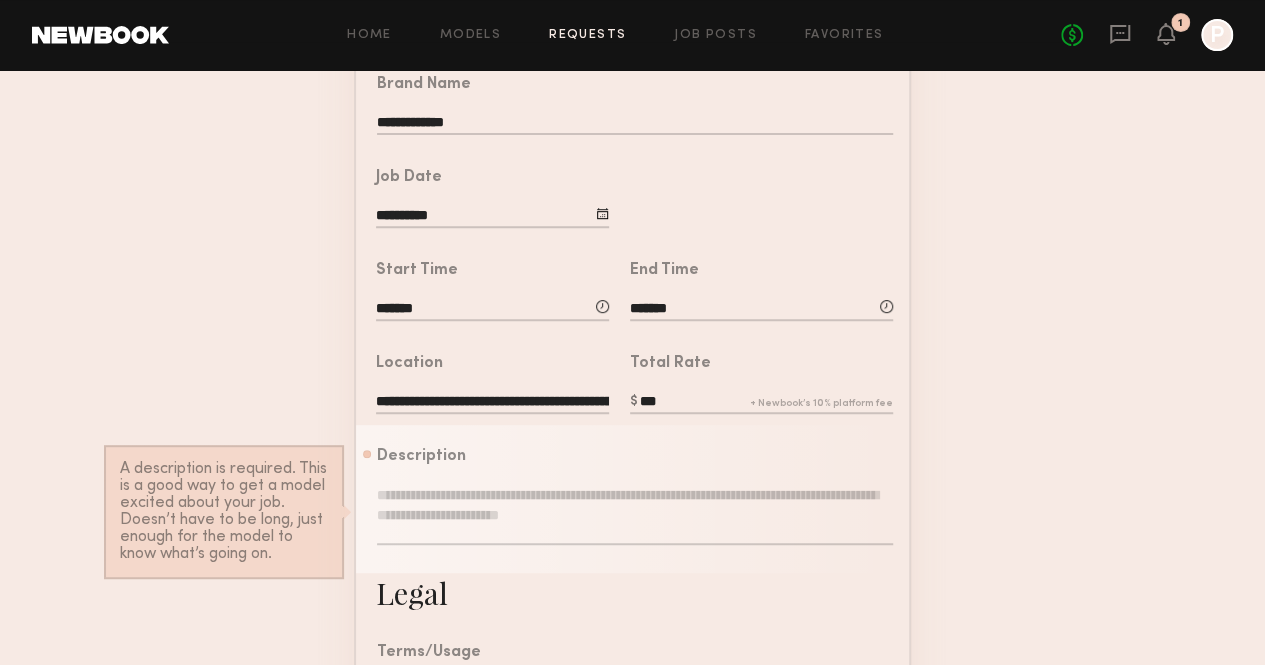 paste on "**********" 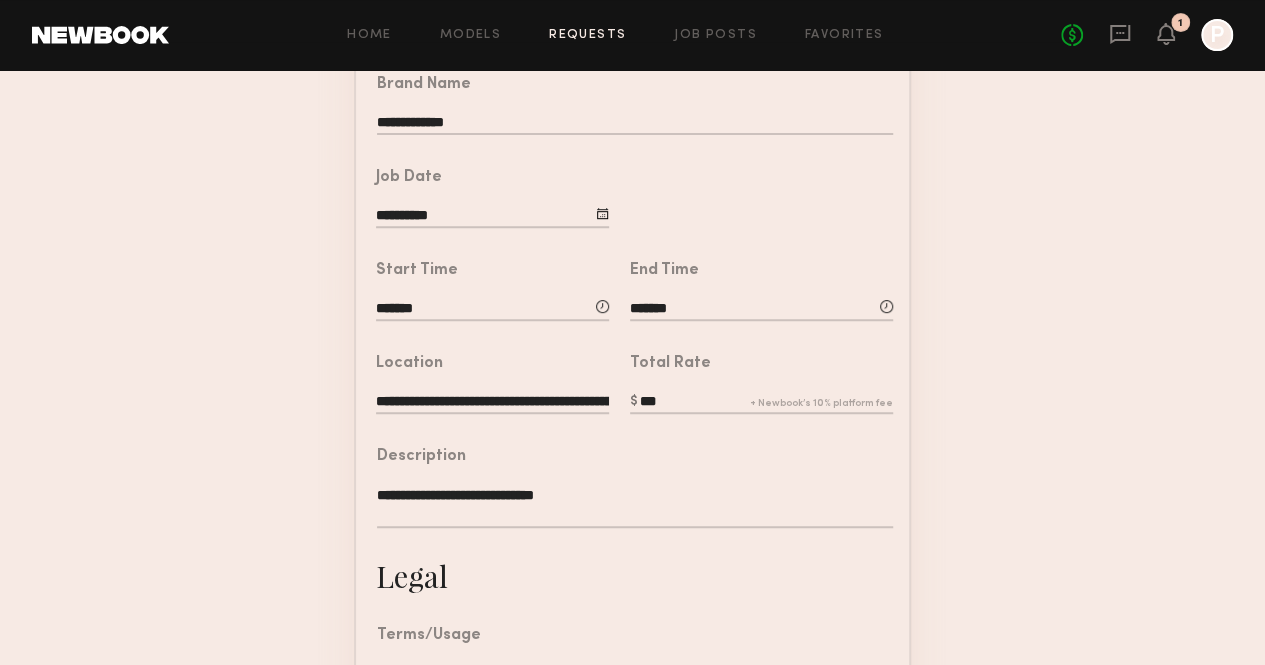 scroll, scrollTop: 459, scrollLeft: 0, axis: vertical 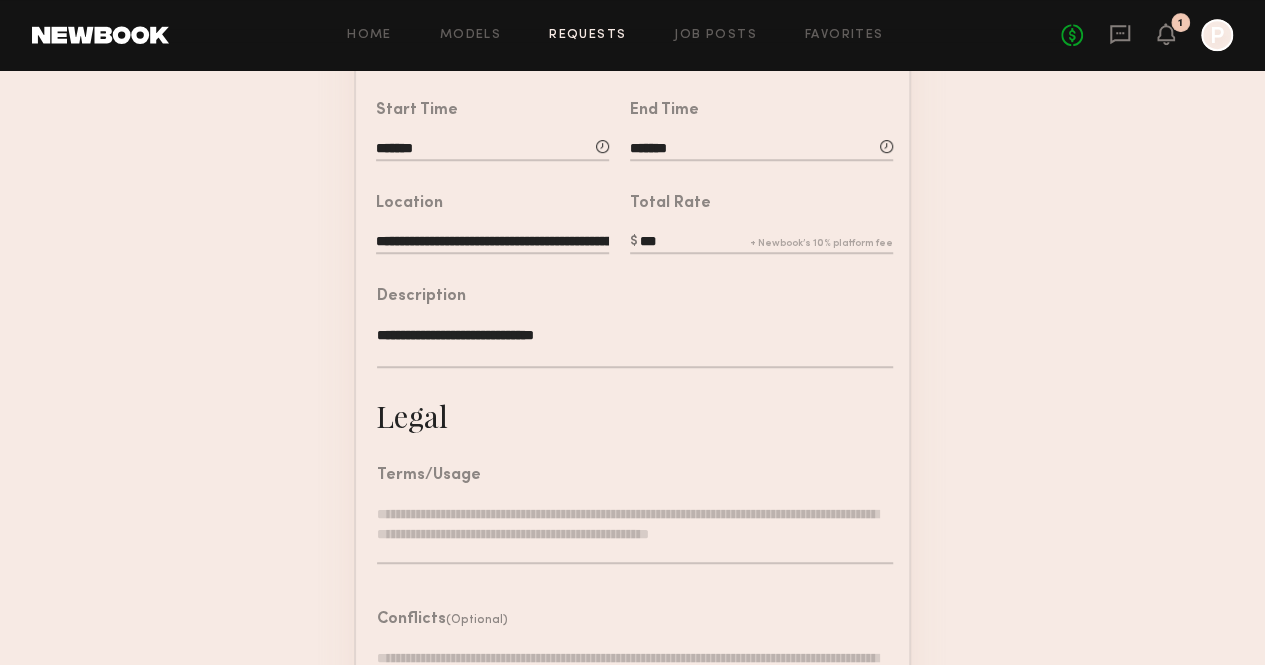 type on "**********" 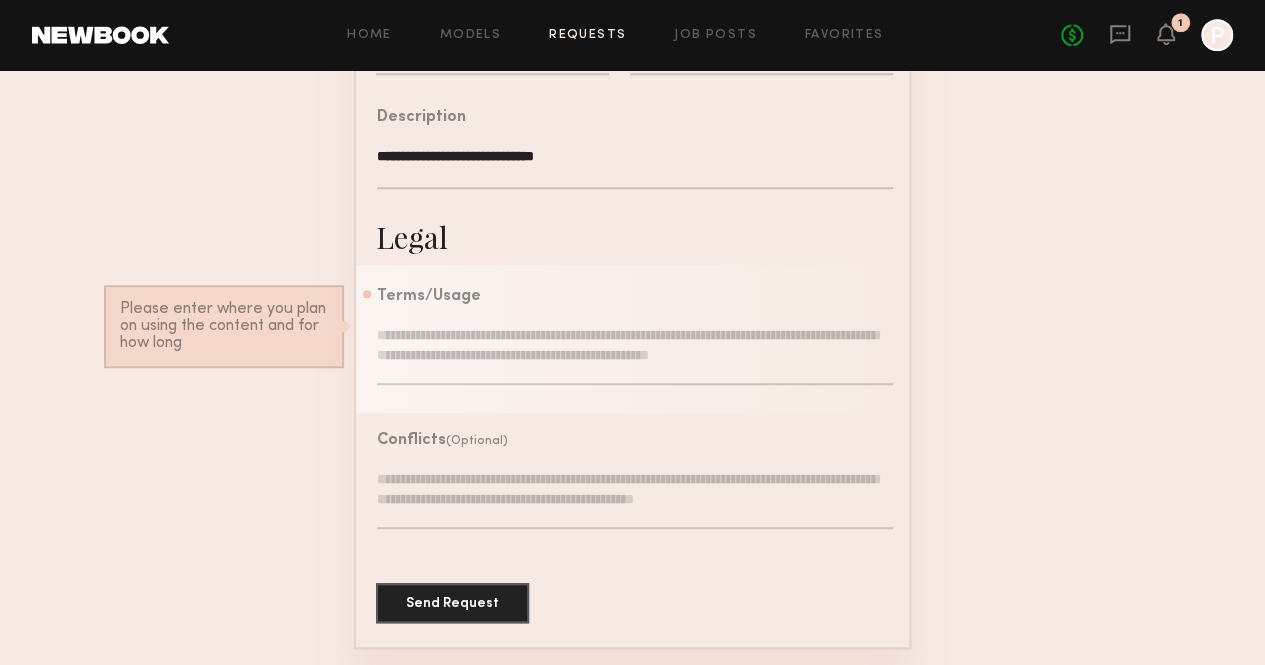 paste on "**********" 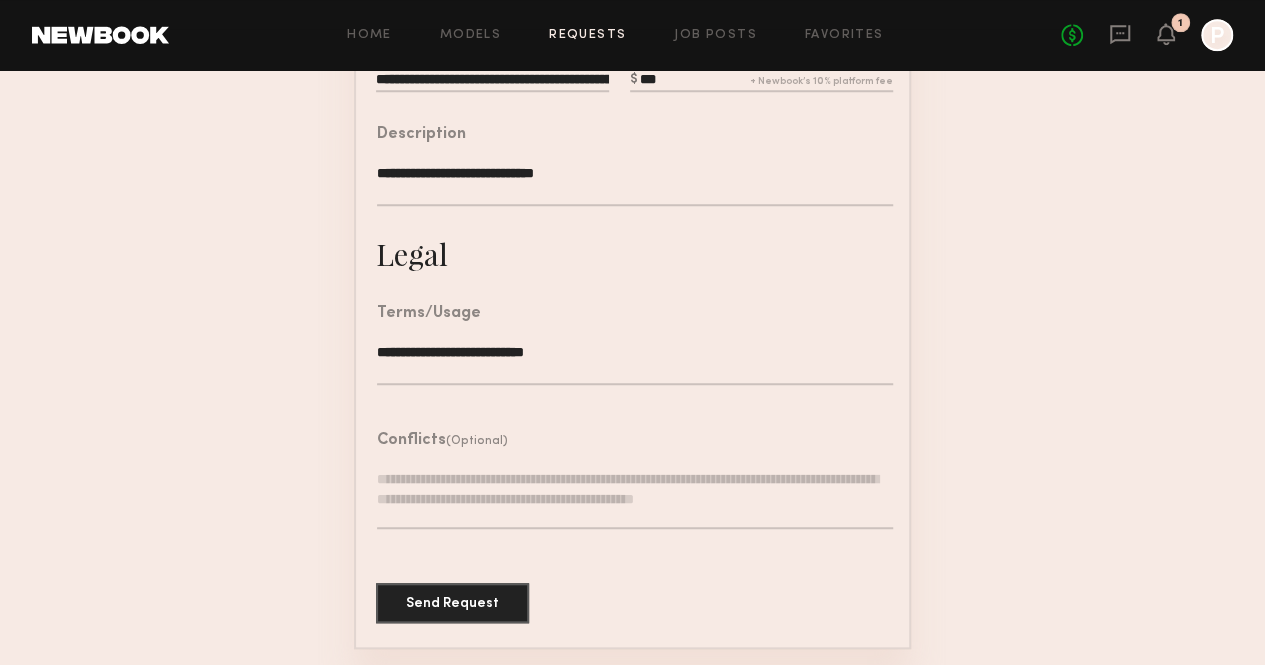 scroll, scrollTop: 652, scrollLeft: 0, axis: vertical 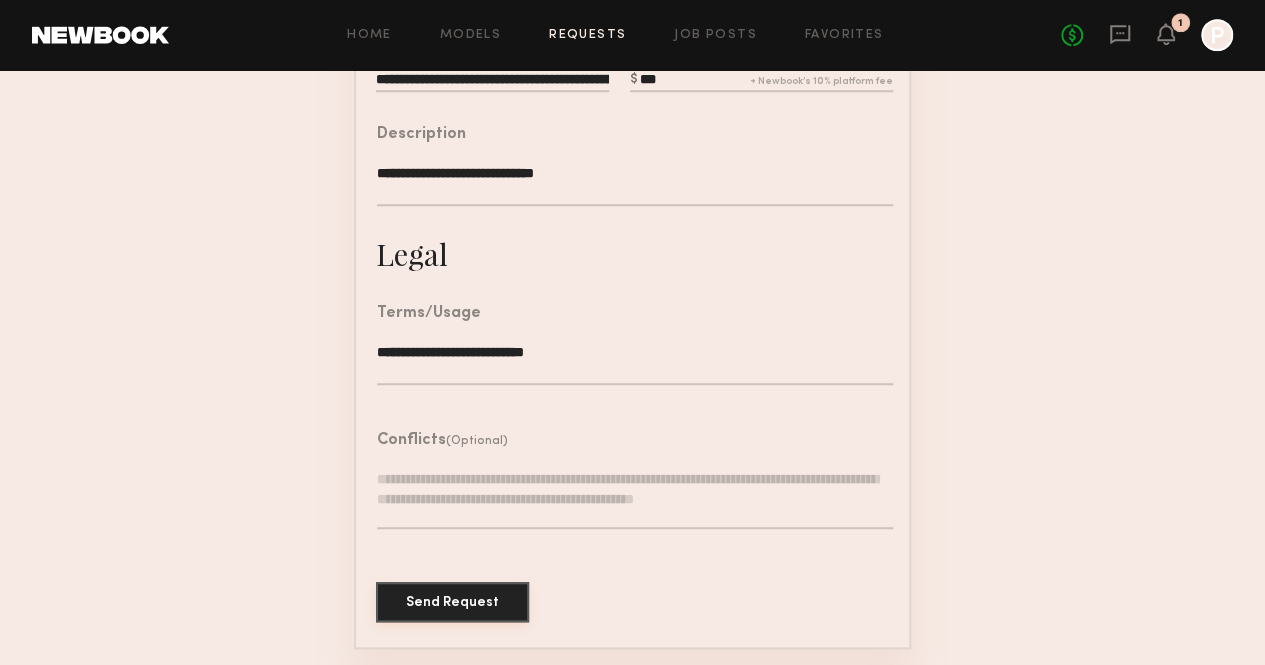 click on "Send Request" 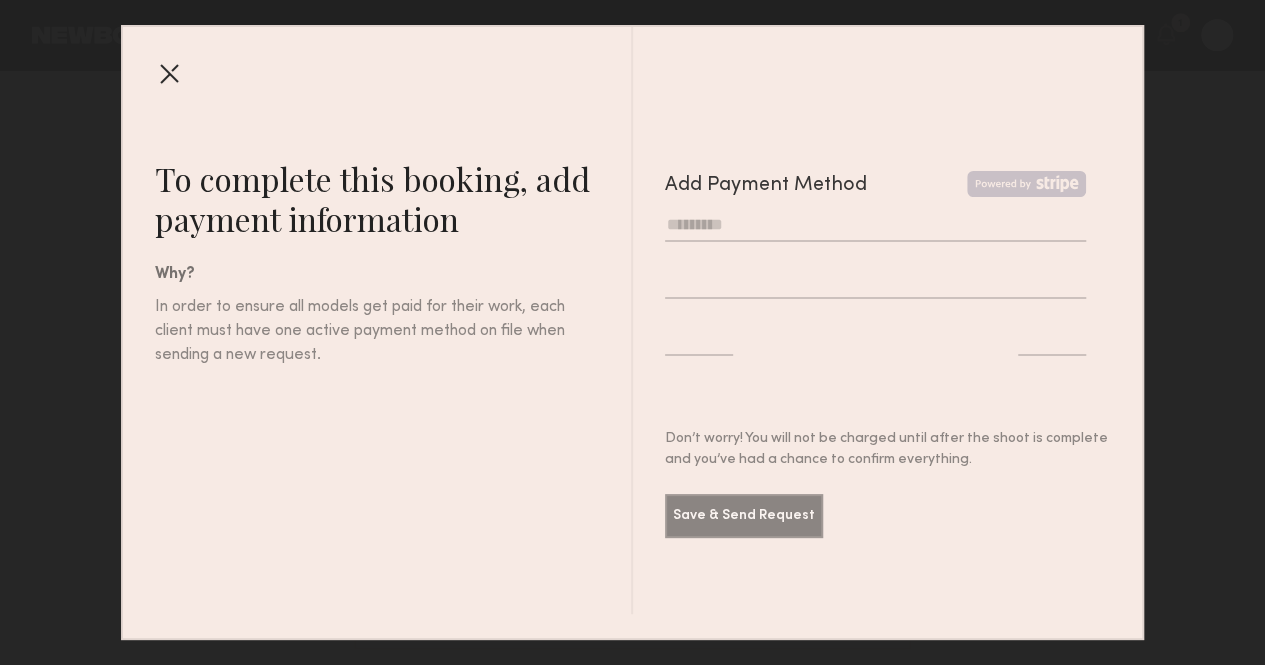 click at bounding box center [876, 225] 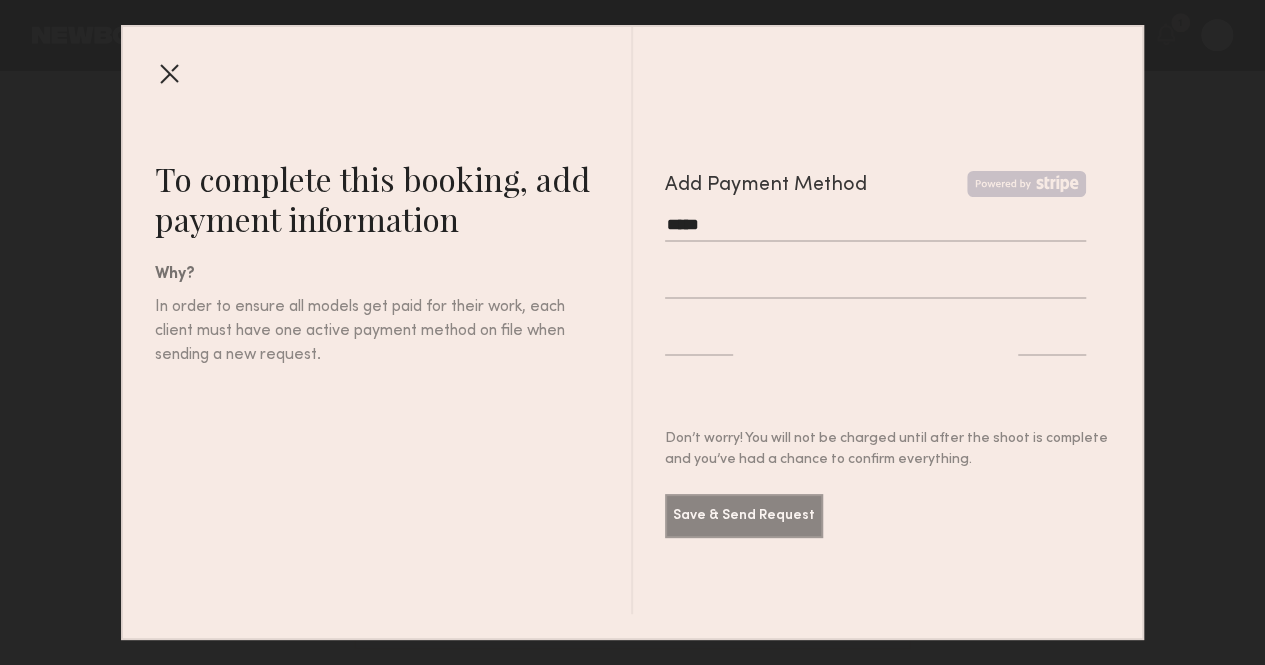 type on "**********" 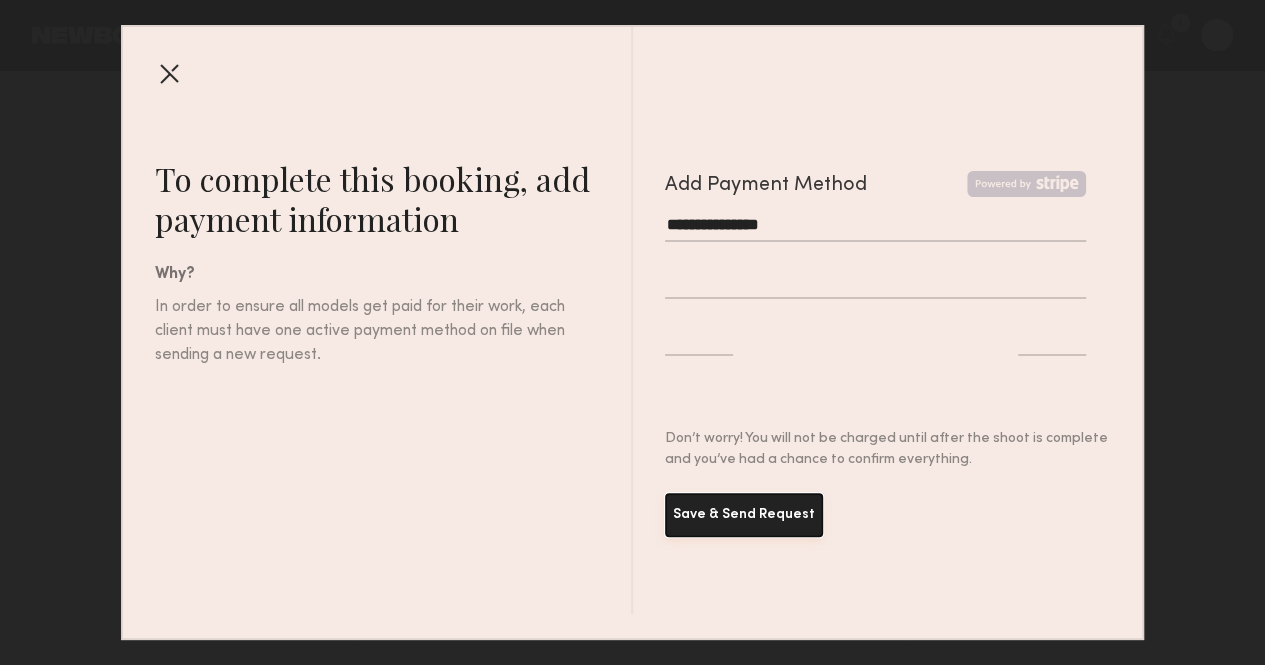click on "Save & Send Request" at bounding box center [744, 515] 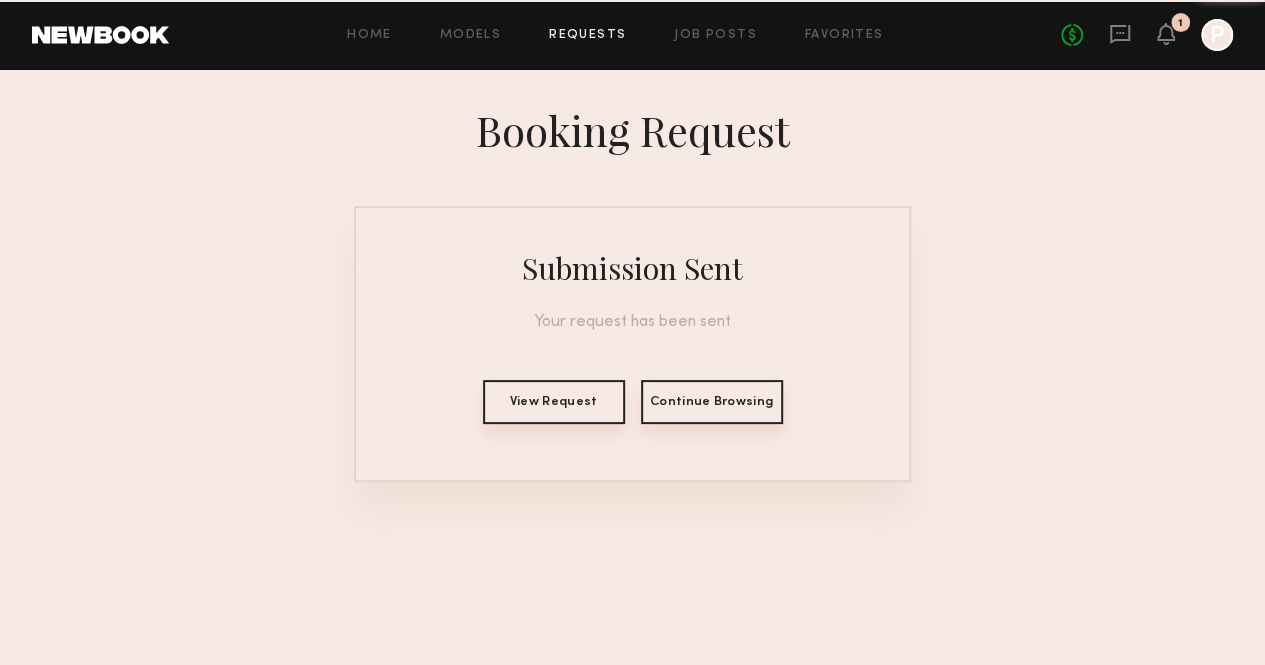scroll, scrollTop: 0, scrollLeft: 0, axis: both 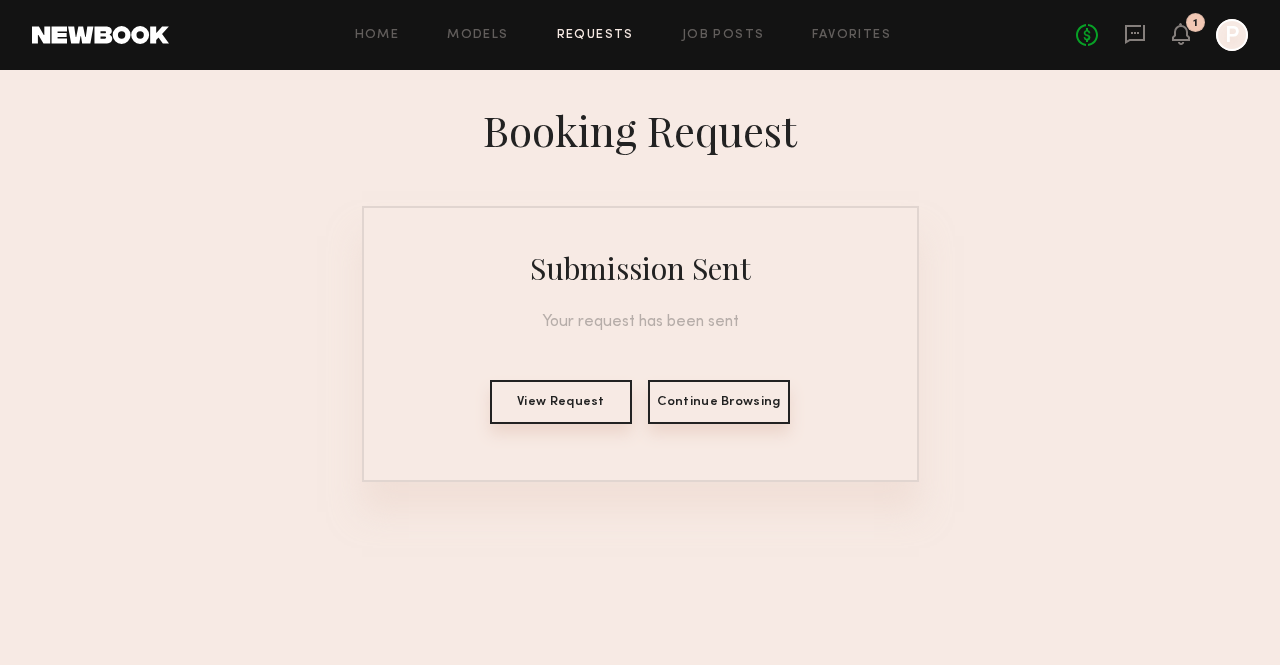 click on "View Request" 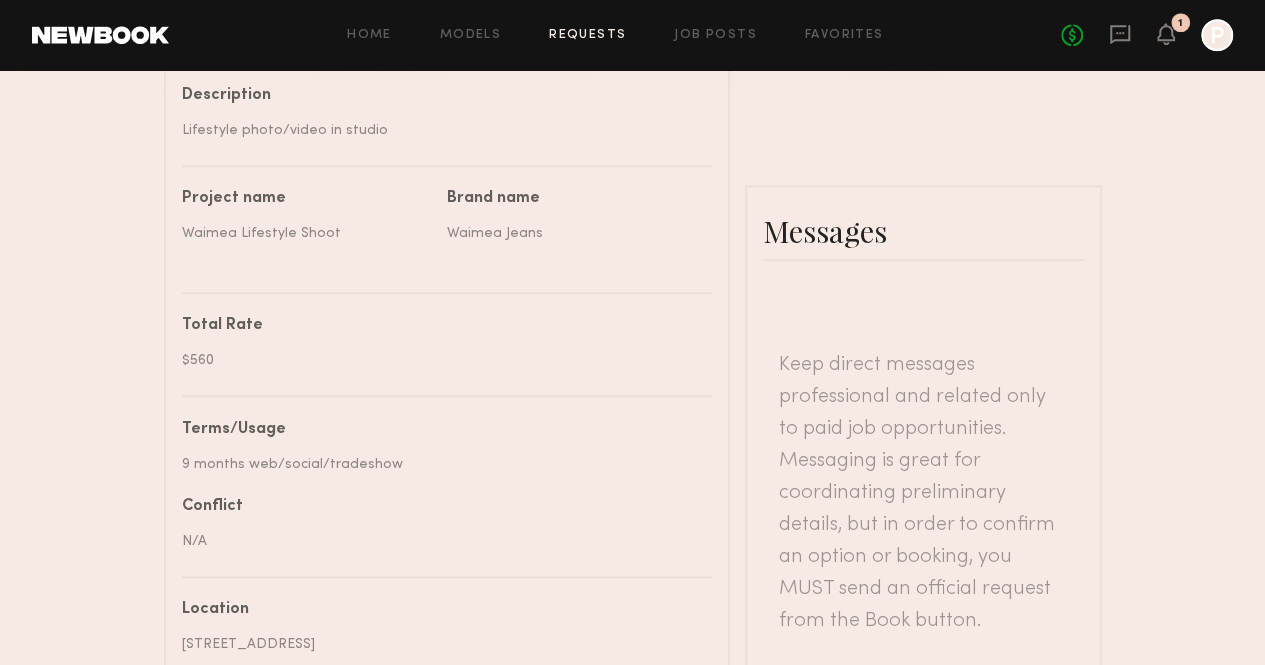scroll, scrollTop: 738, scrollLeft: 0, axis: vertical 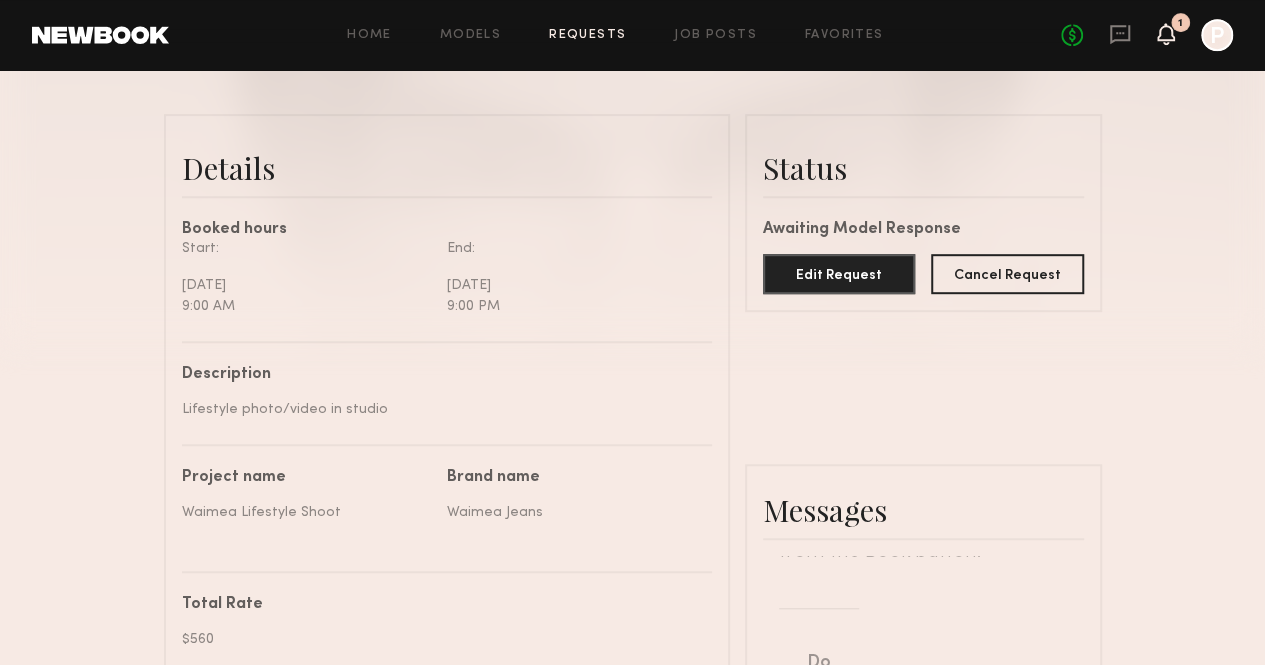 click 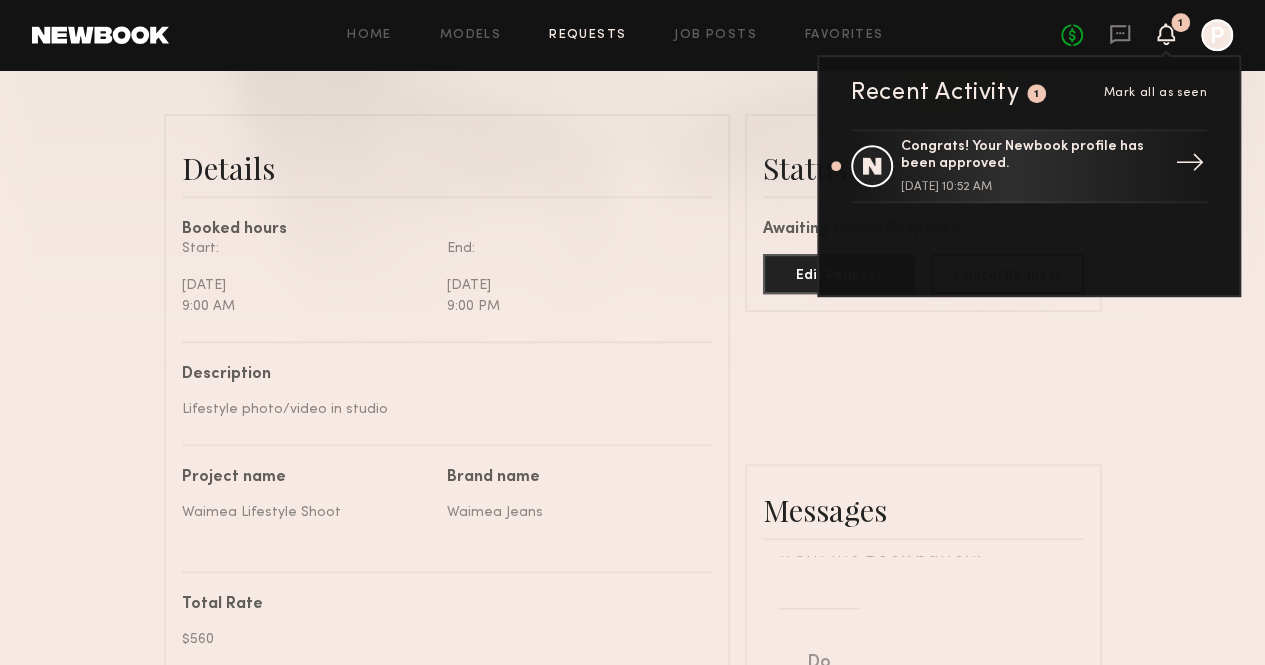 click on "Congrats! Your Newbook profile has been approved." 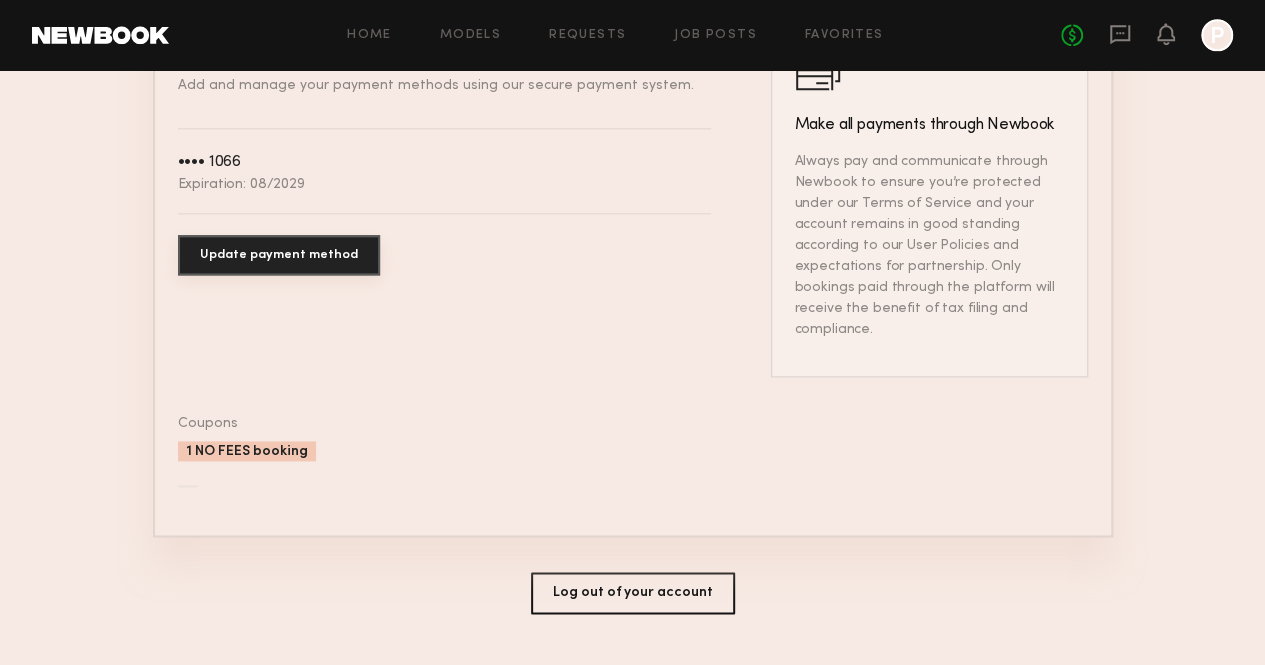 scroll, scrollTop: 1181, scrollLeft: 0, axis: vertical 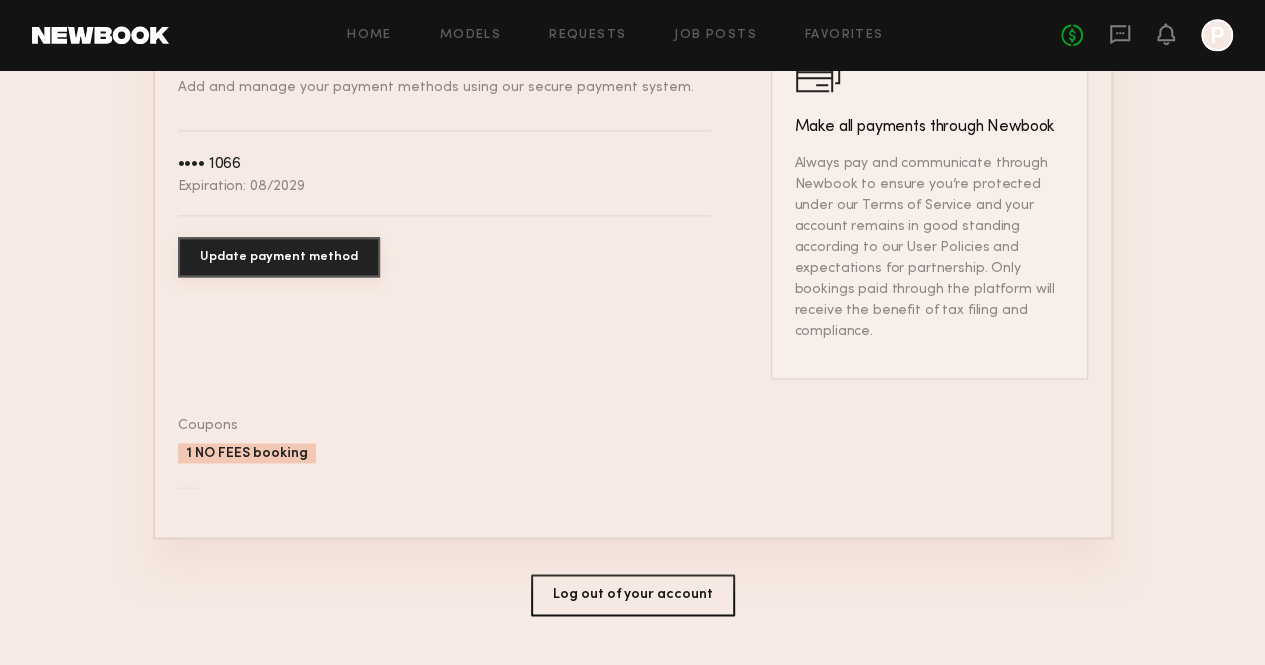 click on "1 NO FEES booking" 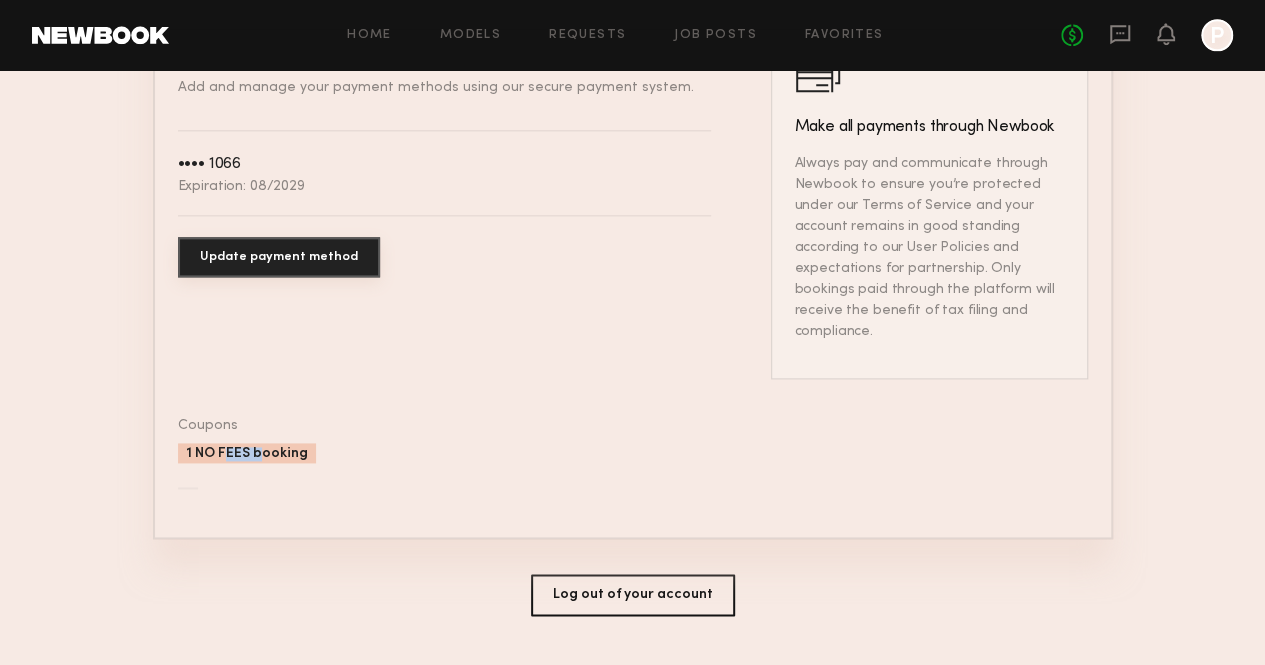 click on "1 NO FEES booking" 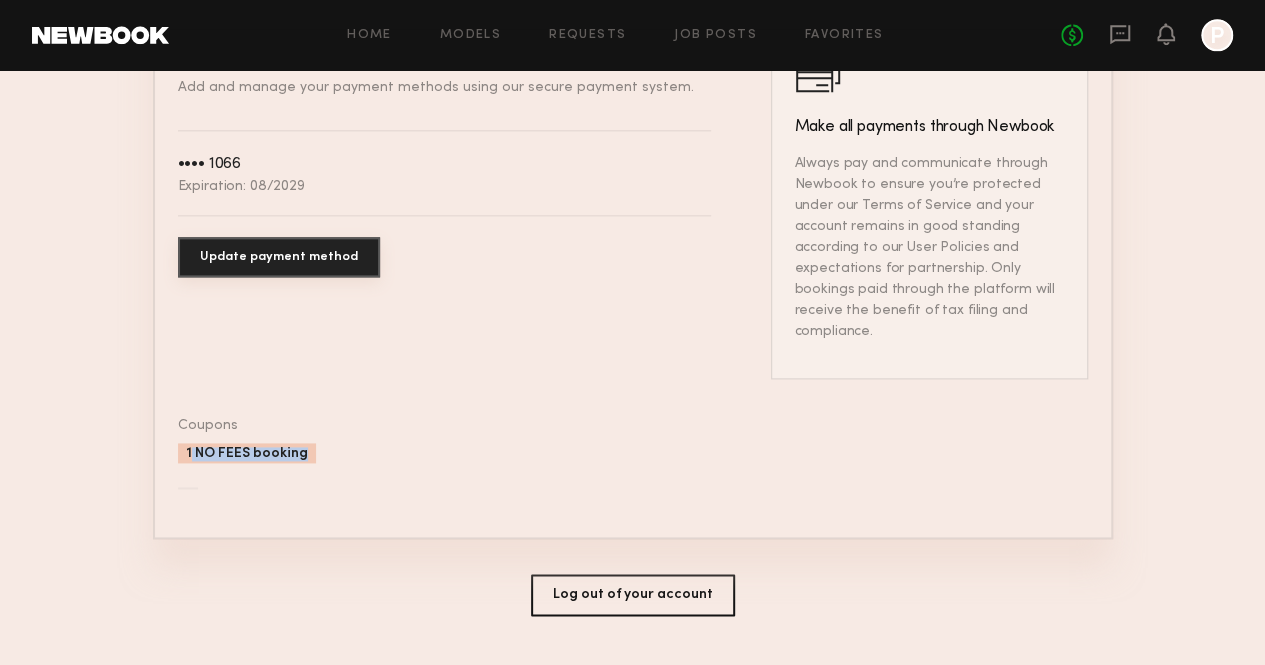 click on "1 NO FEES booking" 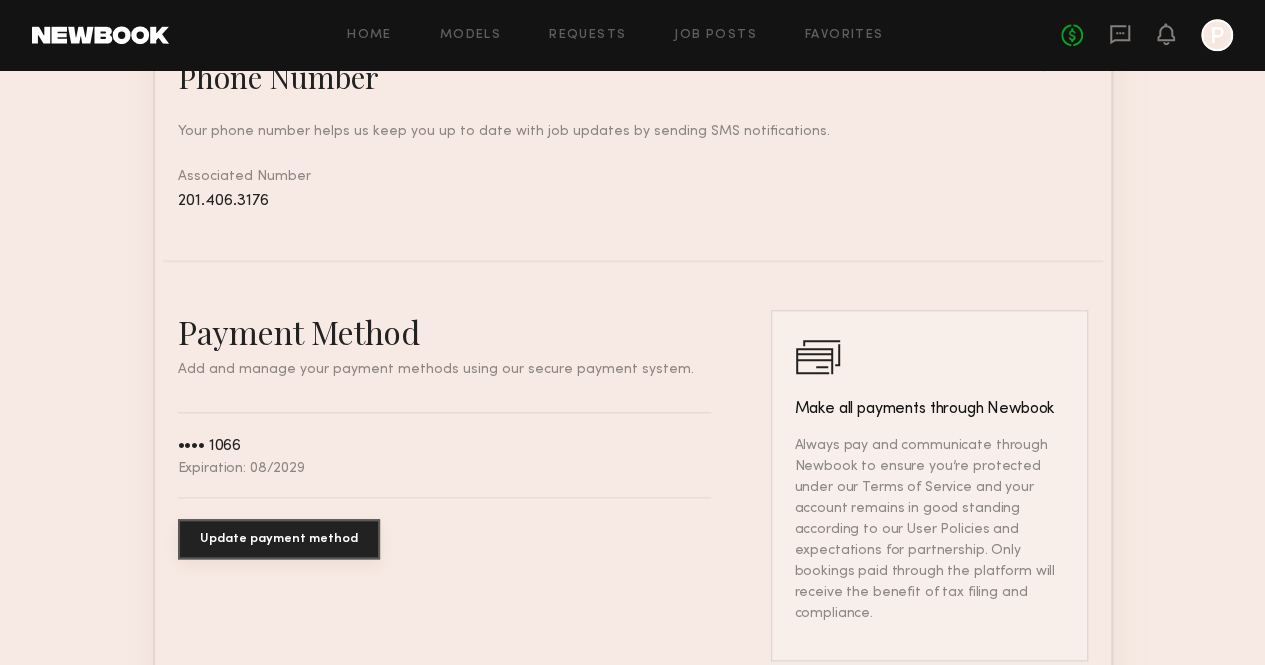 scroll, scrollTop: 1213, scrollLeft: 0, axis: vertical 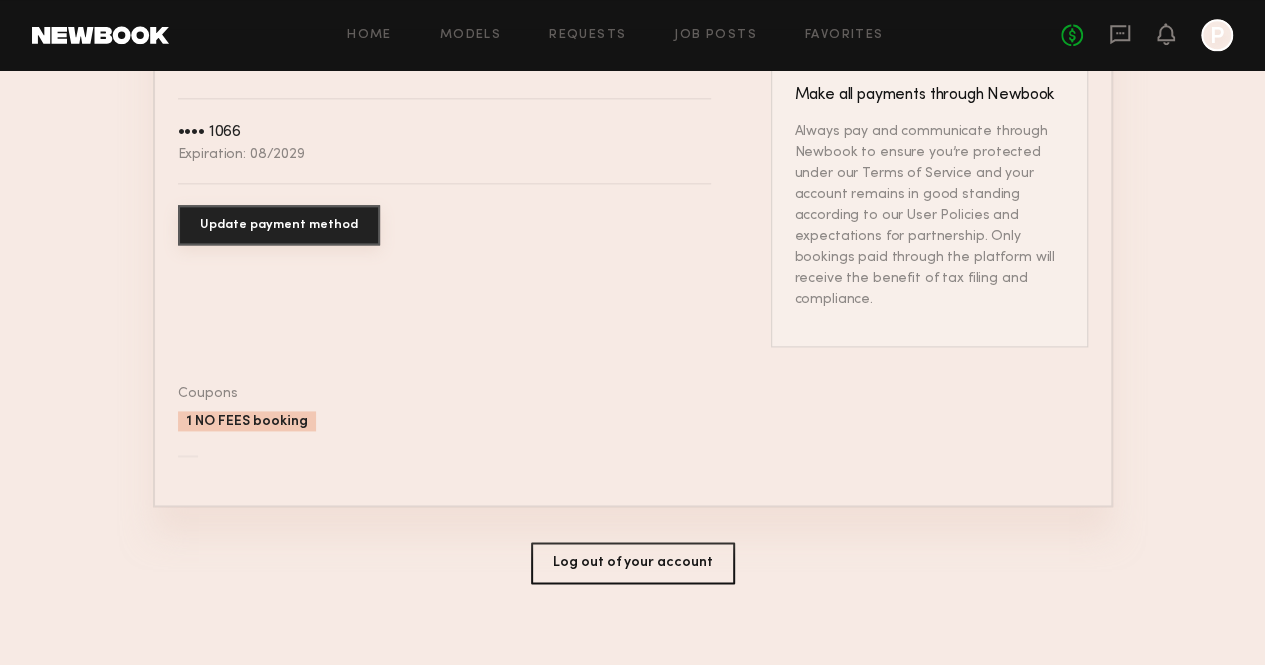 click on "1 NO FEES booking" 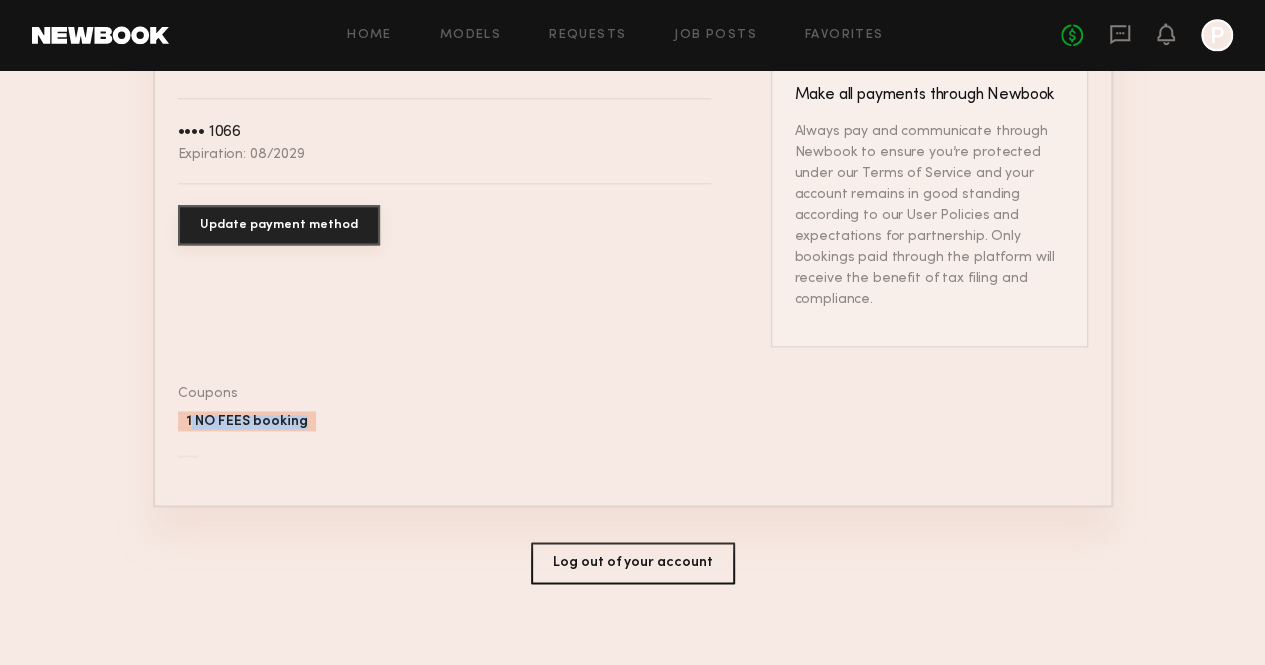 click on "1 NO FEES booking" 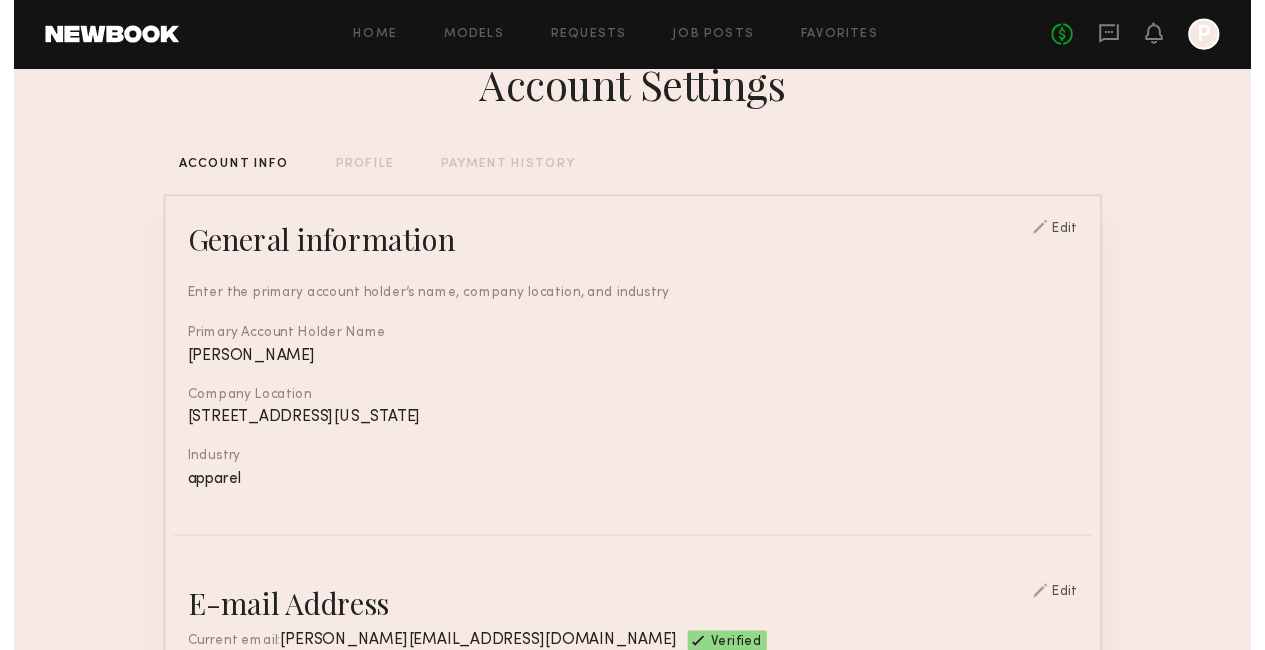 scroll, scrollTop: 0, scrollLeft: 0, axis: both 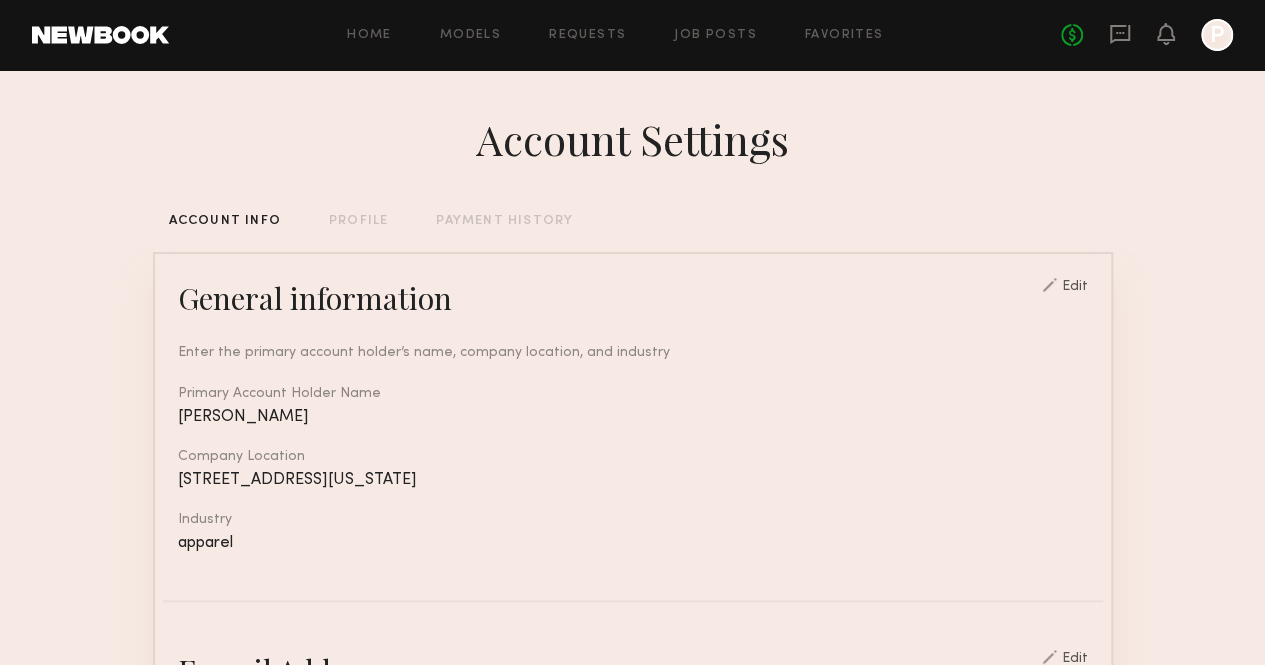 click on "Home Models Requests Job Posts Favorites Sign Out No fees up to $5,000 P" 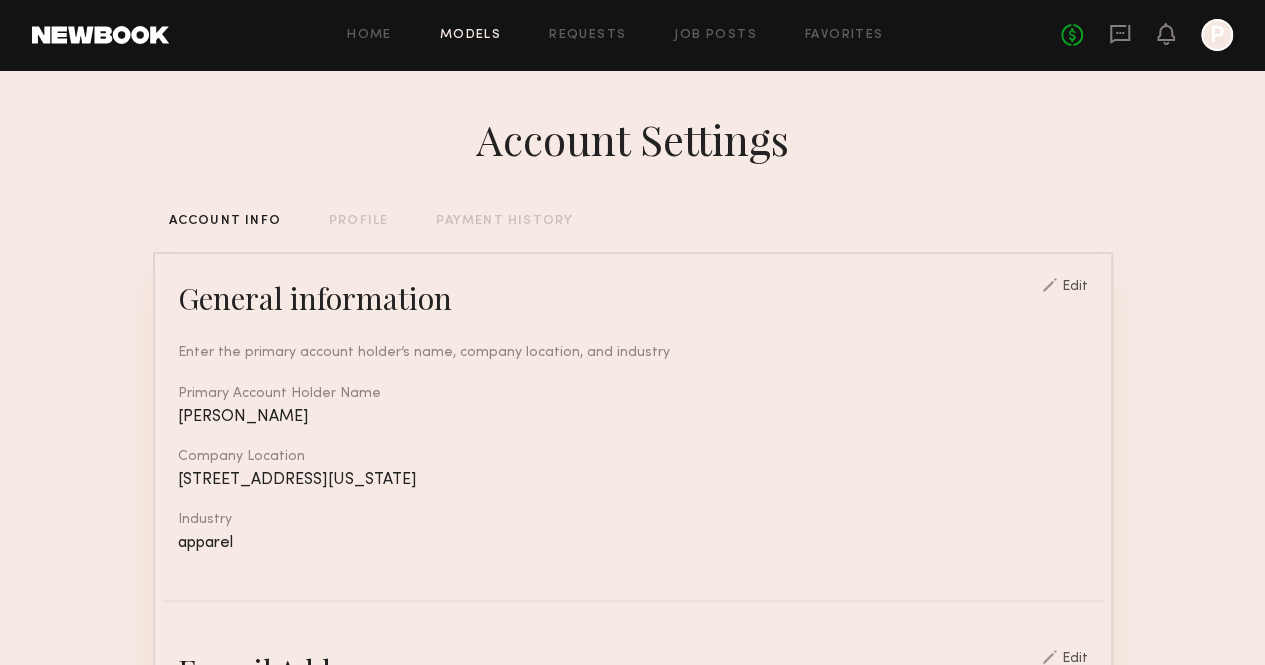 click on "Models" 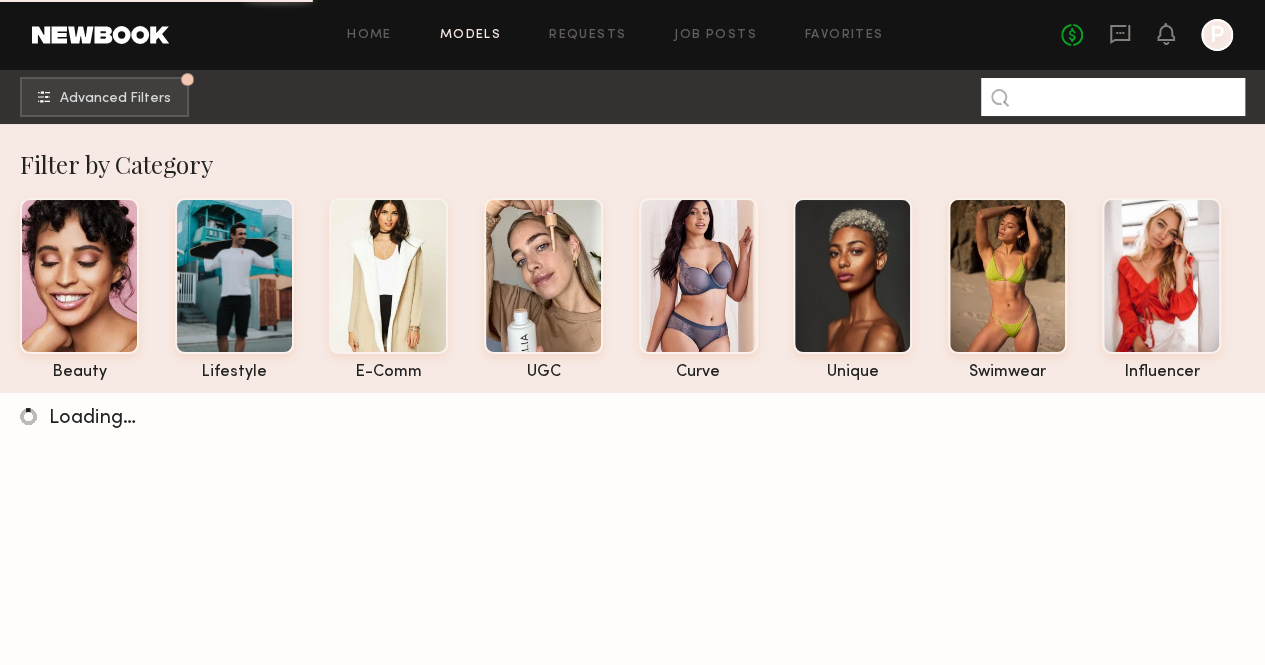 click 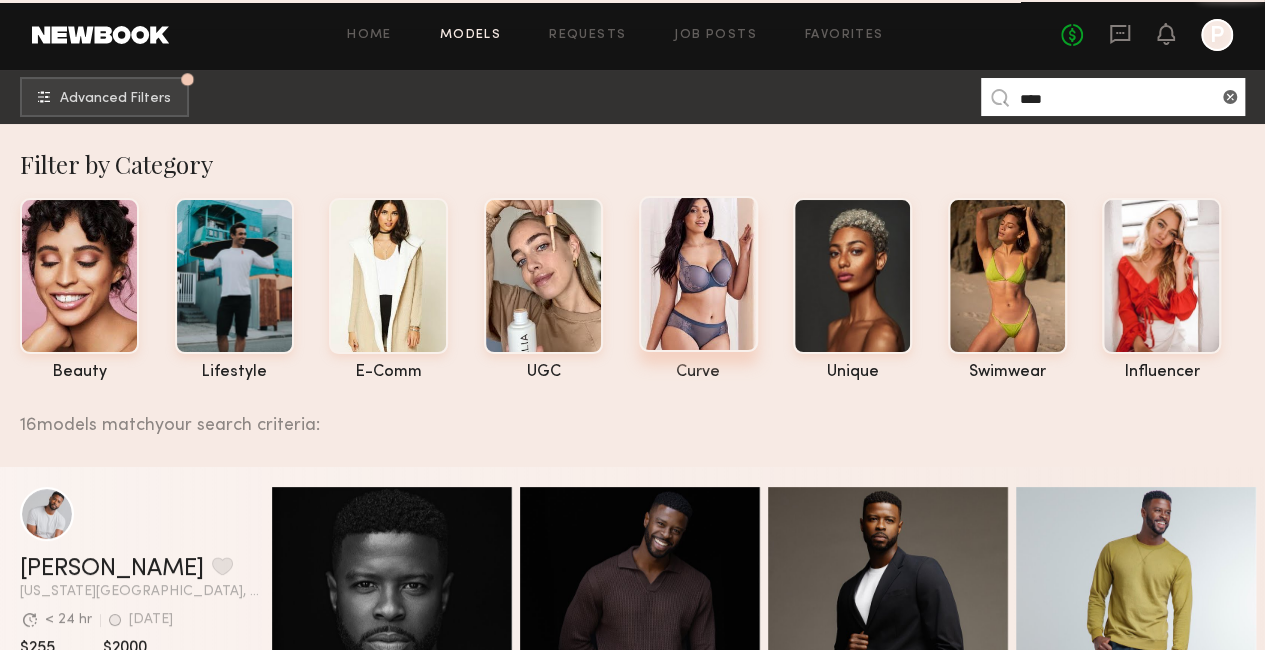type on "****" 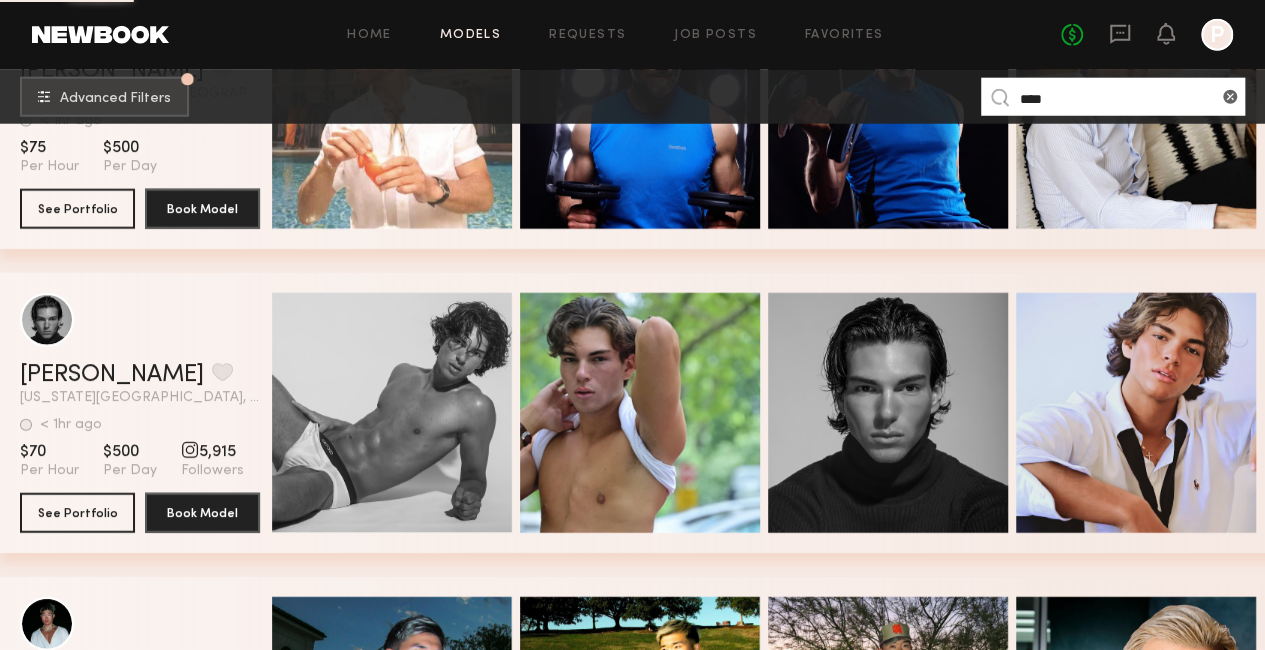 scroll, scrollTop: 2687, scrollLeft: 0, axis: vertical 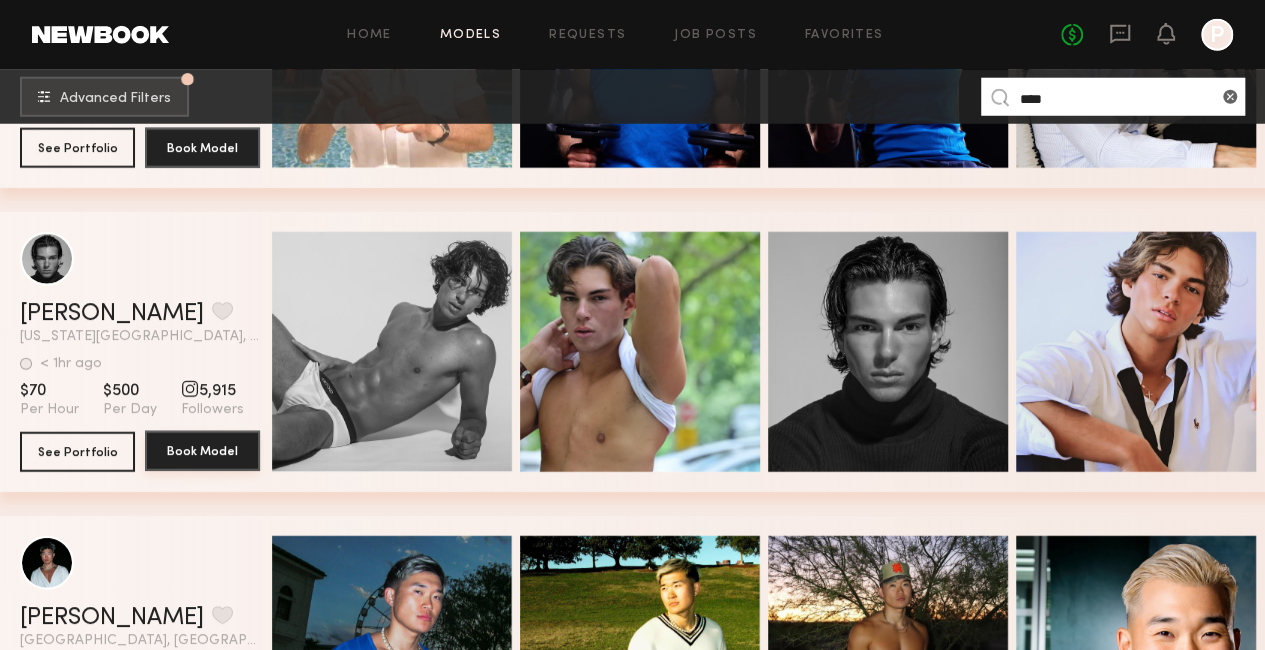 click on "Book Model" 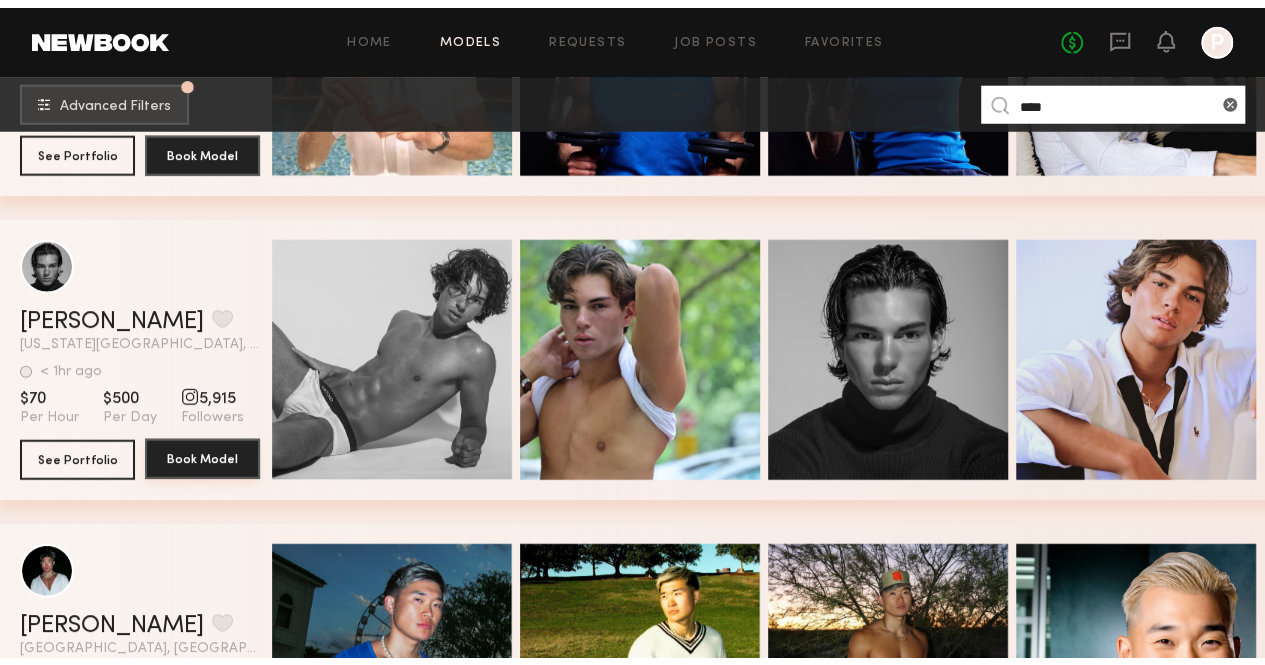 scroll, scrollTop: 0, scrollLeft: 0, axis: both 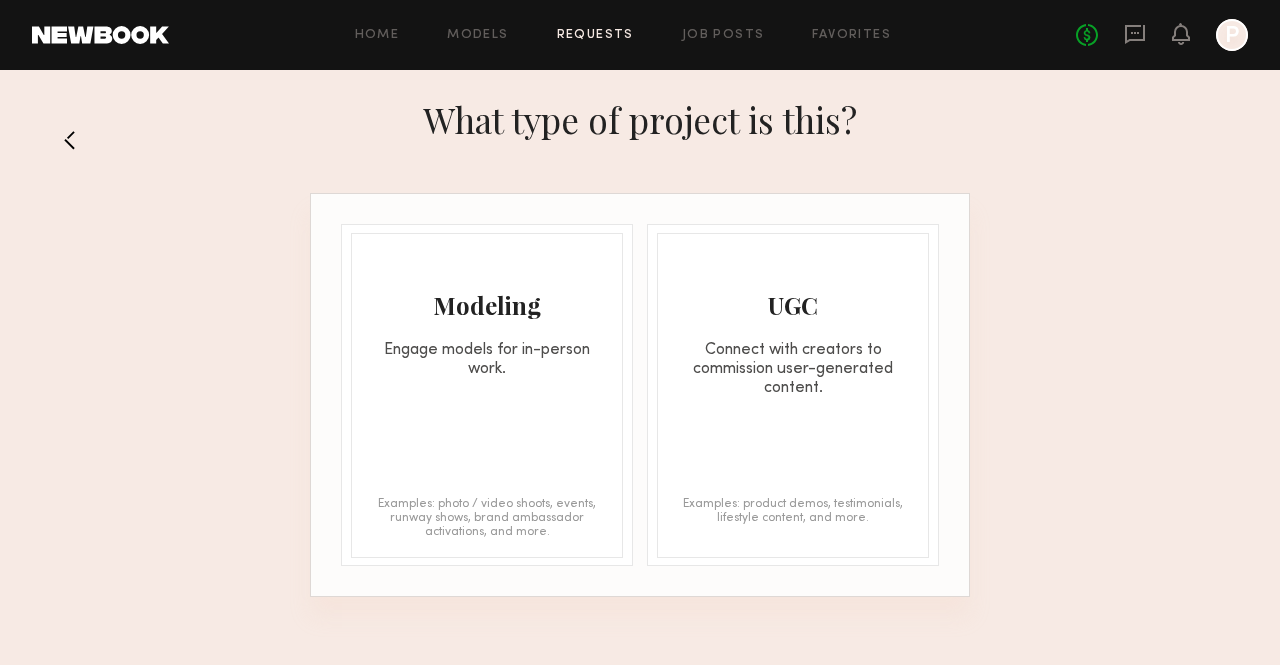 click on "Engage models for in-person work." 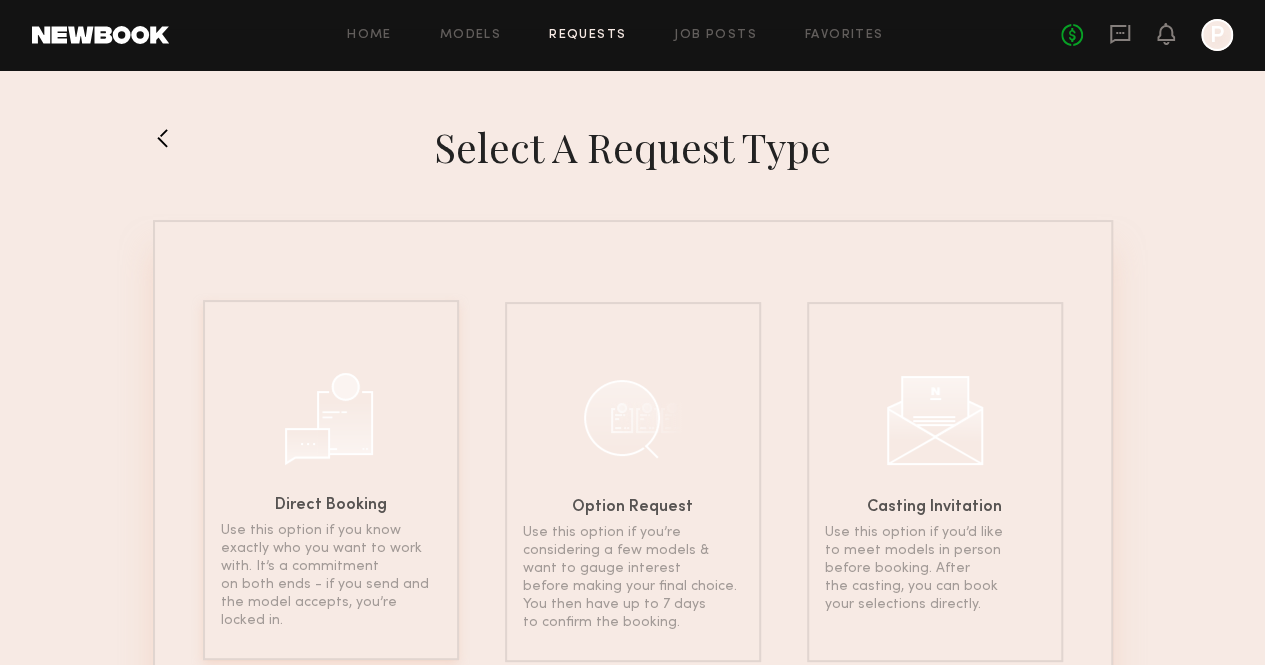 click on "Direct Booking Use this option if you know exactly who you want to work with. It’s a commitment on both ends - if you send and the model accepts, you’re locked in." 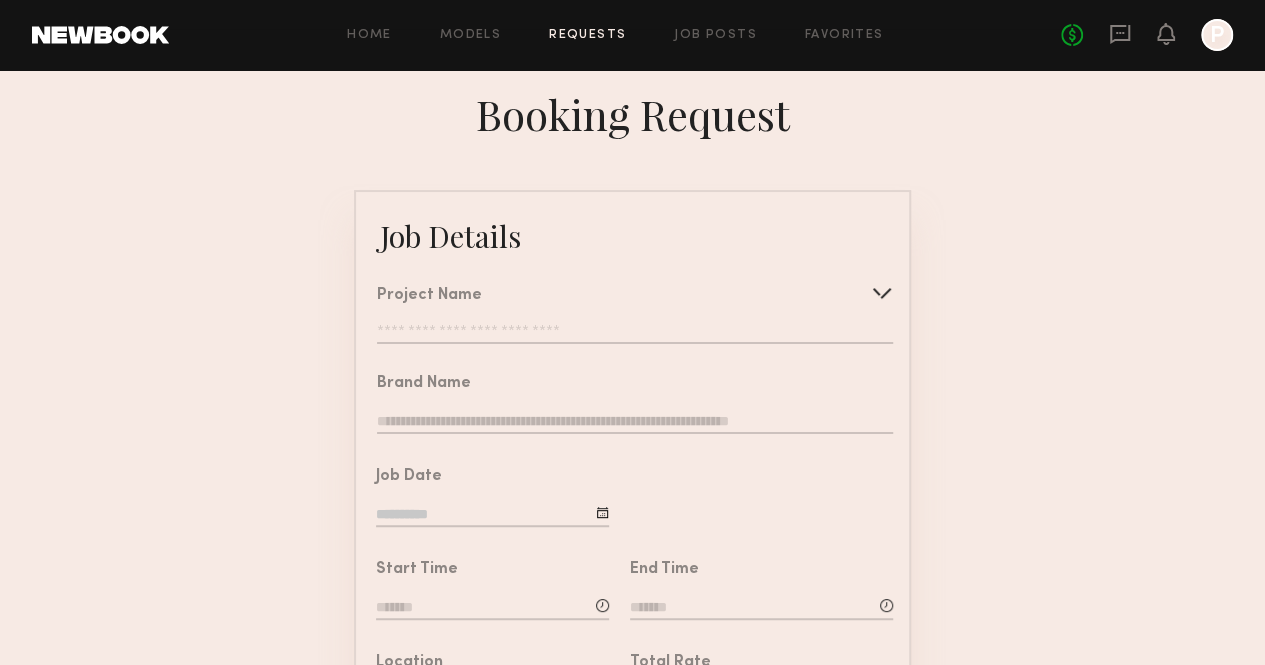 click 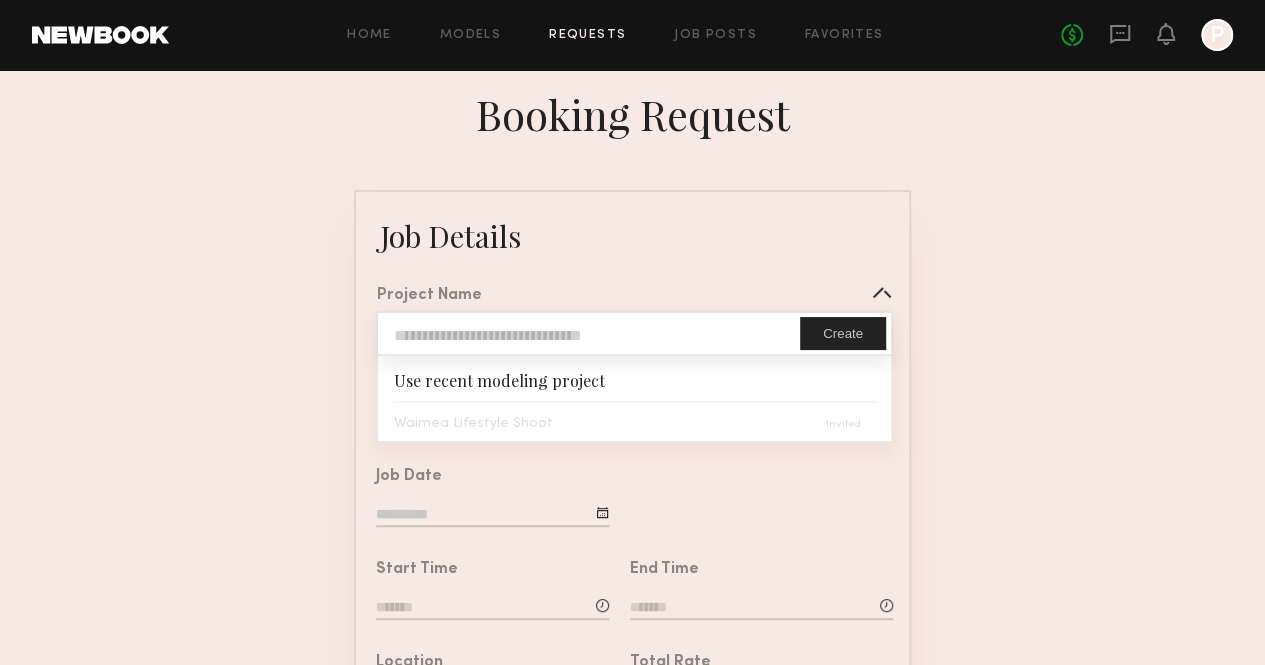 click 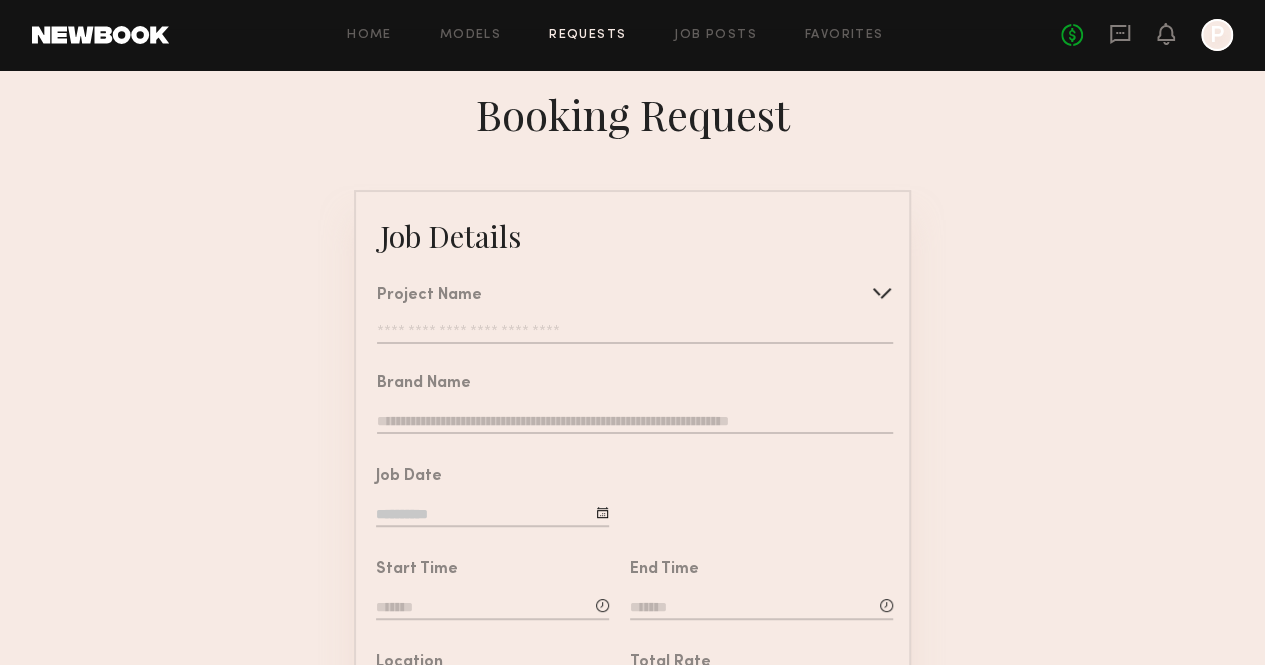click on "Job Details" 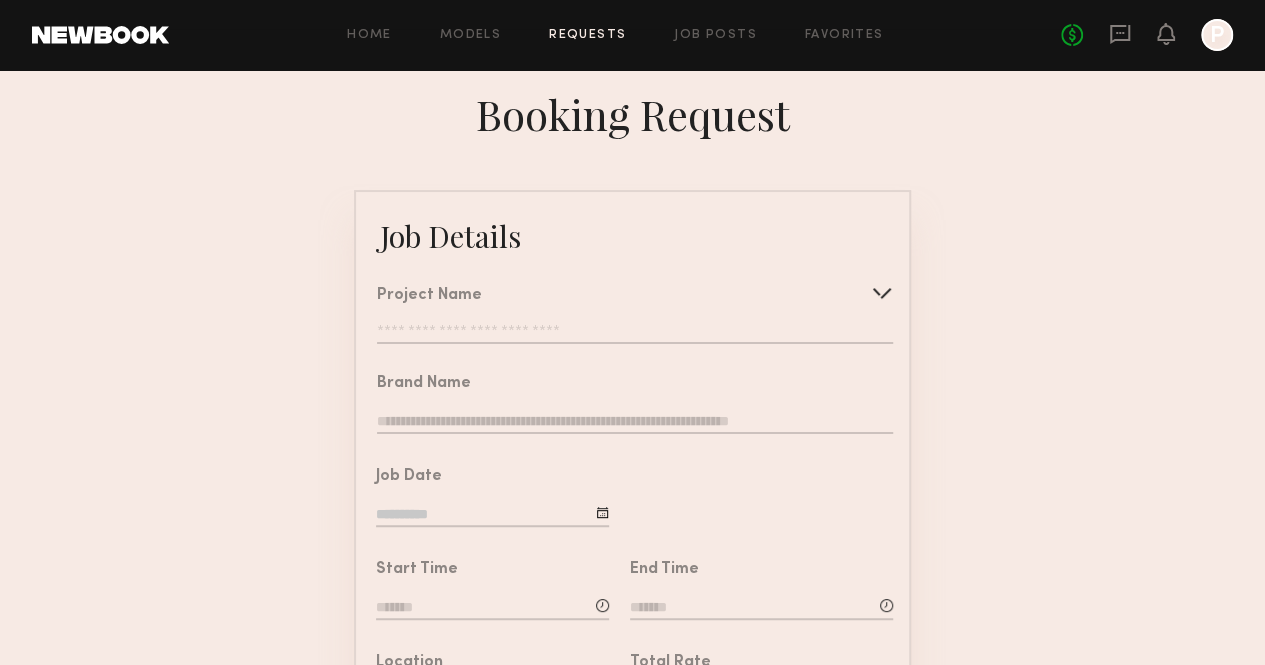click 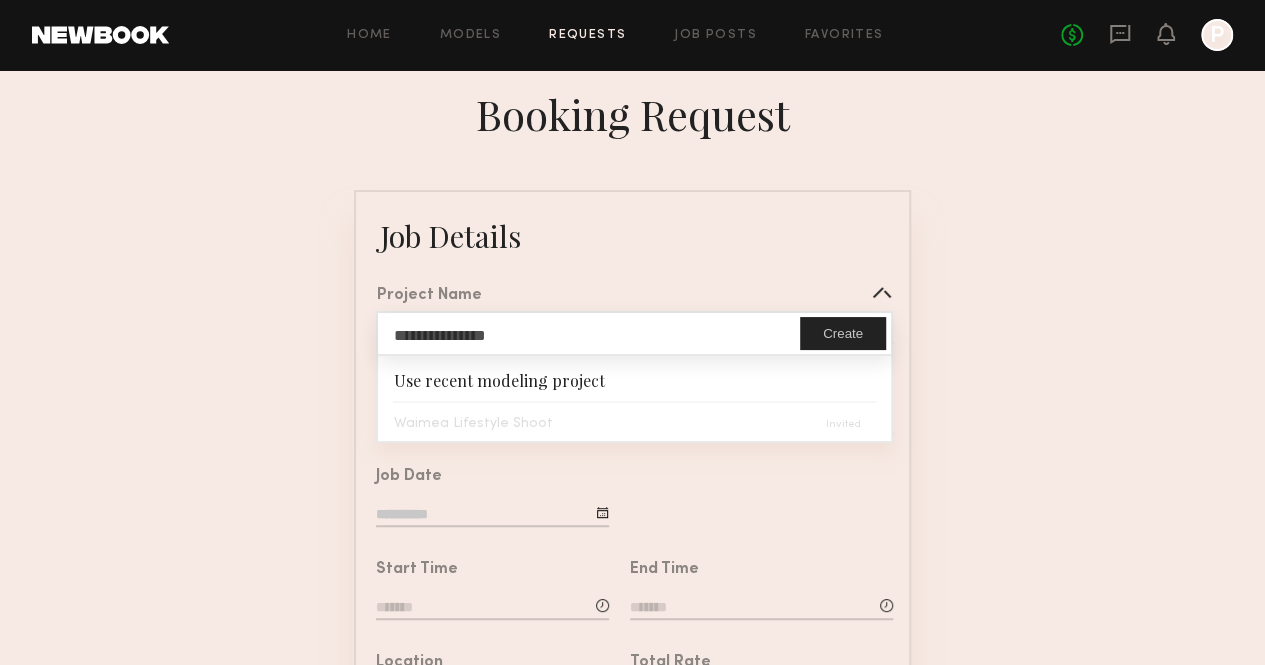 click on "**********" 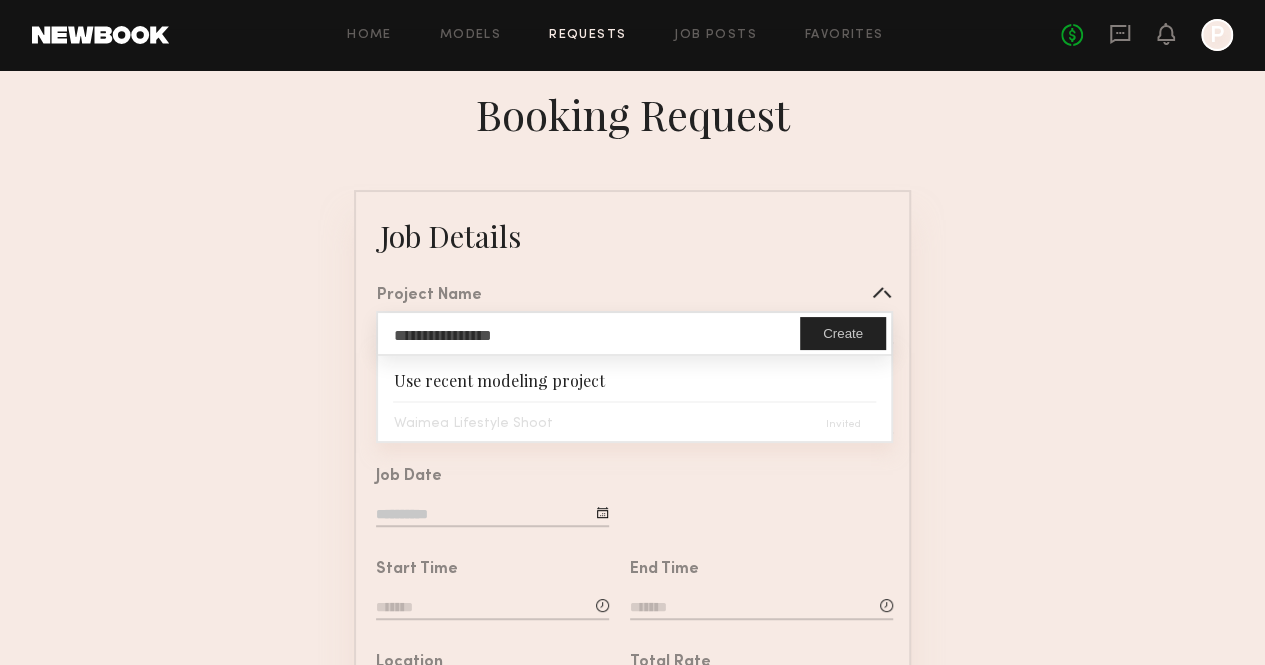 click on "**********" 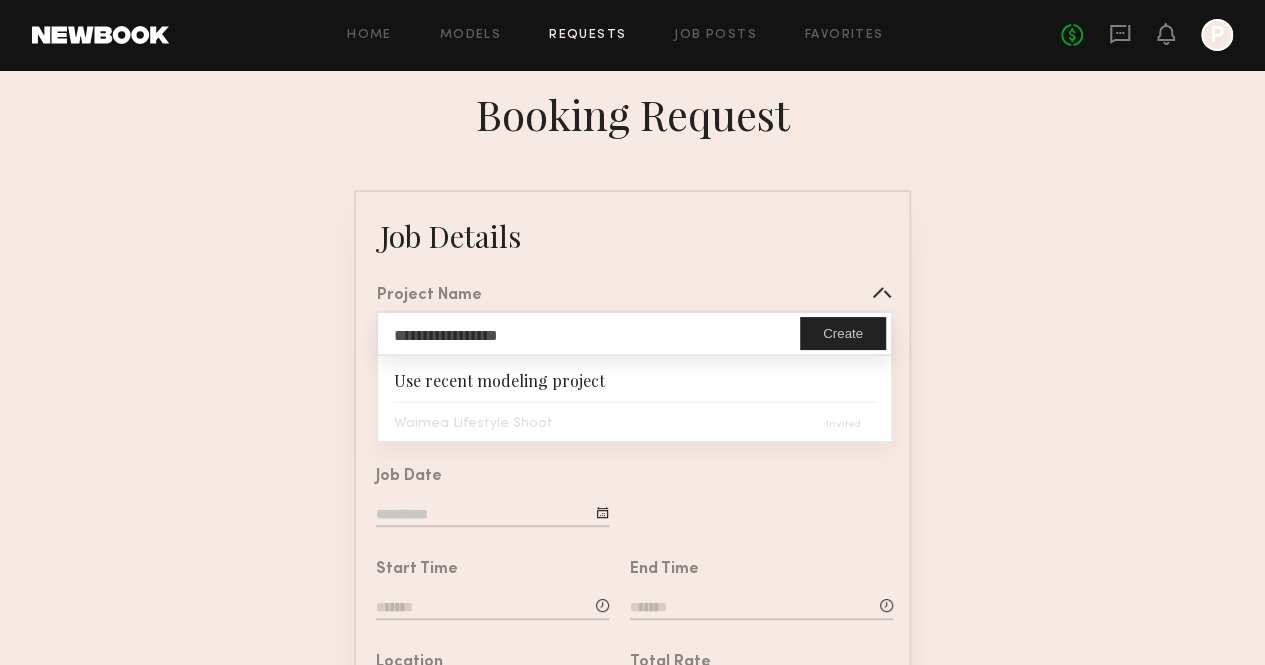 type on "**********" 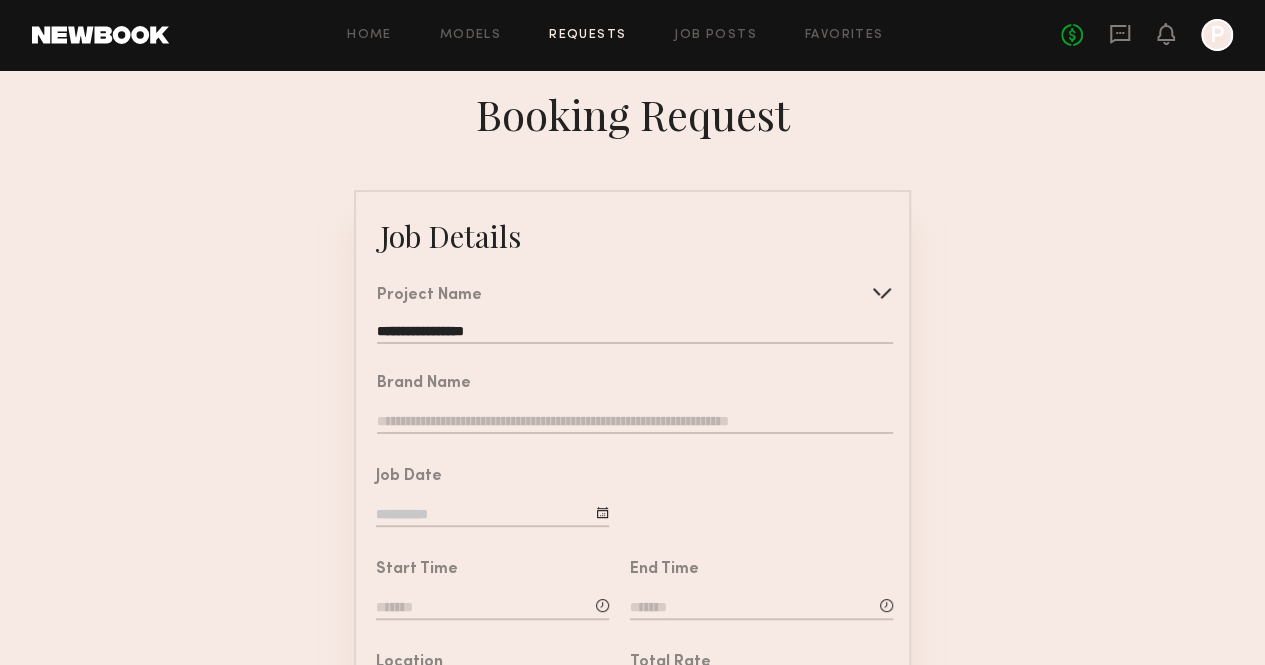 click 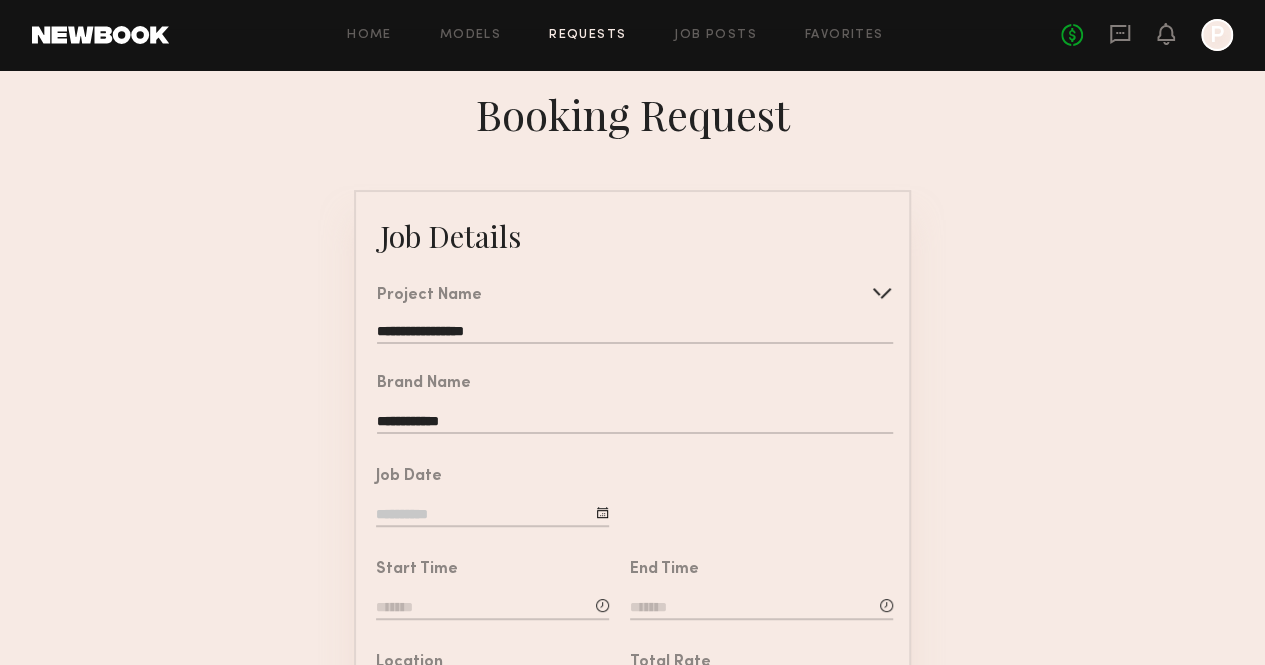 type on "**********" 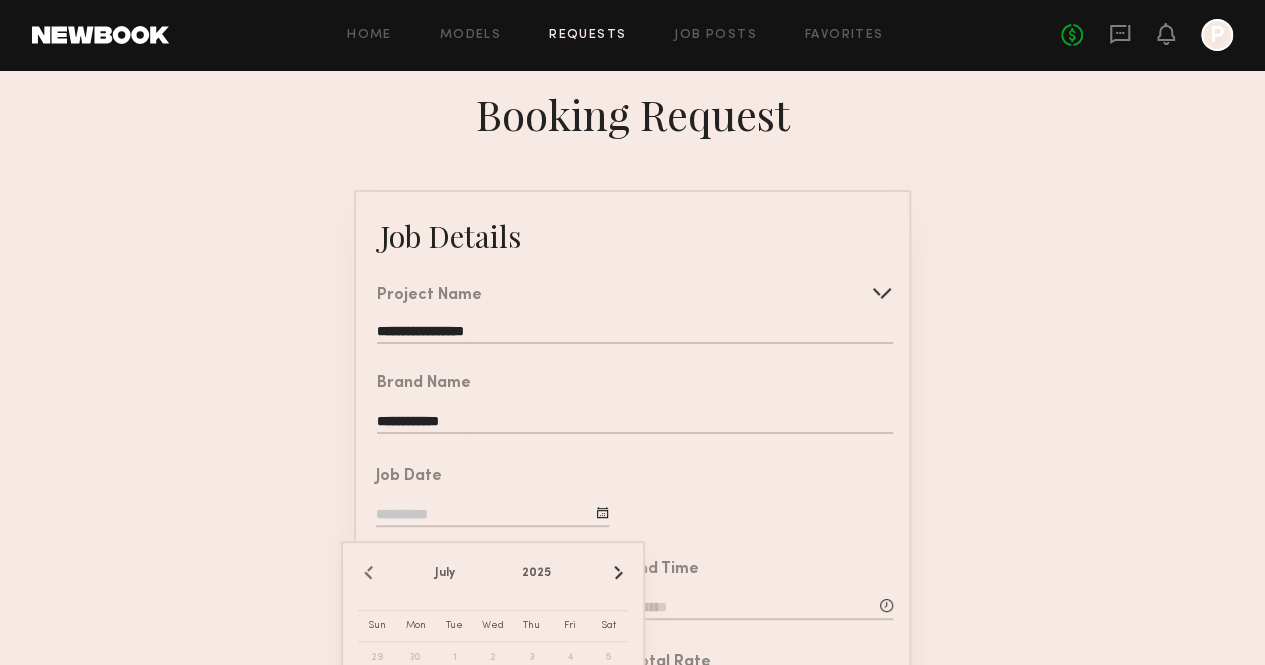 click on "‹ [DATE] › Sun  Mon  Tue  Wed  Thu  Fri  Sat  29 30 1 2 3 4 5 6 7 8 9 10 11 12 13 14 15 16 17 18 19 20 21 22 23 24 25 26 27 28 29 30 31 1 2 3 4 5 6 7 8 9" 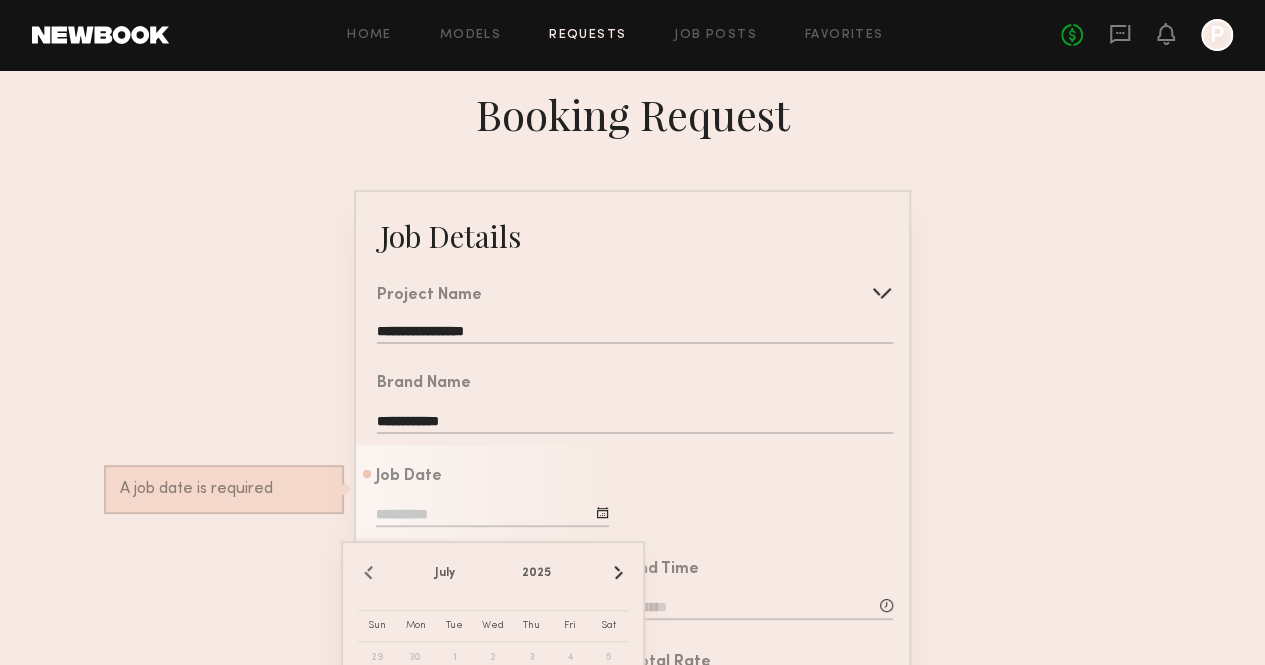 click on "›" 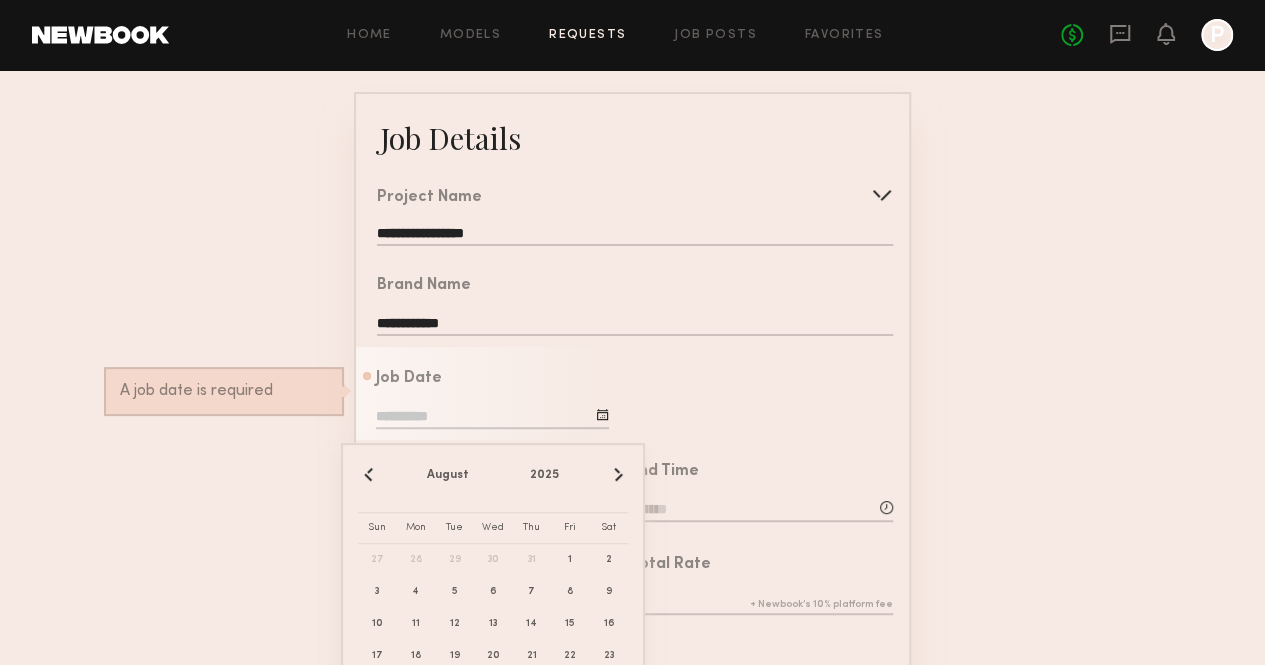 scroll, scrollTop: 188, scrollLeft: 0, axis: vertical 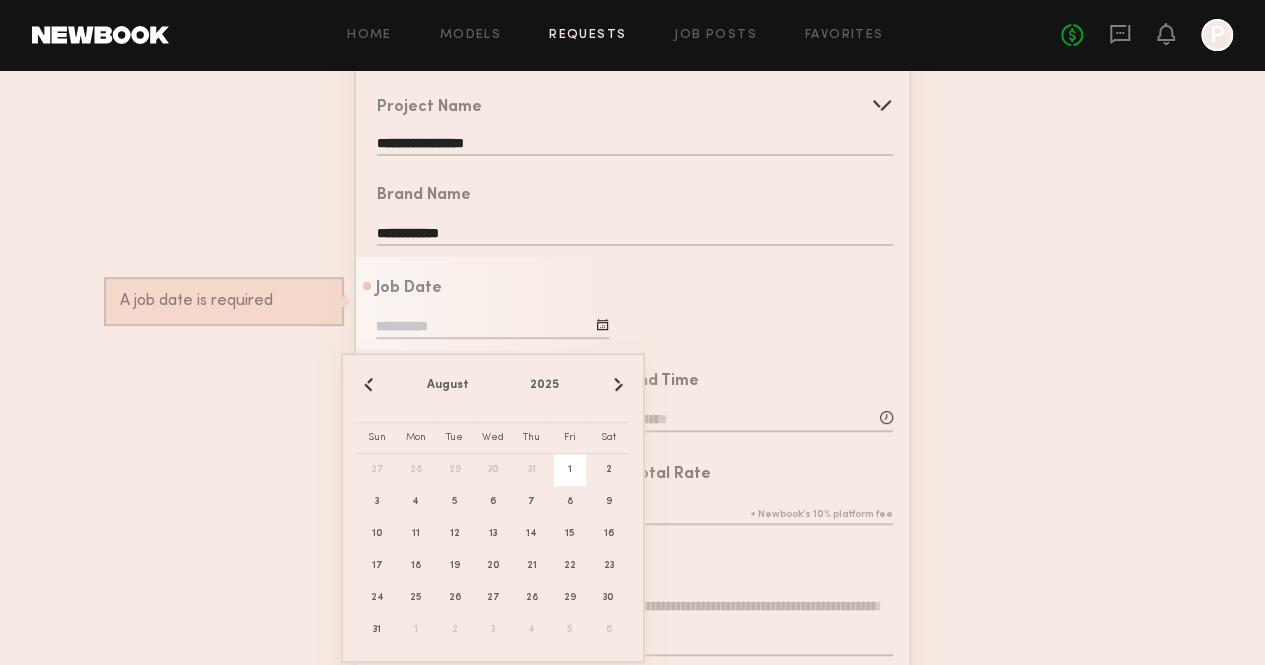 click on "1" 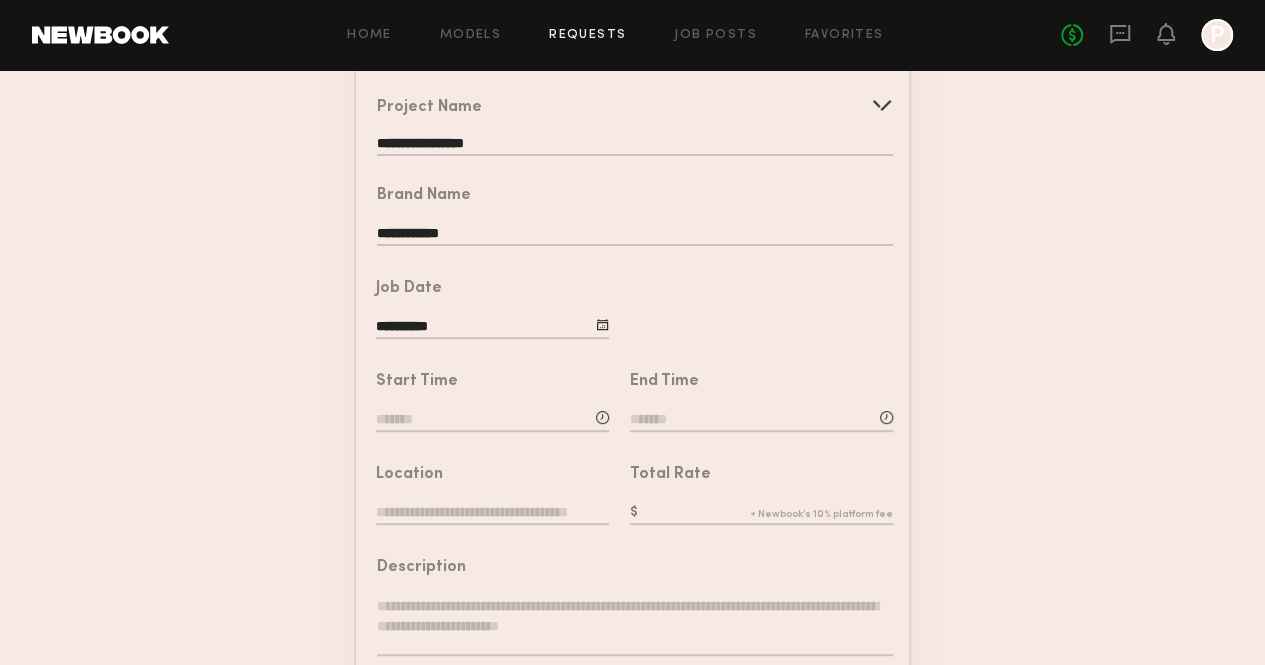 click on "Start Time" 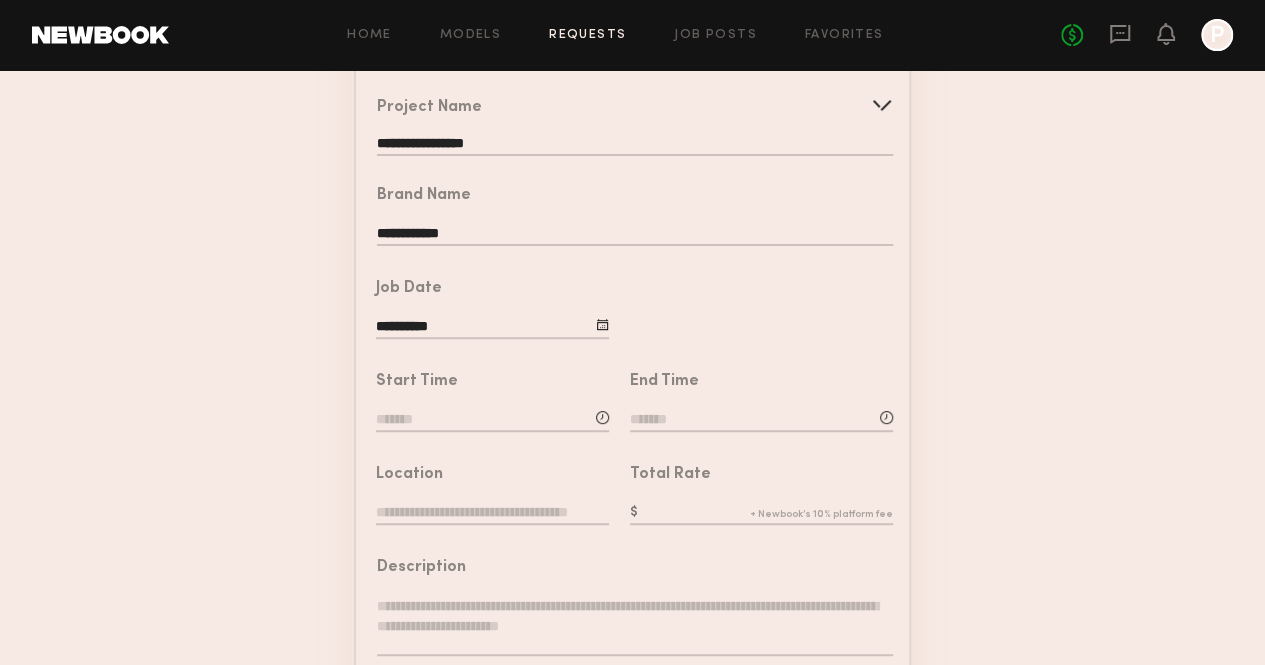 click 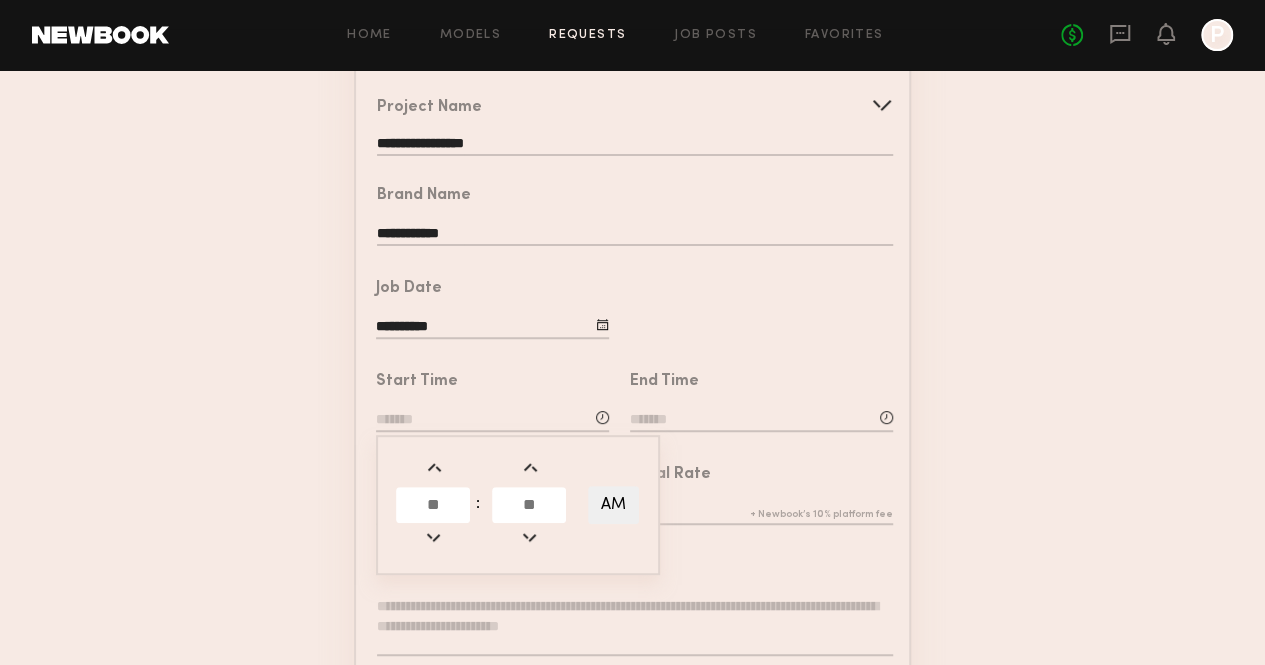 click 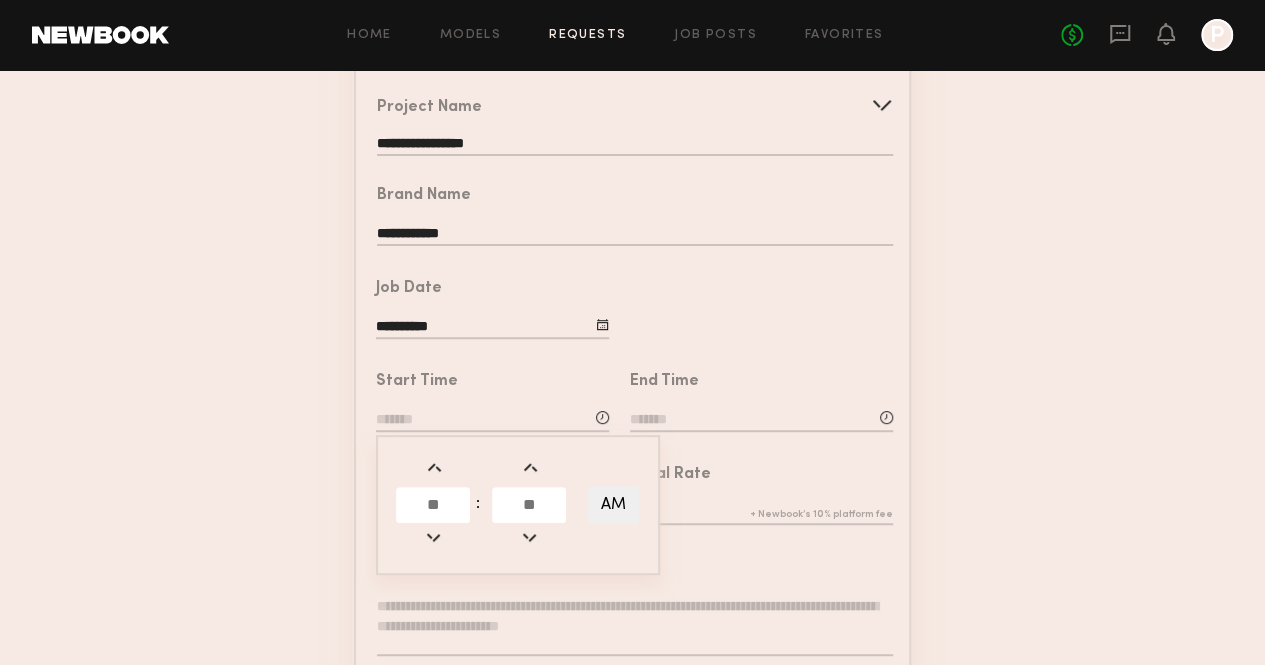 type on "*******" 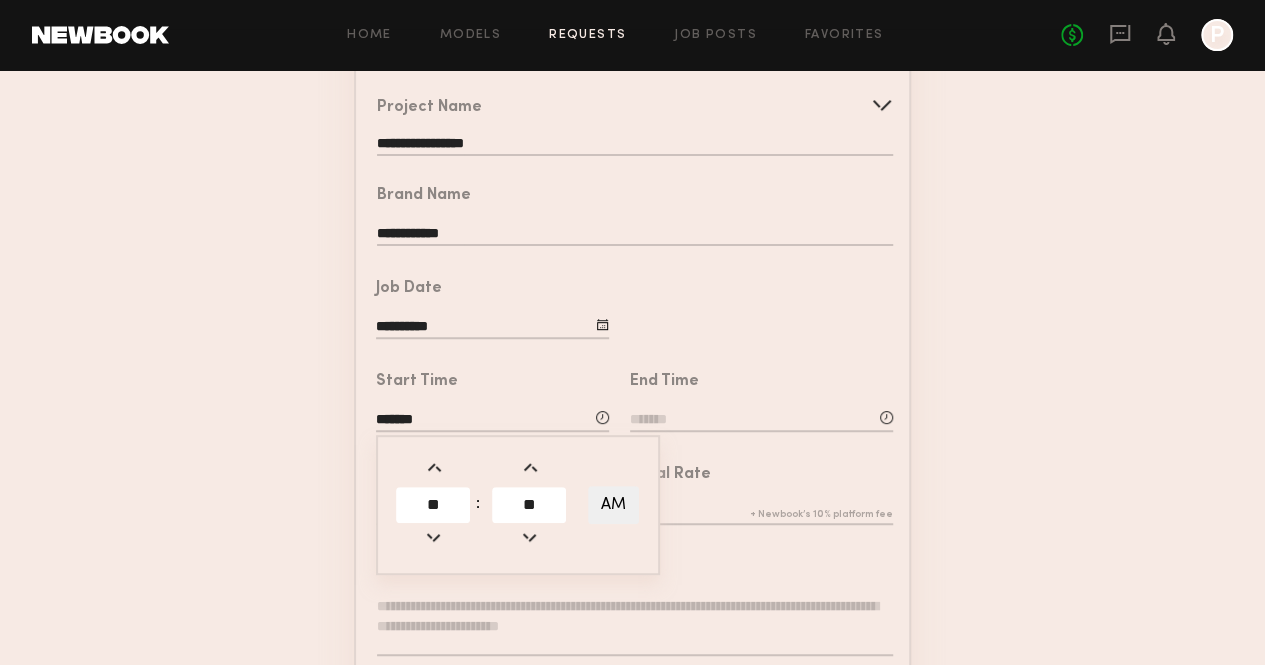 click 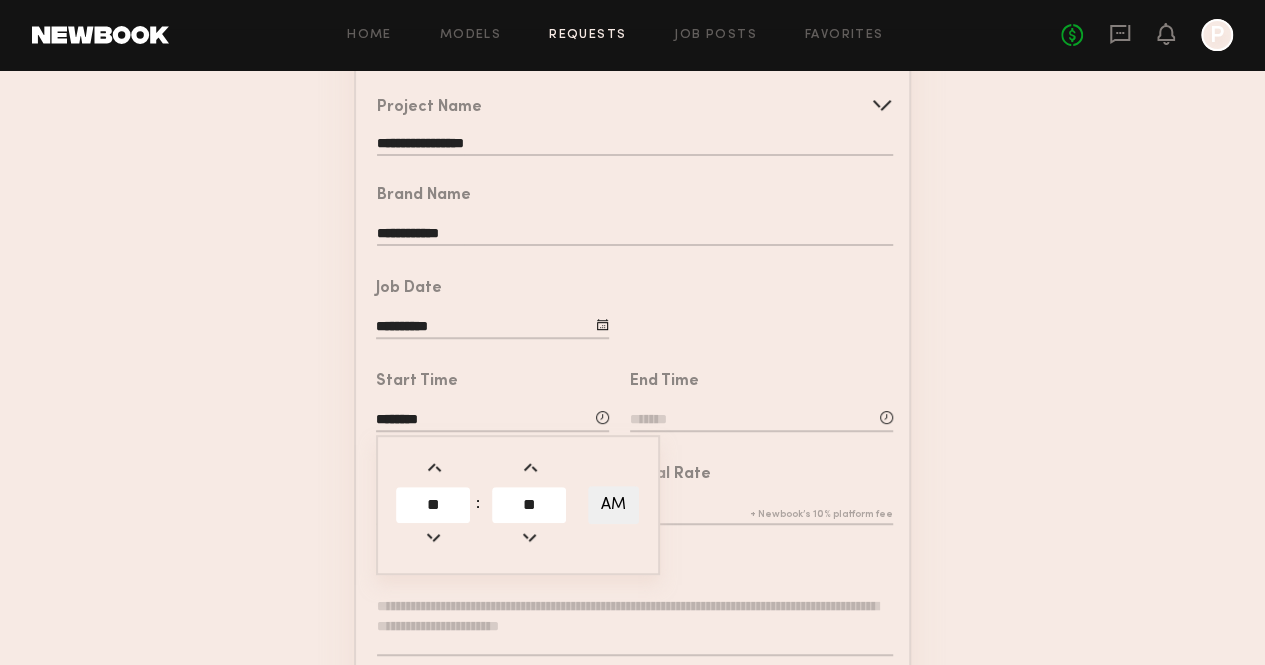 click 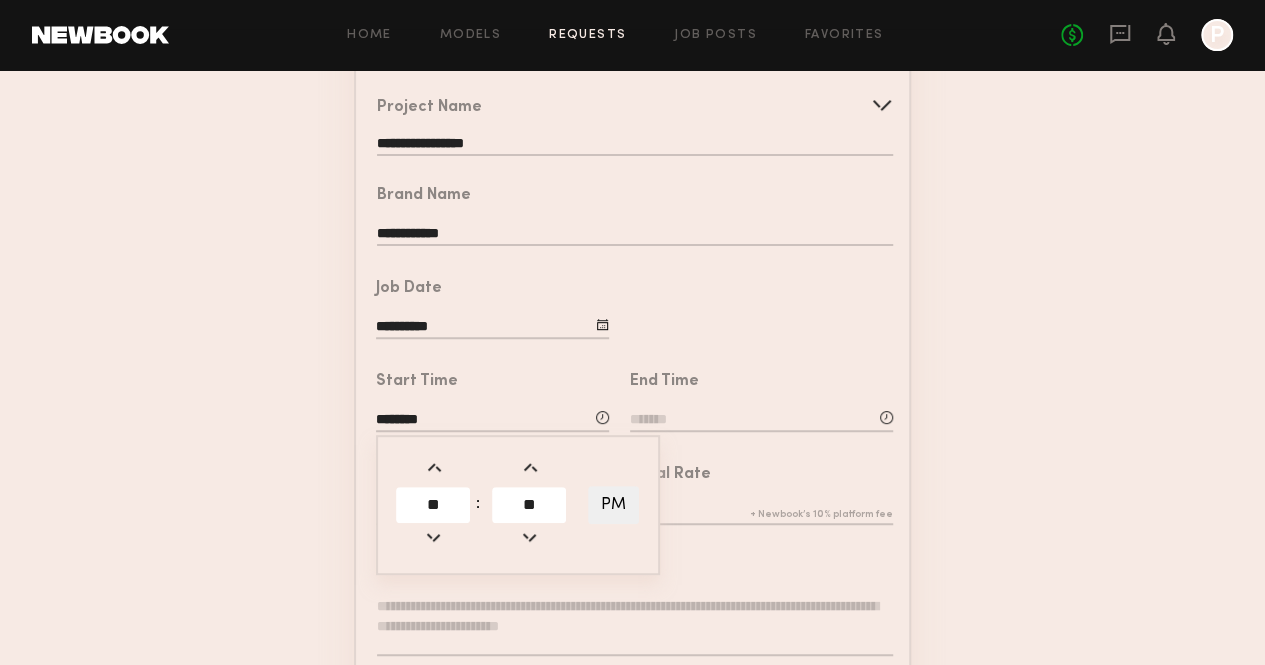 click on "End Time" 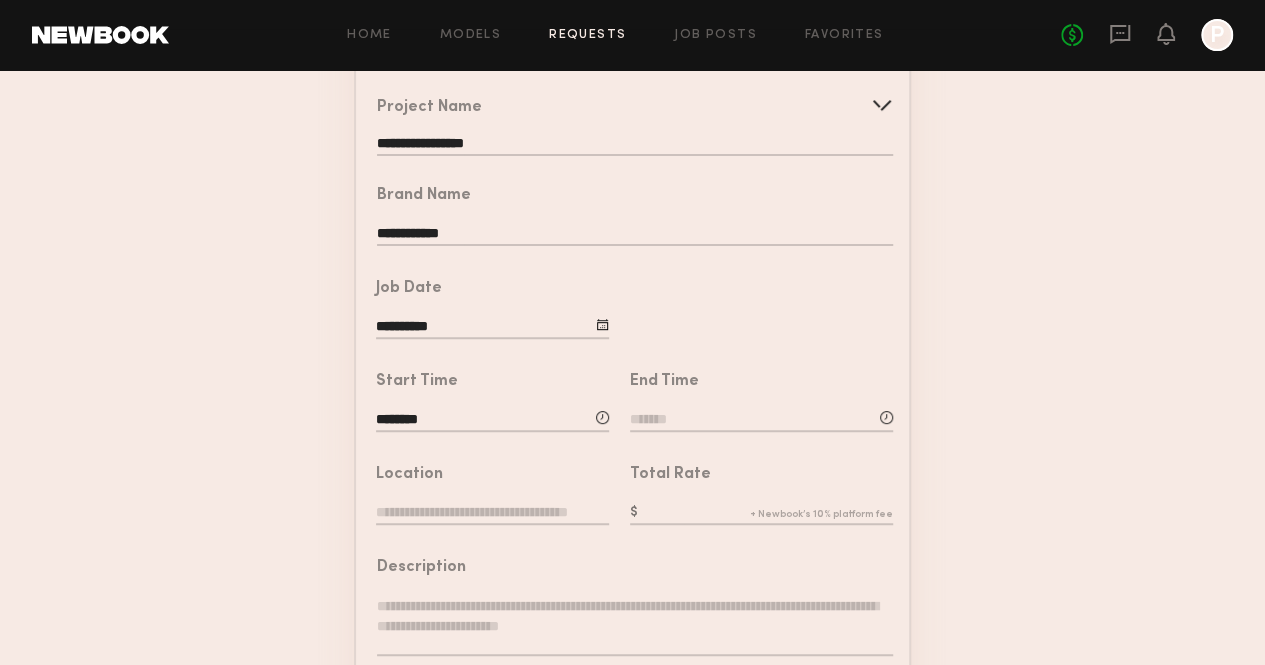 click 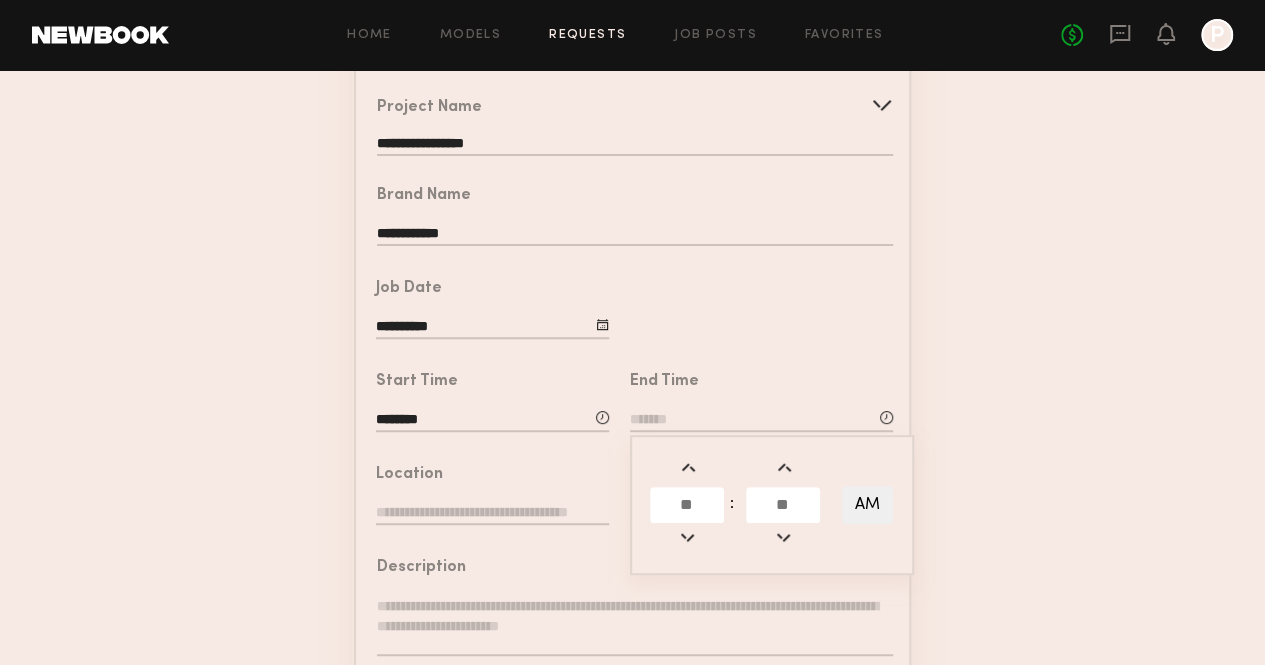 click 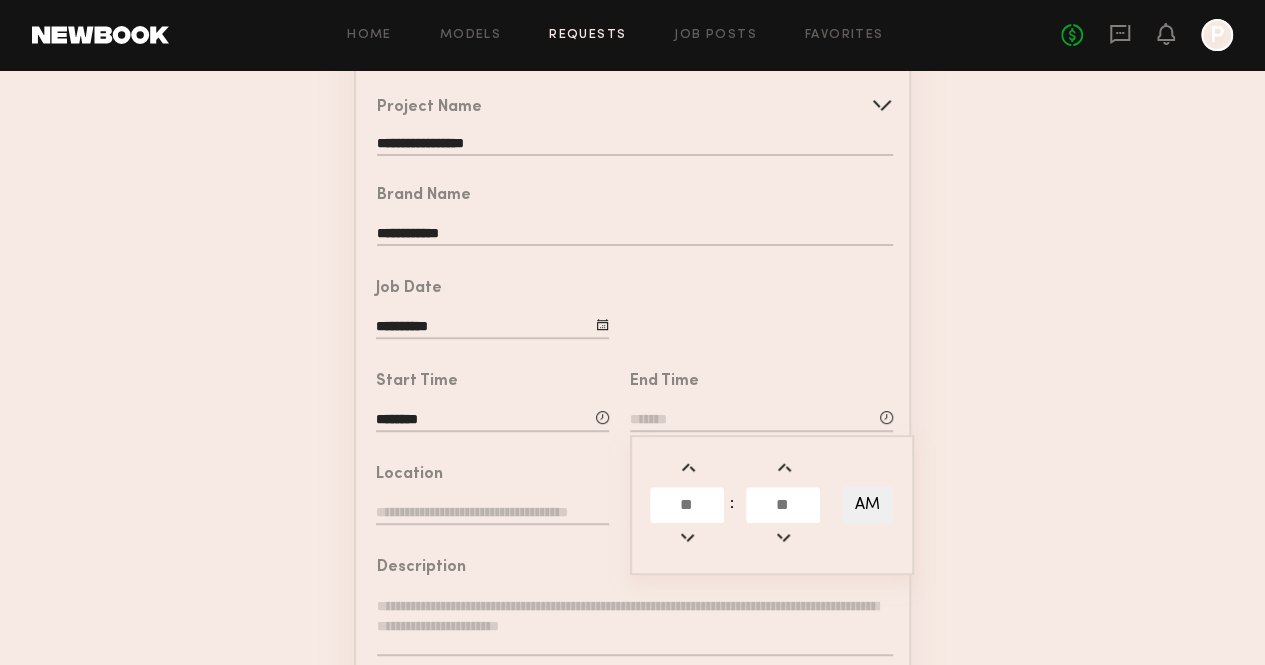 type on "*******" 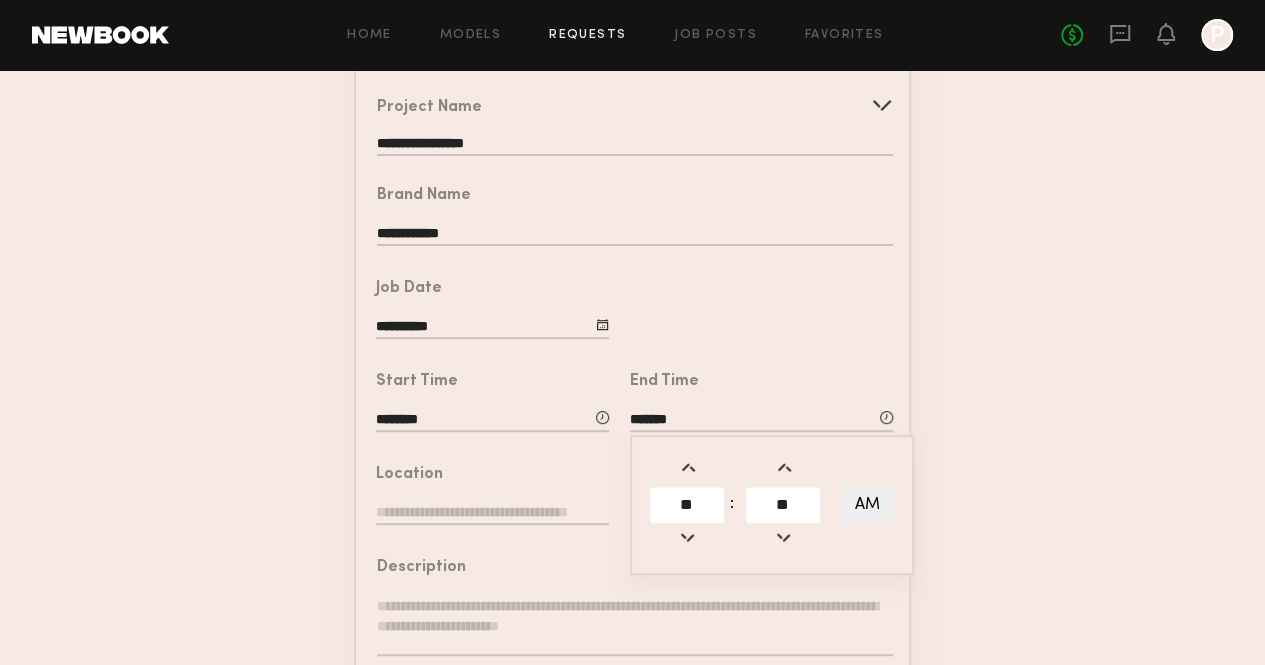 click 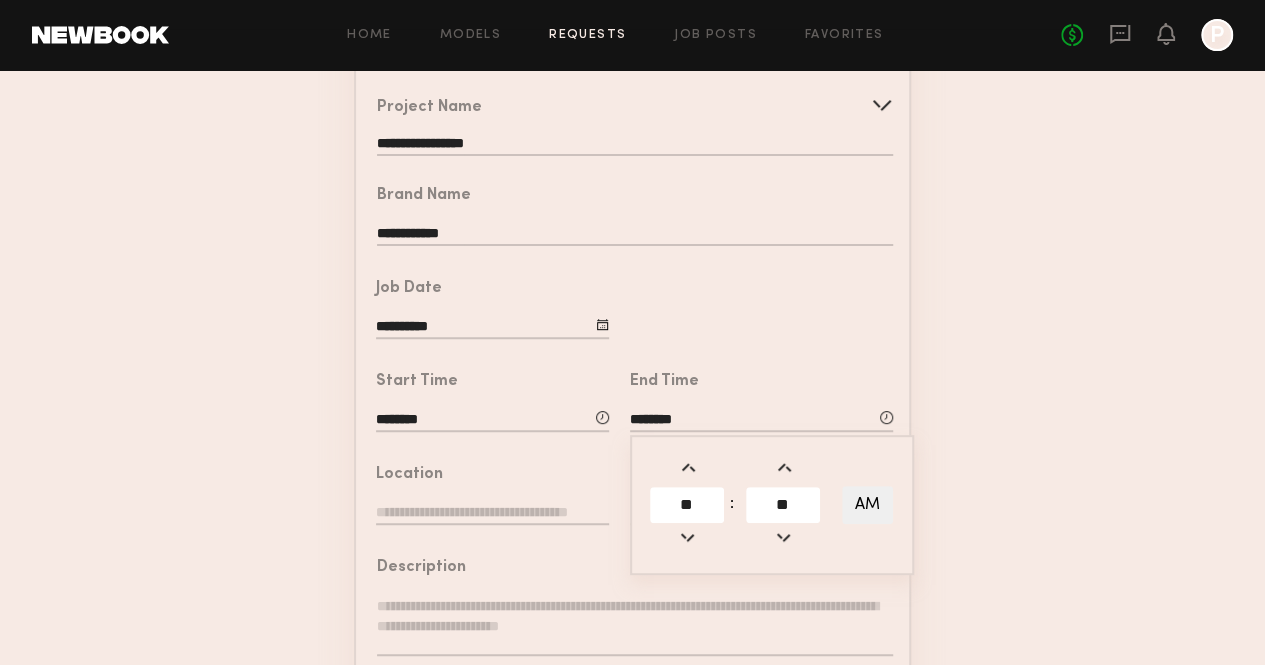 click 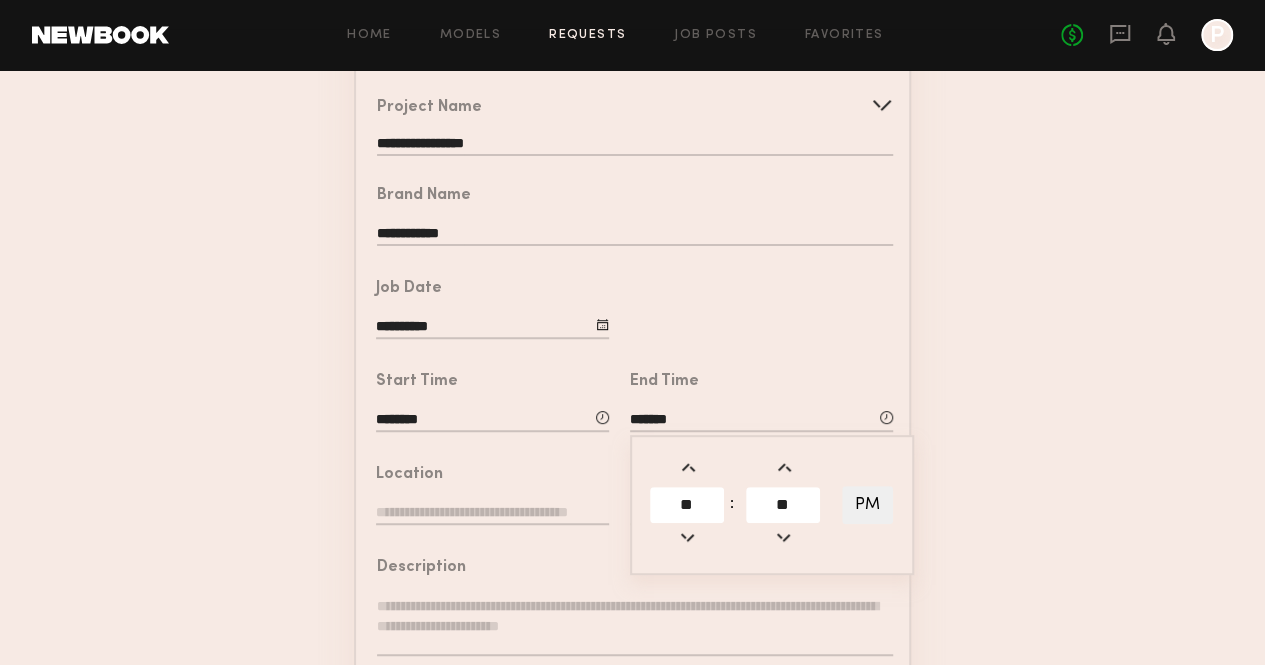 click 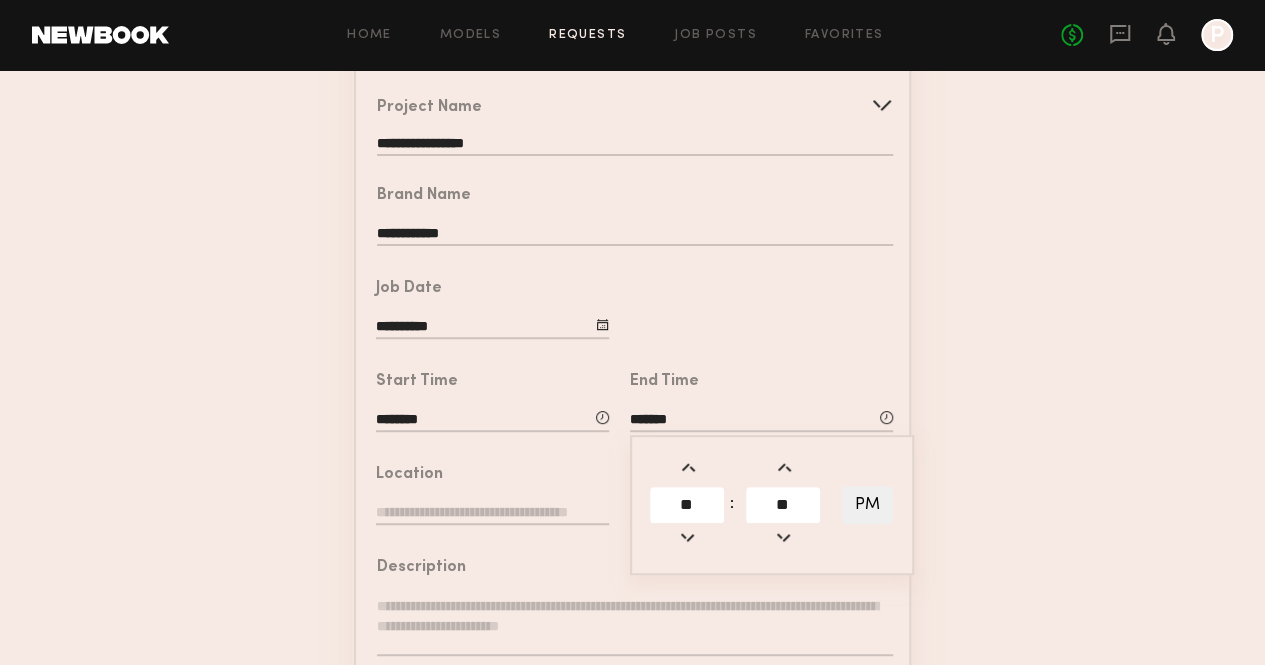 click 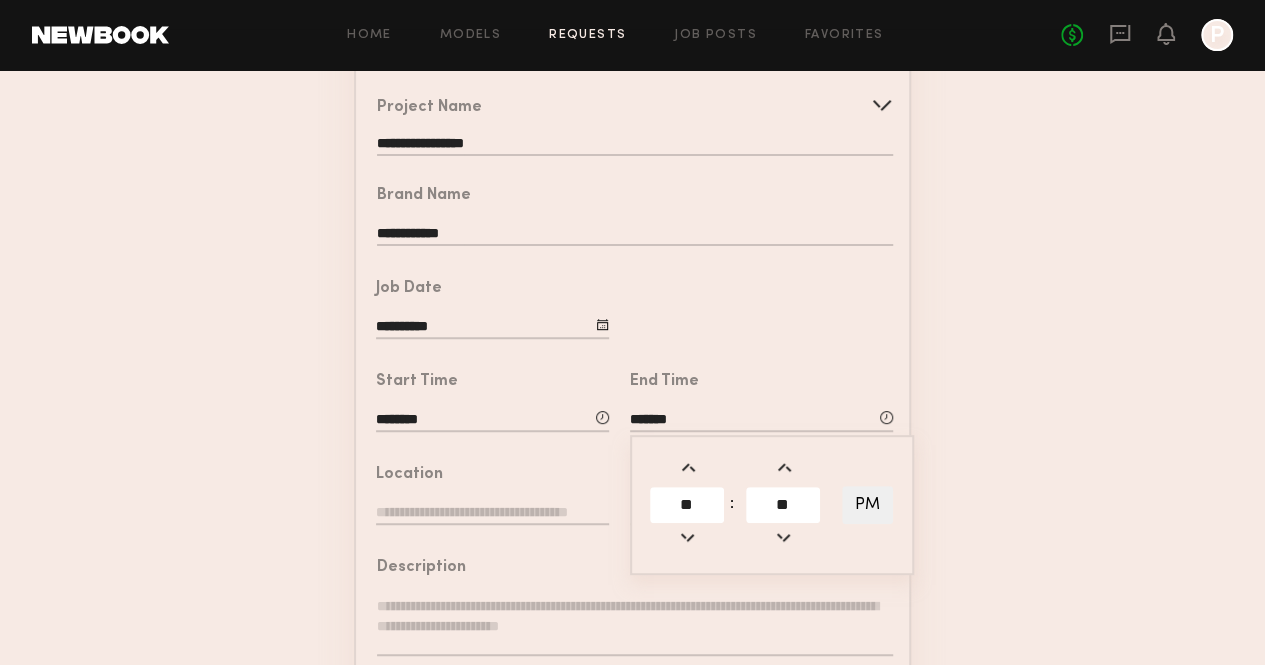 type on "*******" 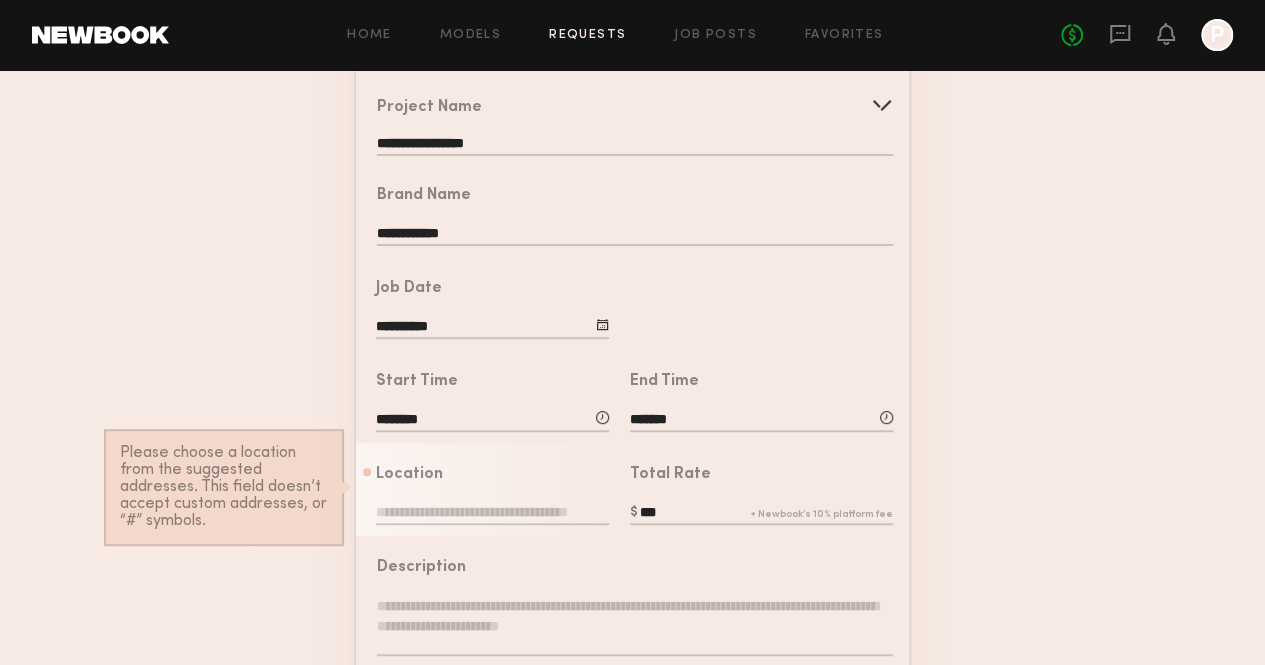 paste on "**********" 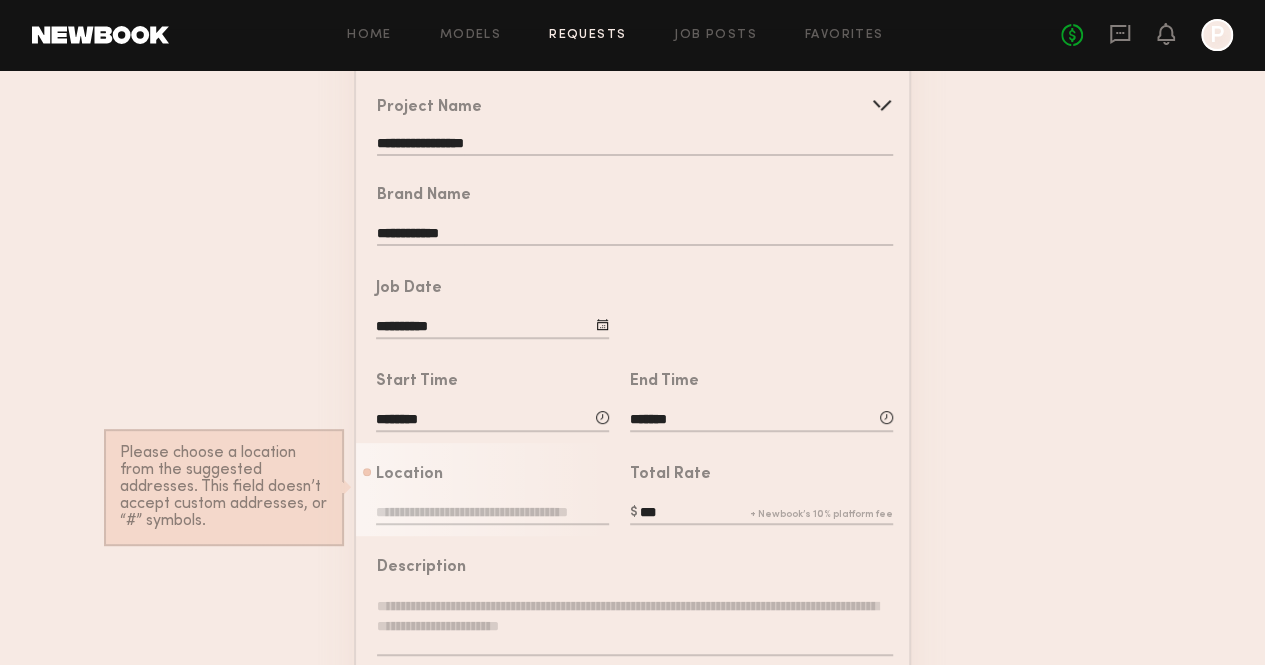 type on "**********" 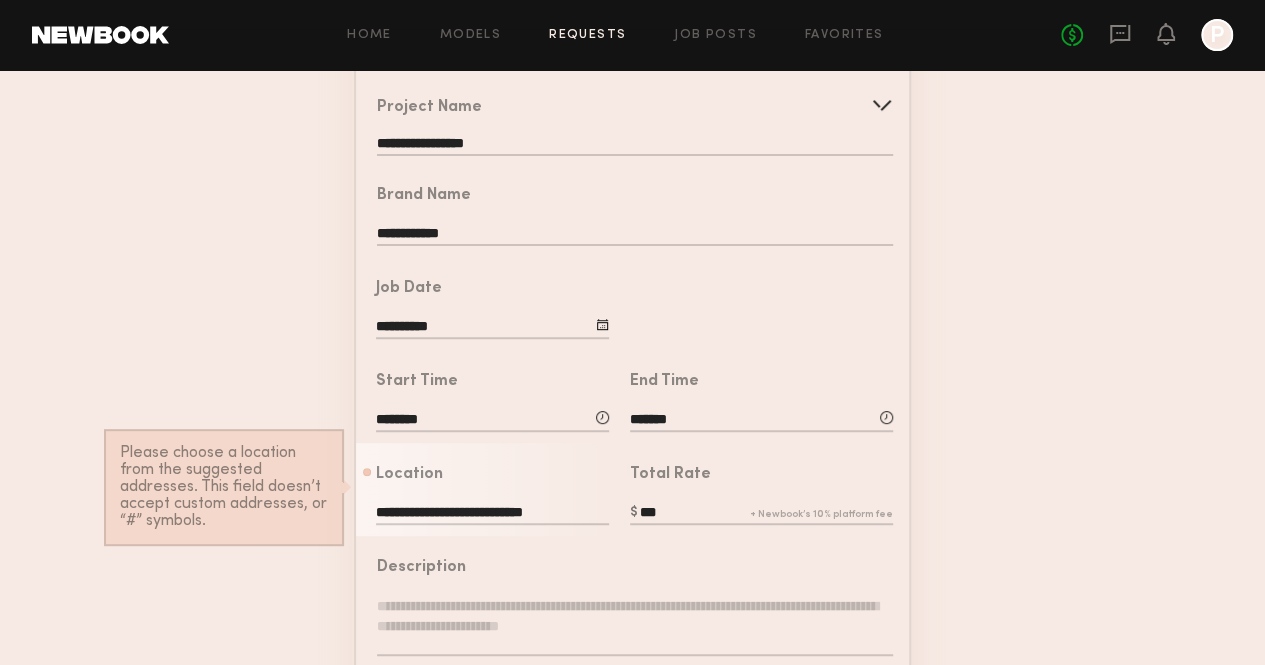 drag, startPoint x: 586, startPoint y: 533, endPoint x: 243, endPoint y: 581, distance: 346.34232 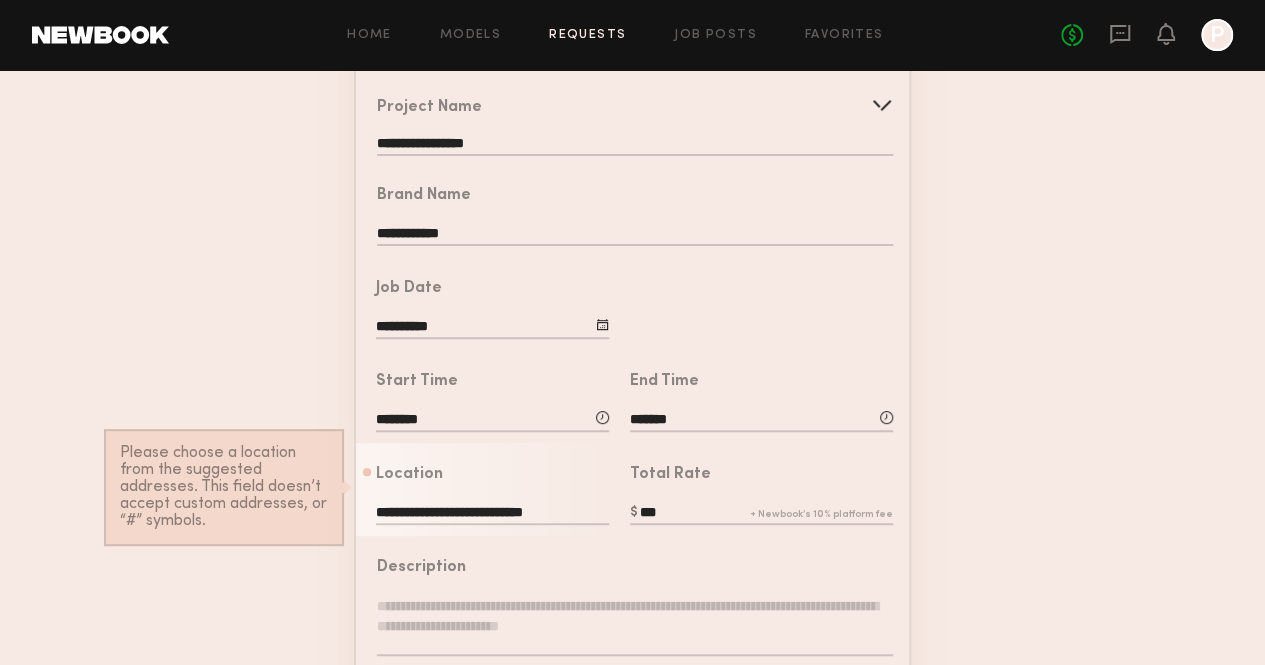 click on "**********" 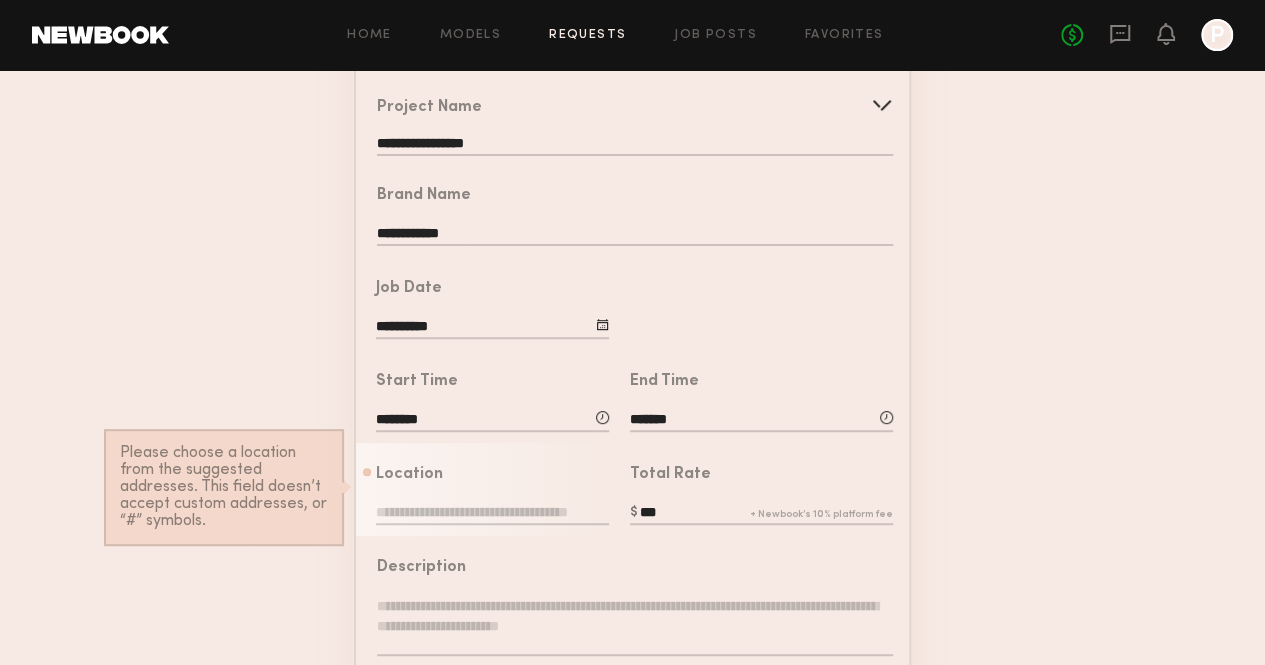 paste on "**********" 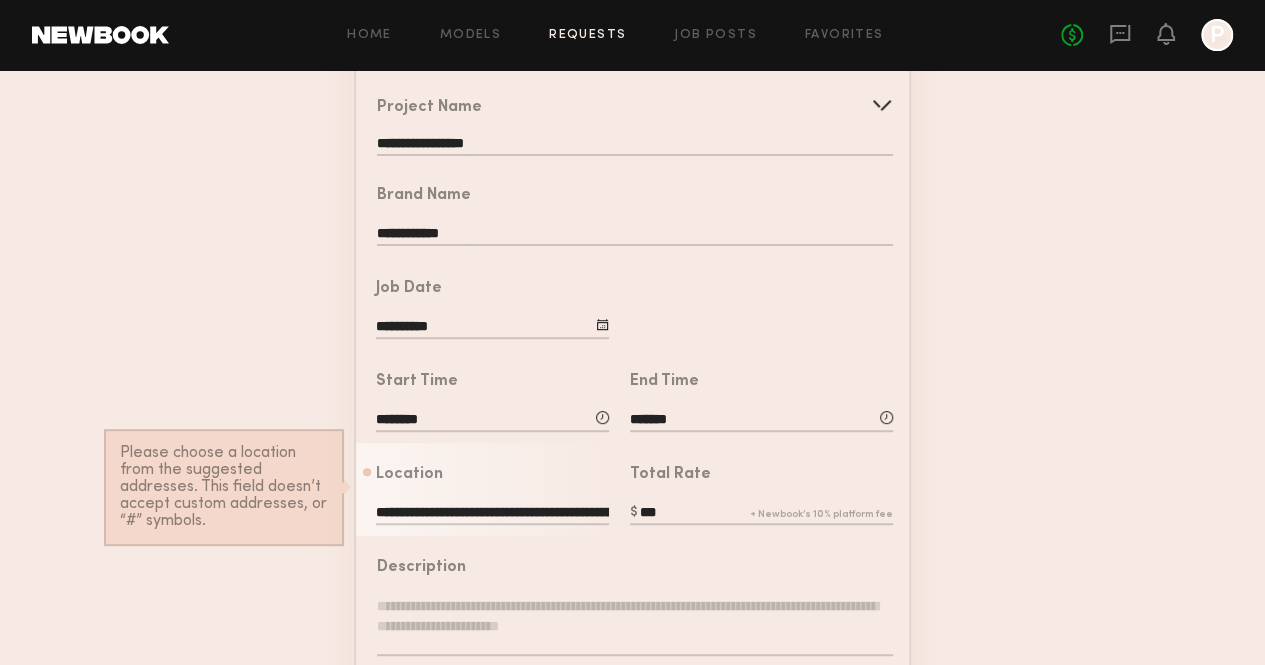 scroll, scrollTop: 0, scrollLeft: 77, axis: horizontal 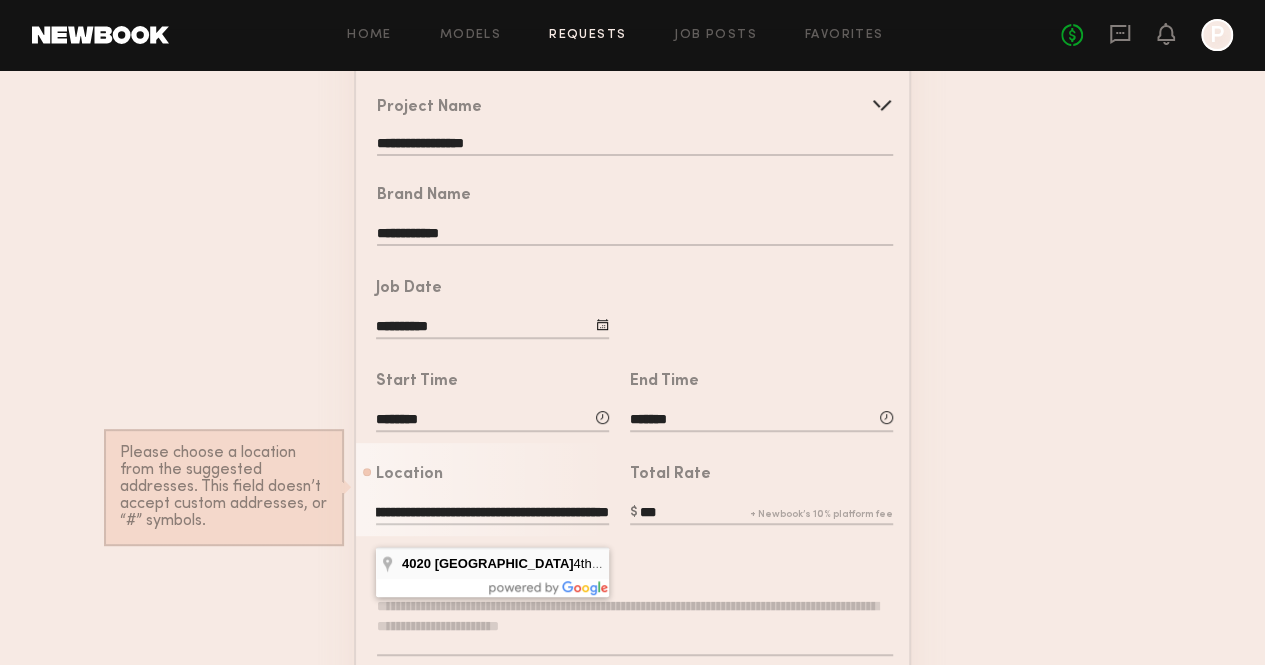 type on "**********" 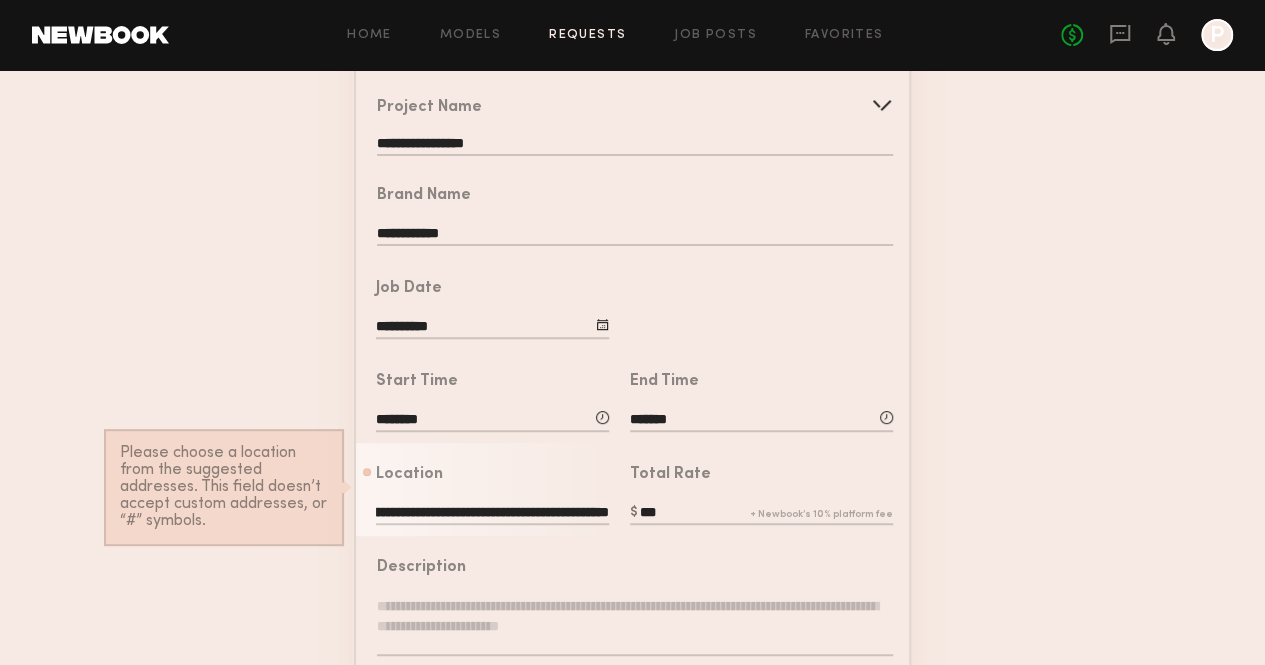 scroll, scrollTop: 0, scrollLeft: 0, axis: both 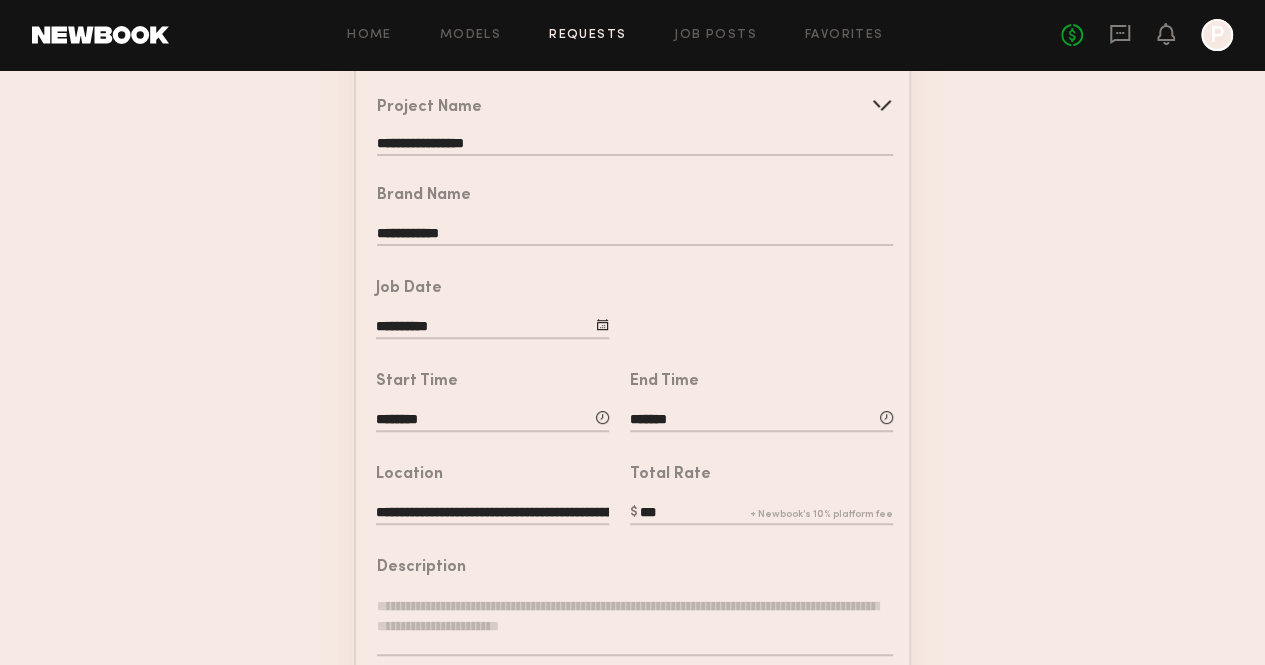 click on "***" 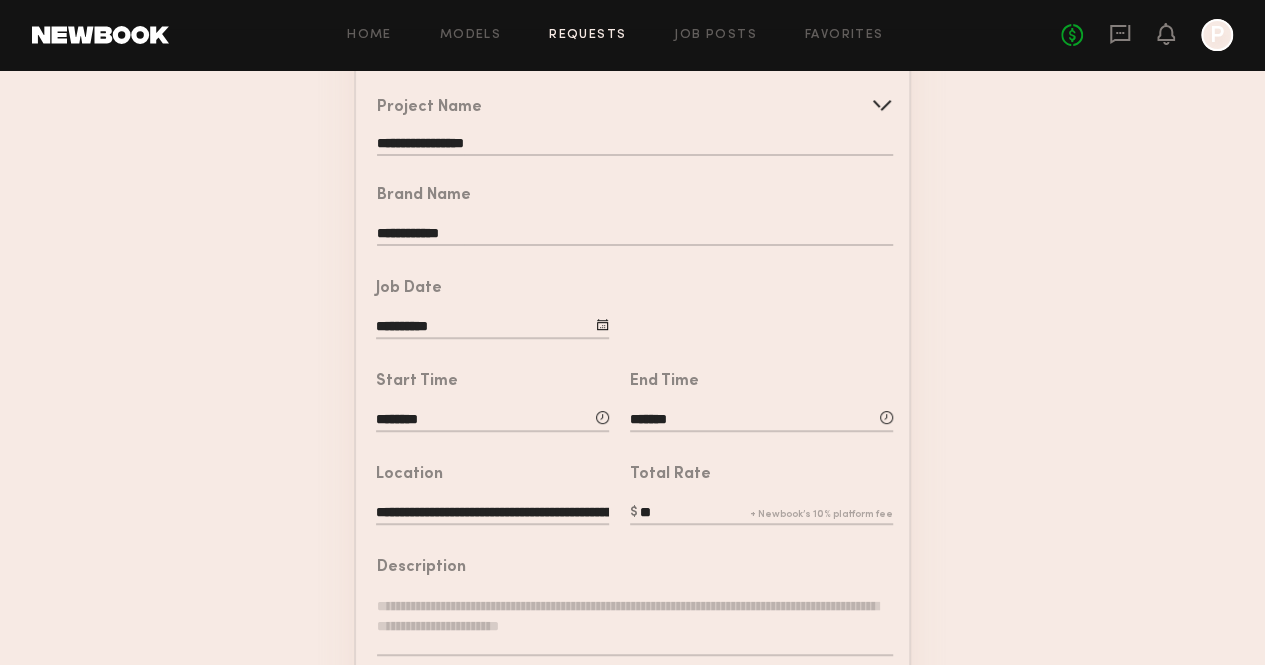 type on "*" 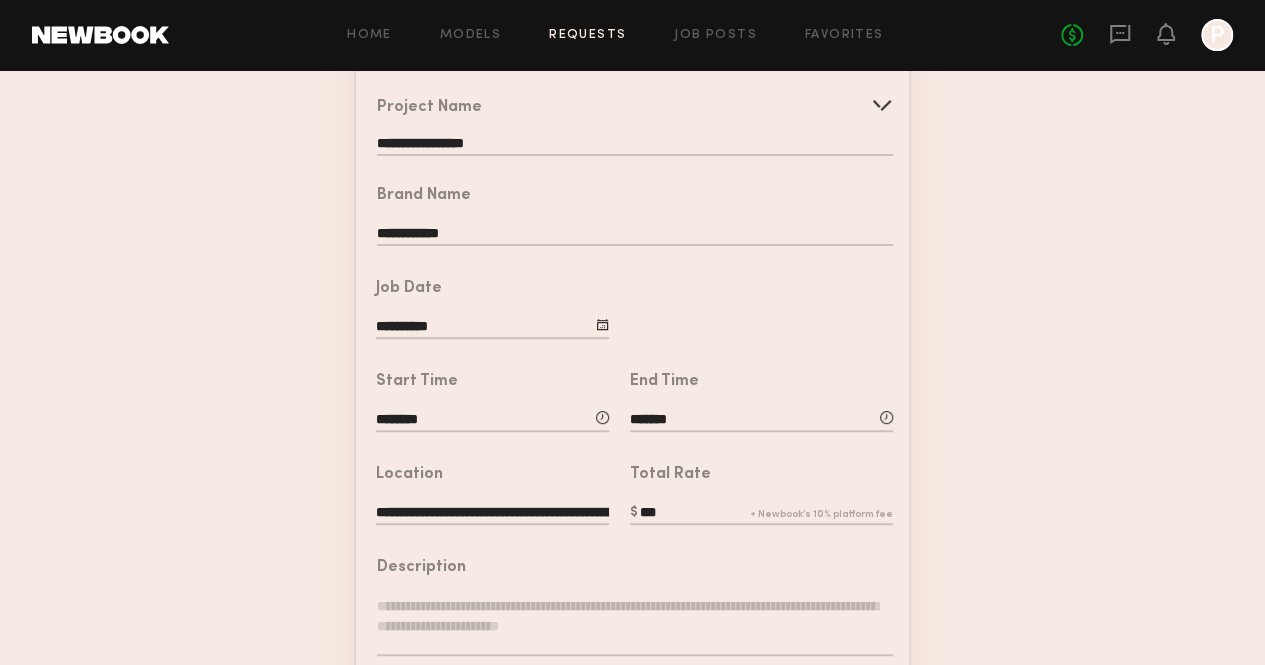 type on "***" 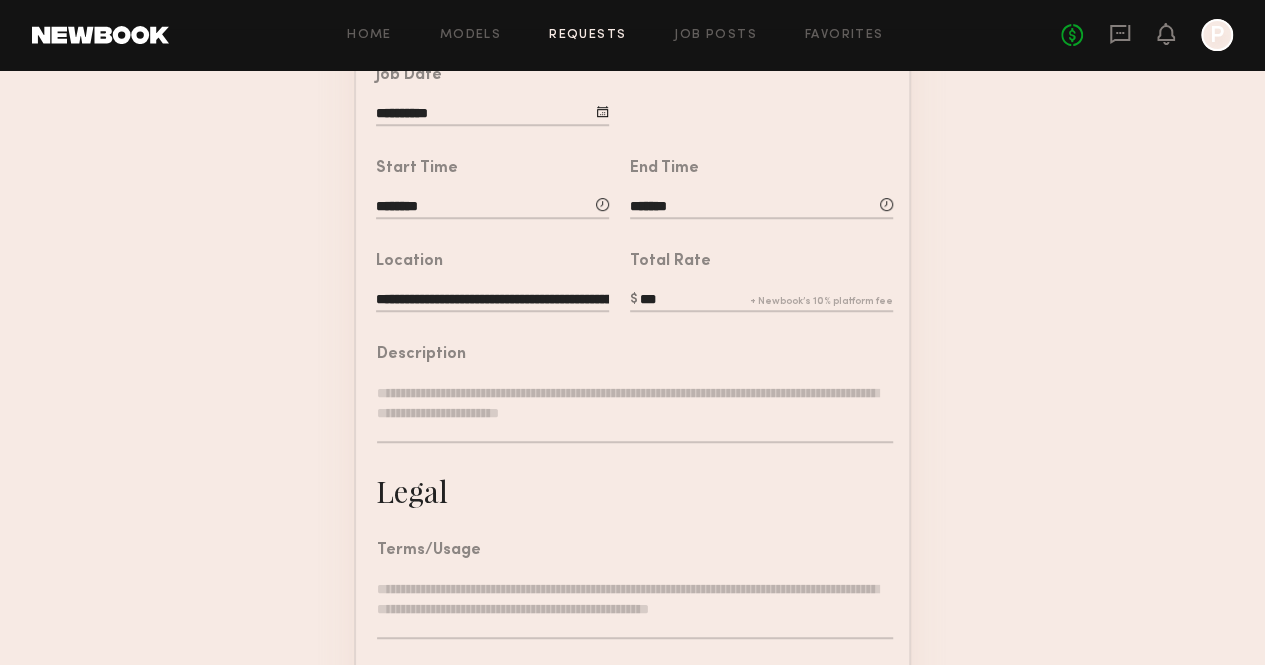 scroll, scrollTop: 402, scrollLeft: 0, axis: vertical 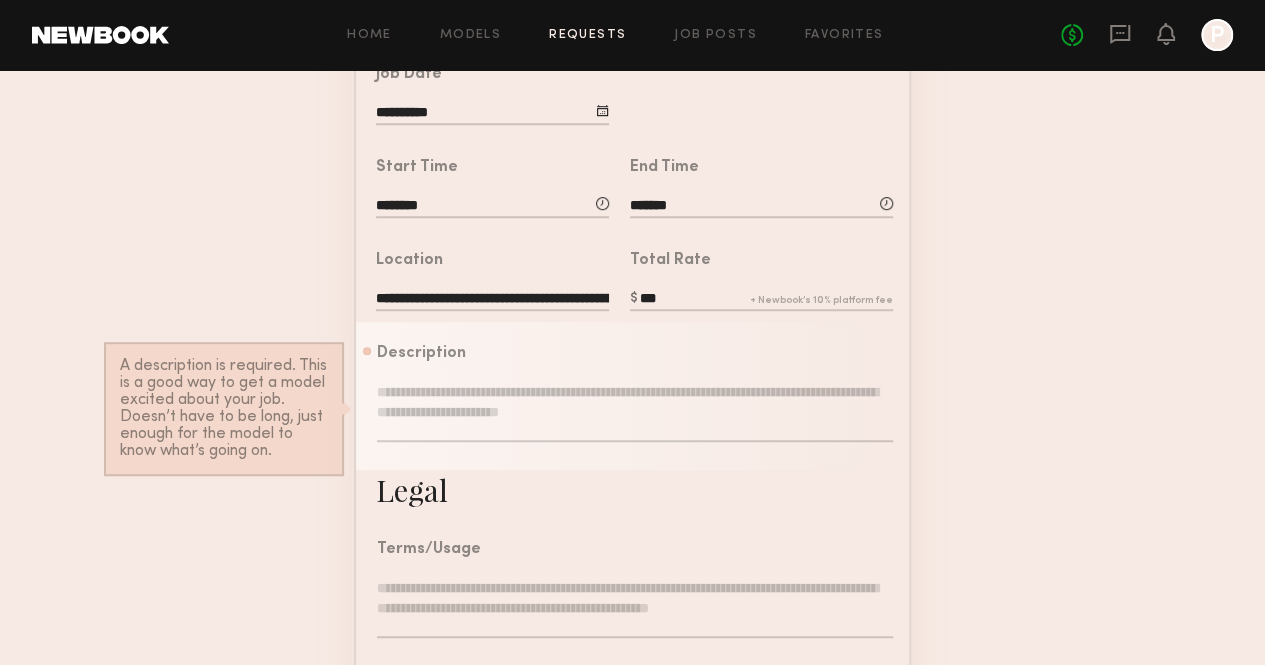 paste on "**********" 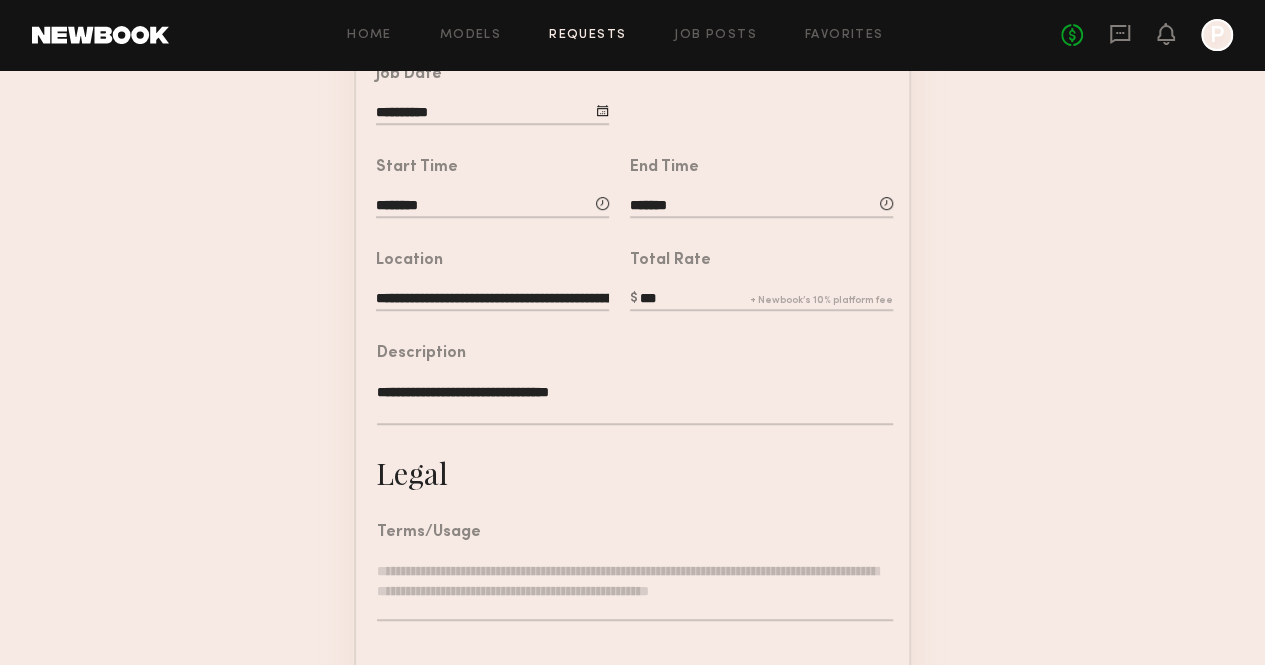 type on "**********" 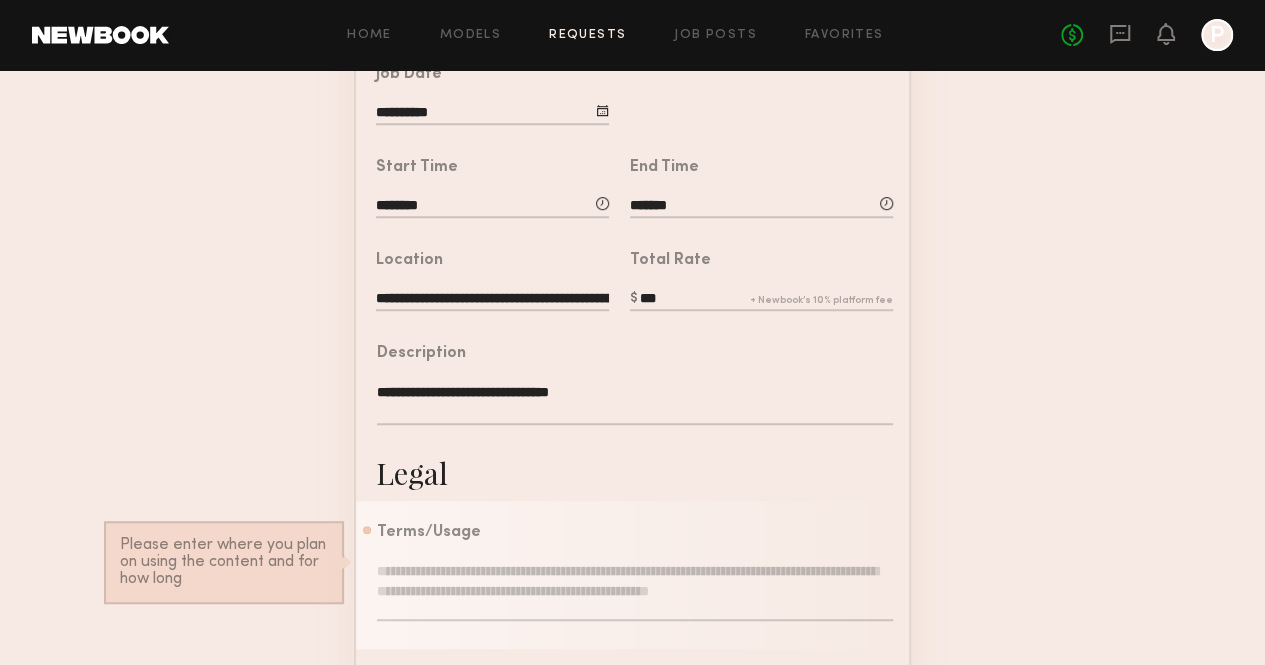 drag, startPoint x: 671, startPoint y: 315, endPoint x: 612, endPoint y: 321, distance: 59.3043 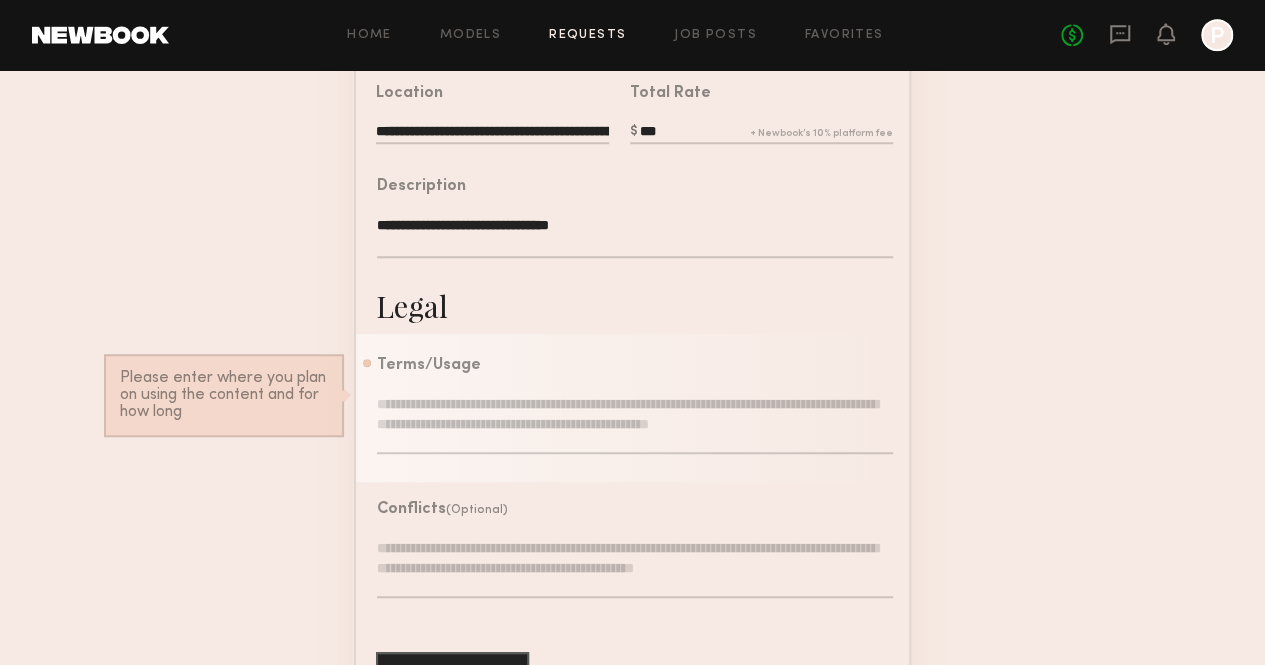 paste on "**********" 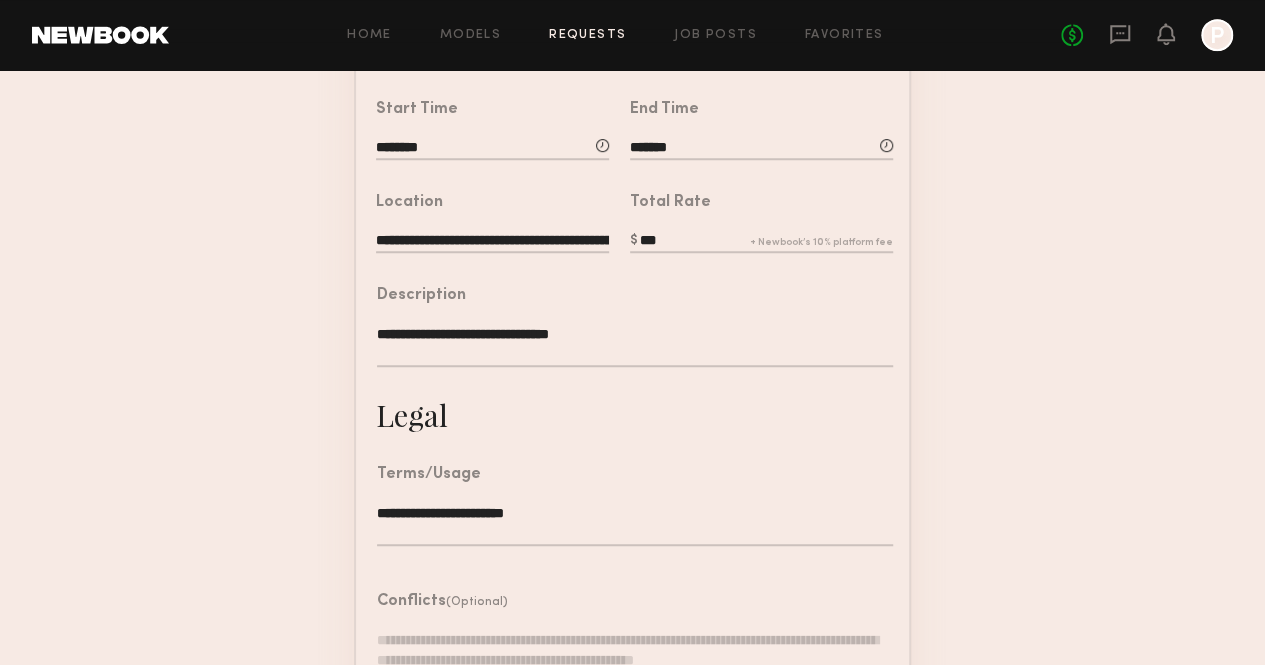 scroll, scrollTop: 652, scrollLeft: 0, axis: vertical 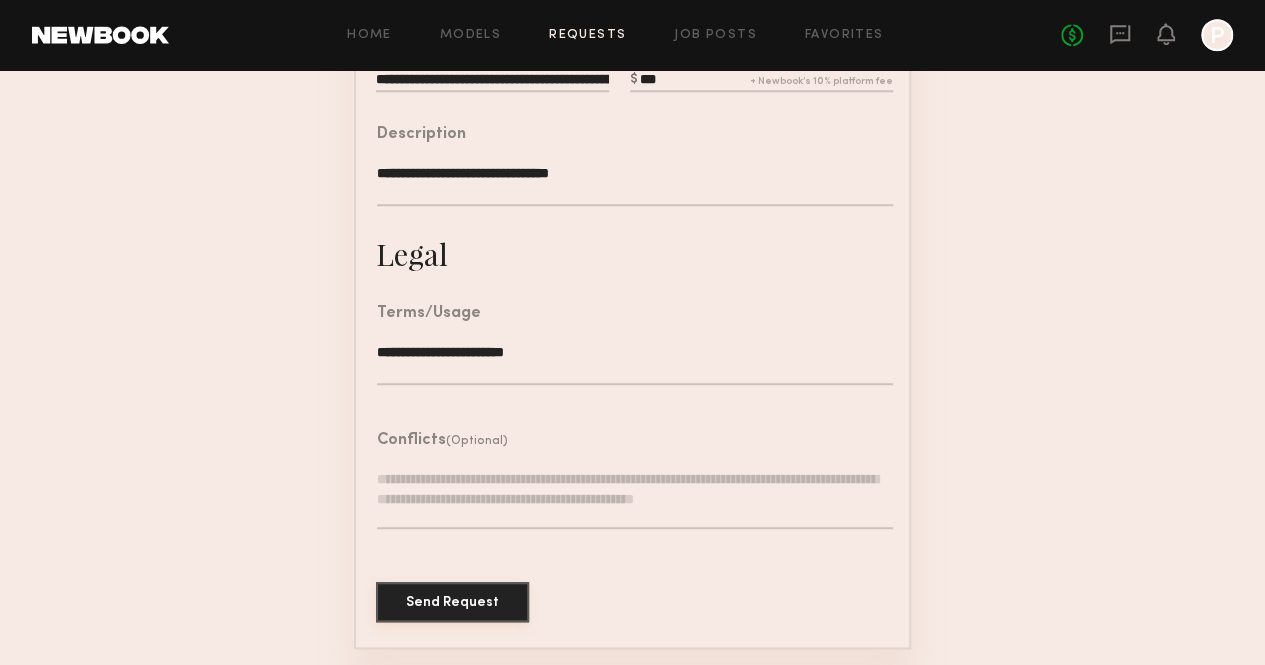 type on "**********" 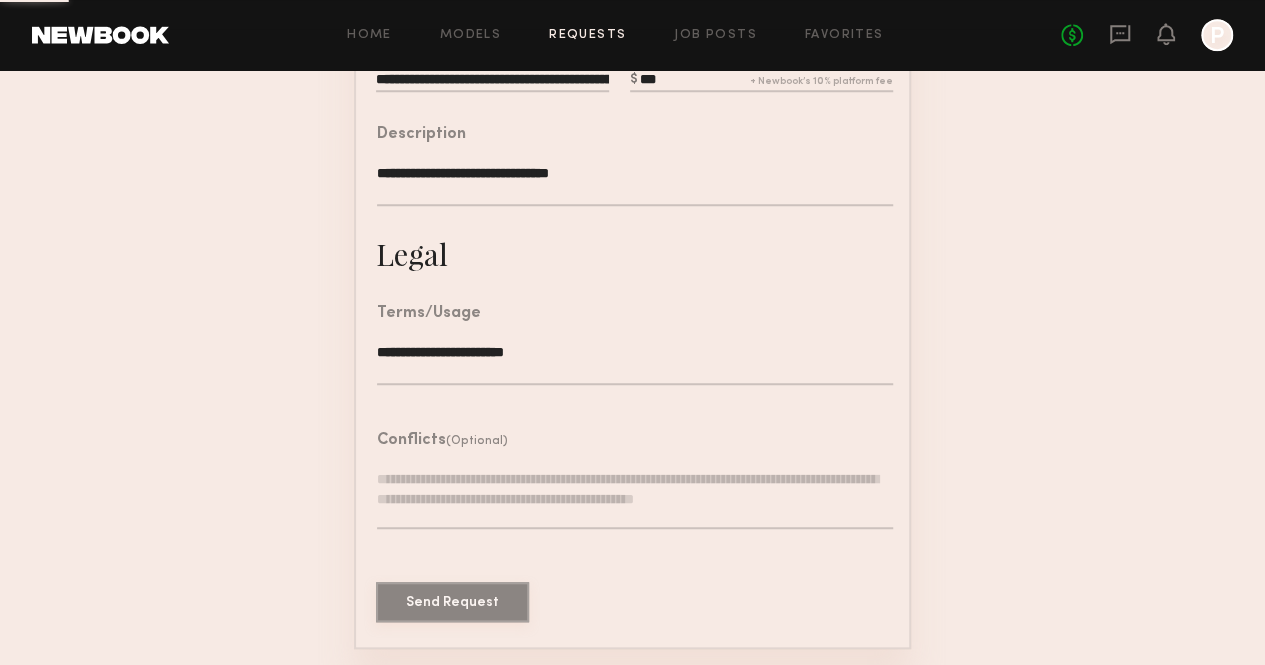 scroll, scrollTop: 0, scrollLeft: 0, axis: both 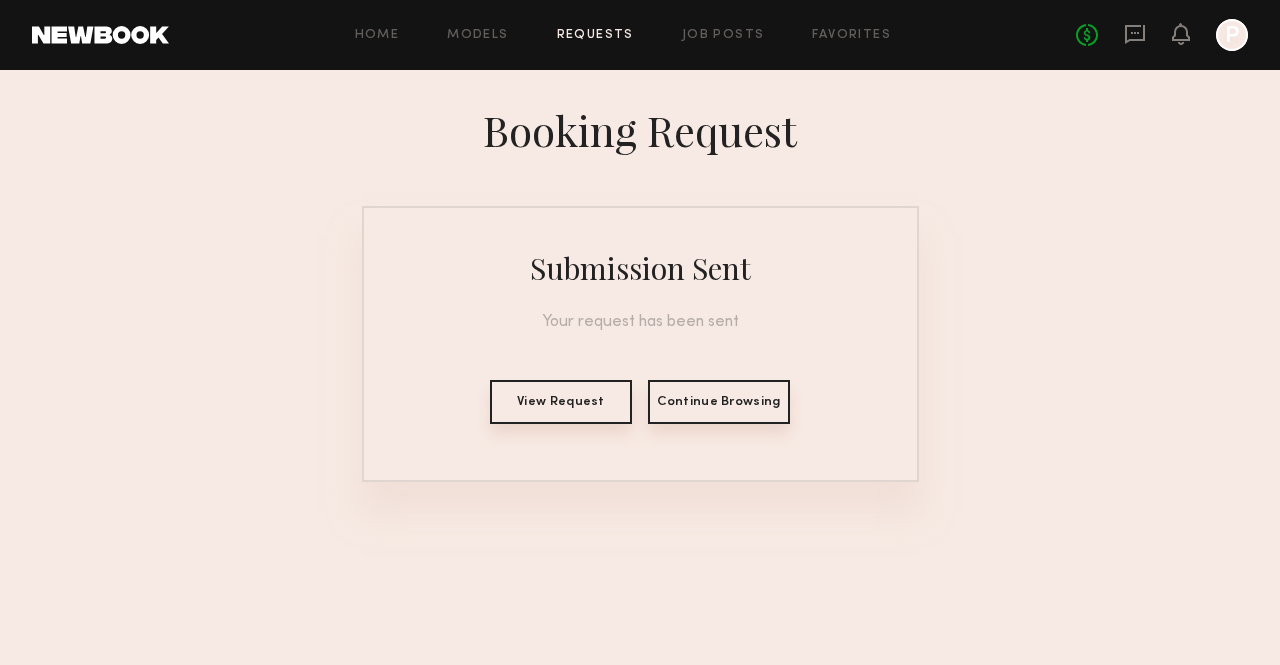 click on "View Request" 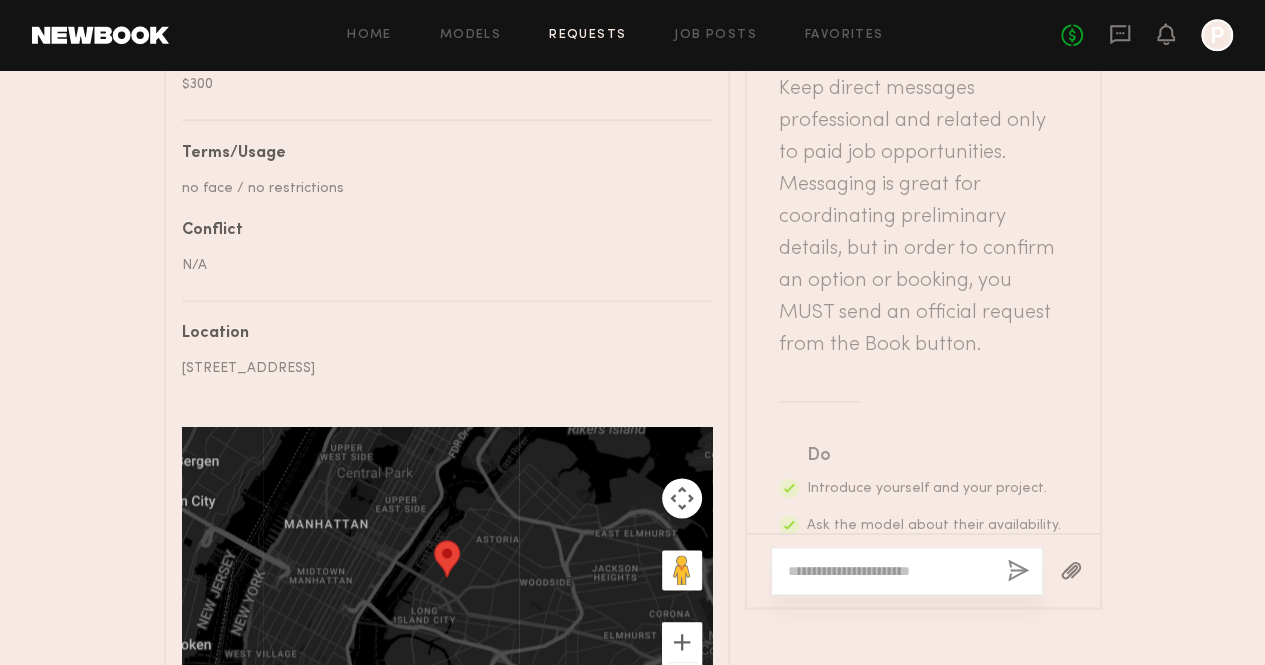 scroll, scrollTop: 1014, scrollLeft: 0, axis: vertical 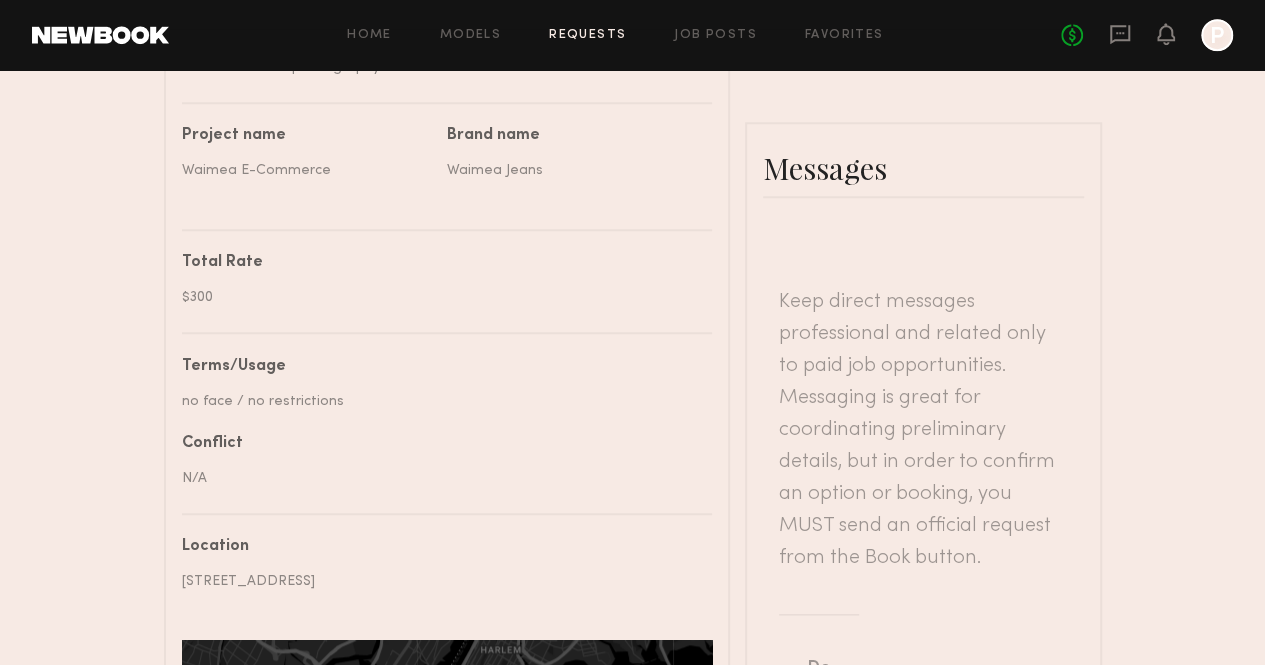 click on "Home Models Requests Job Posts Favorites Sign Out No fees up to $5,000 P" 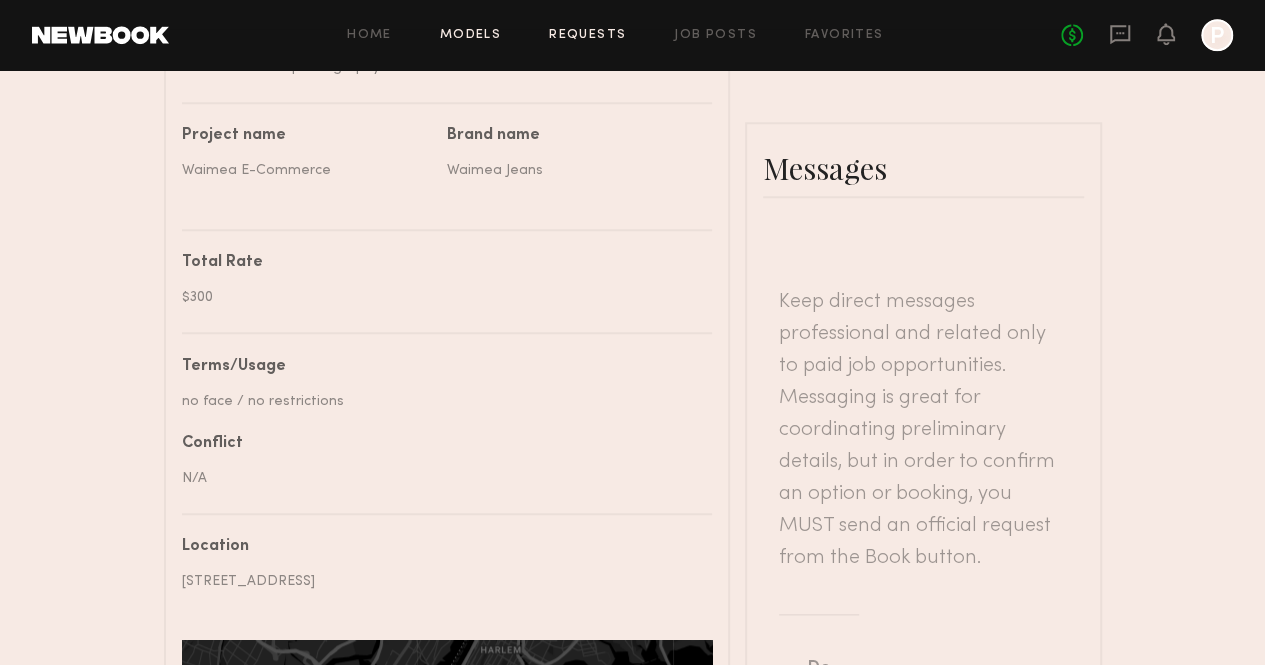 click on "Models" 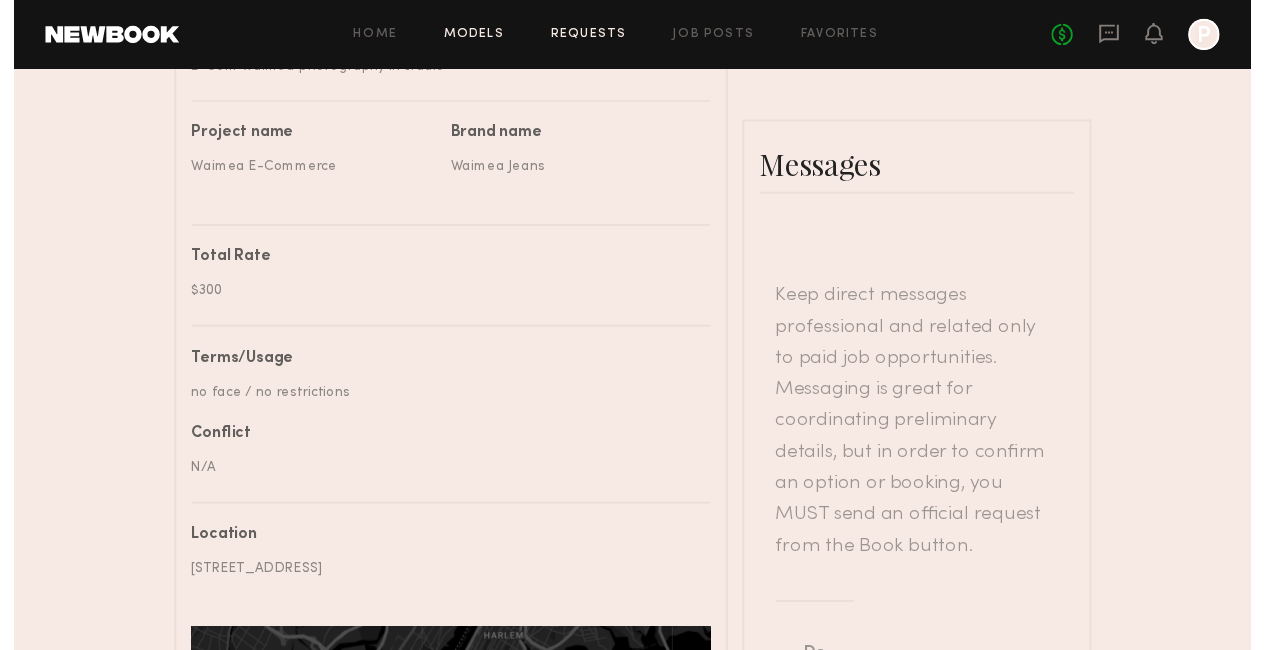 scroll, scrollTop: 0, scrollLeft: 0, axis: both 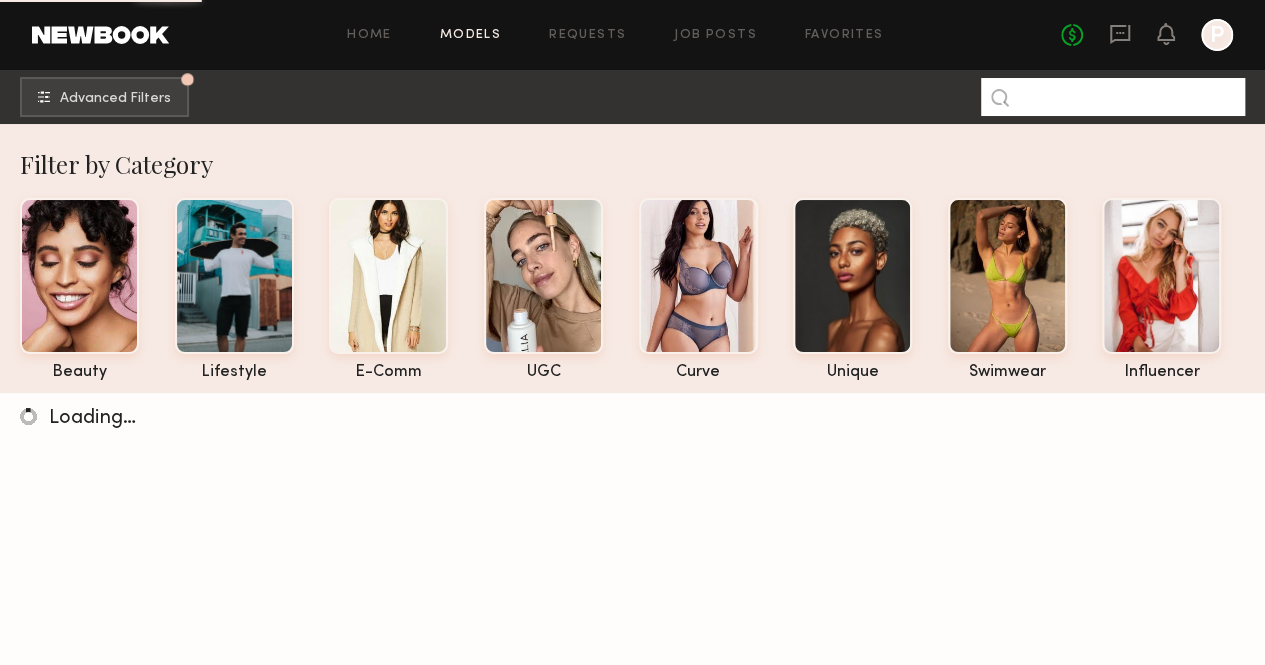 click 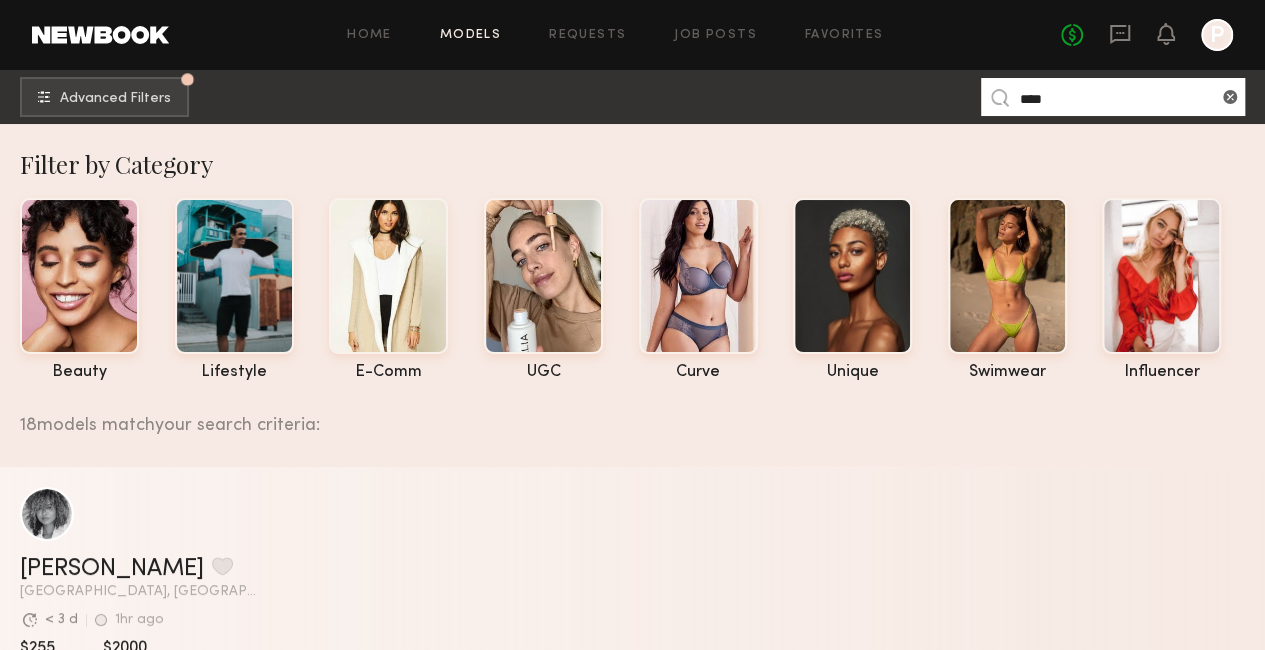 type on "****" 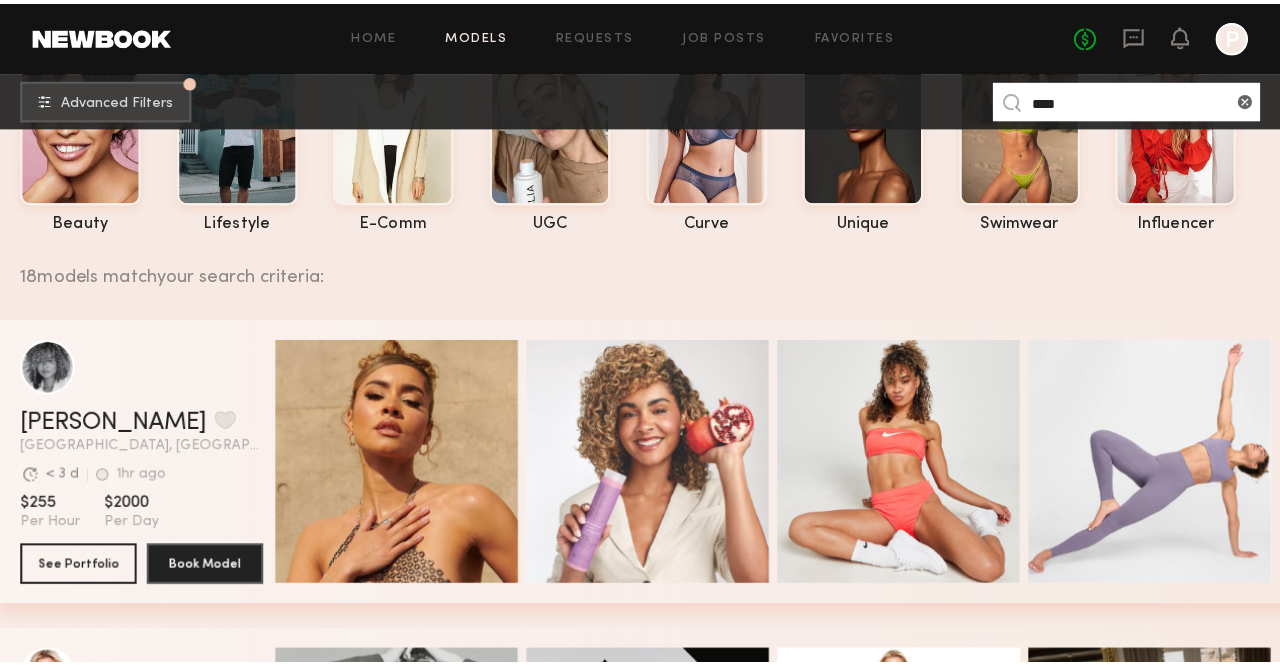 scroll, scrollTop: 93, scrollLeft: 0, axis: vertical 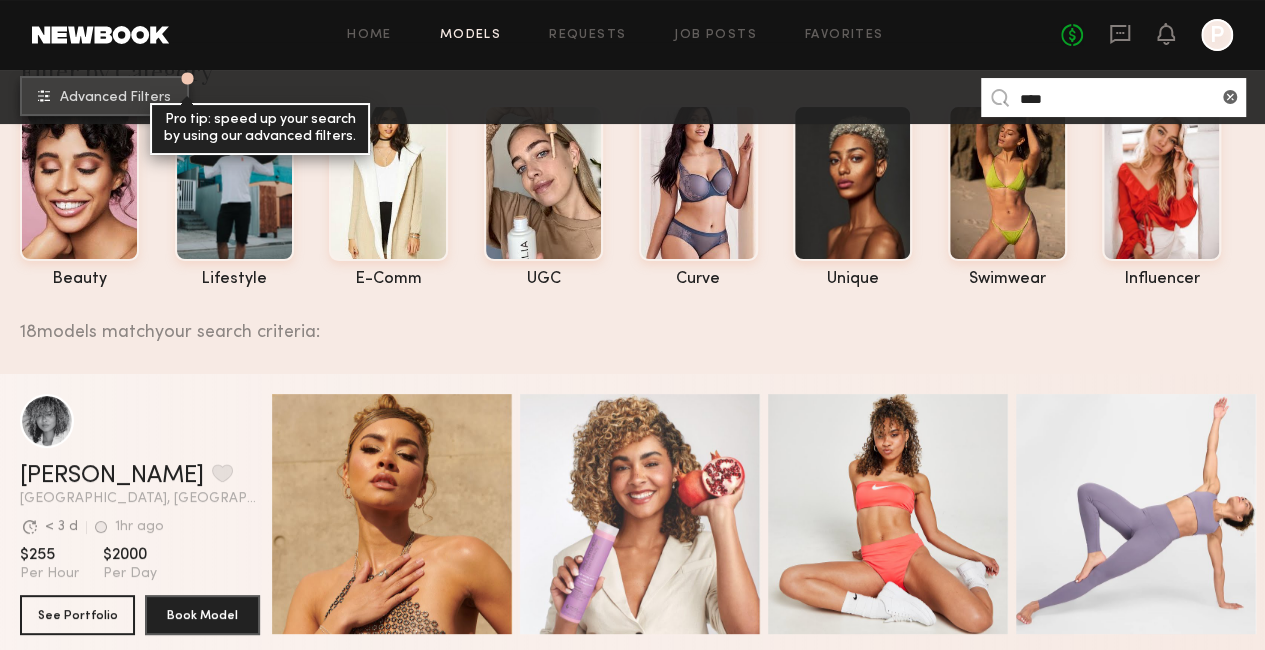 click on "Advanced Filters" 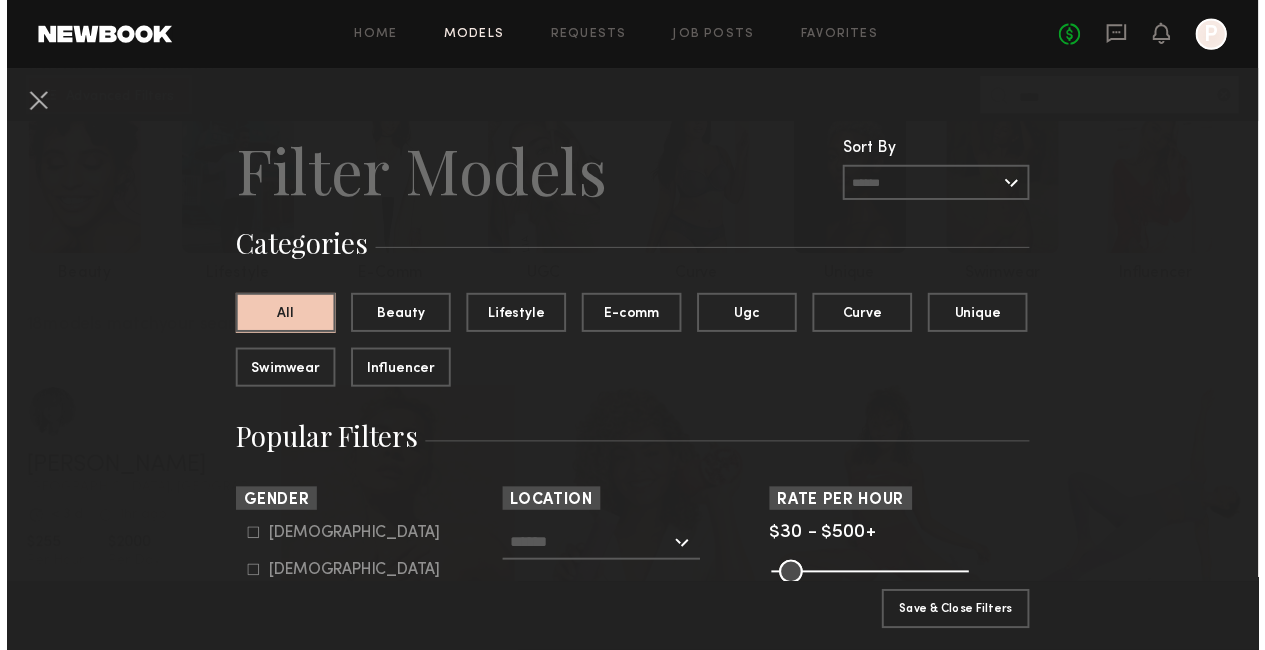 scroll, scrollTop: 200, scrollLeft: 0, axis: vertical 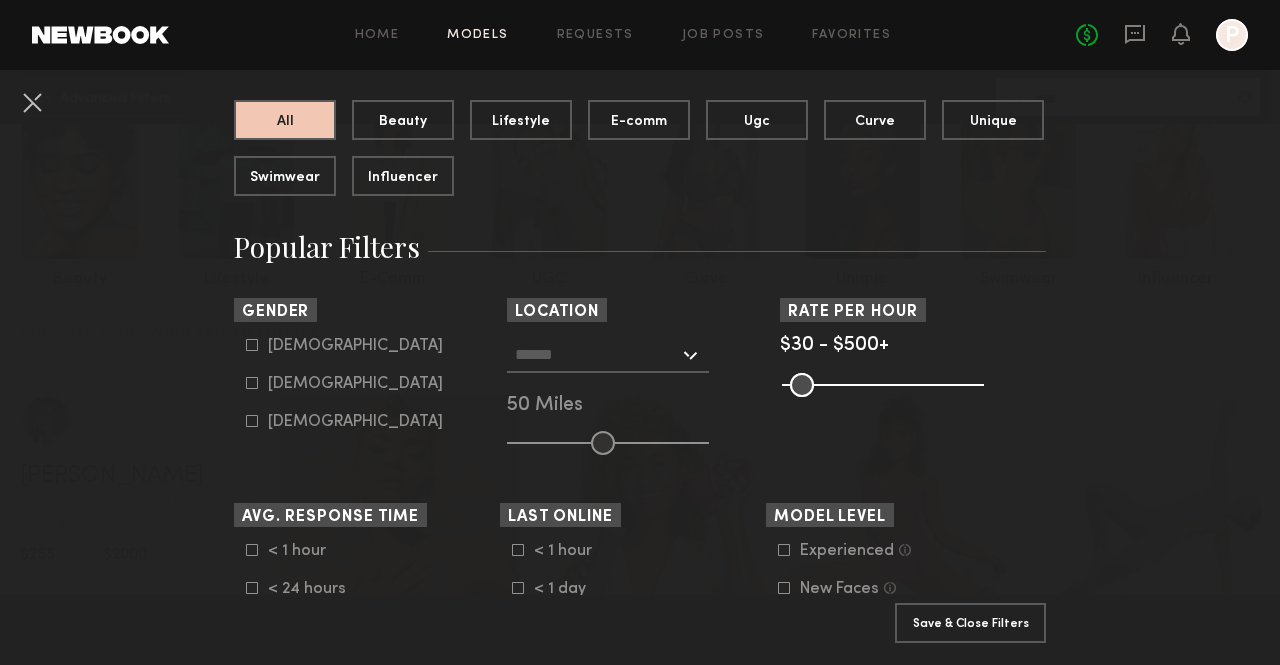 click on "[DEMOGRAPHIC_DATA]" 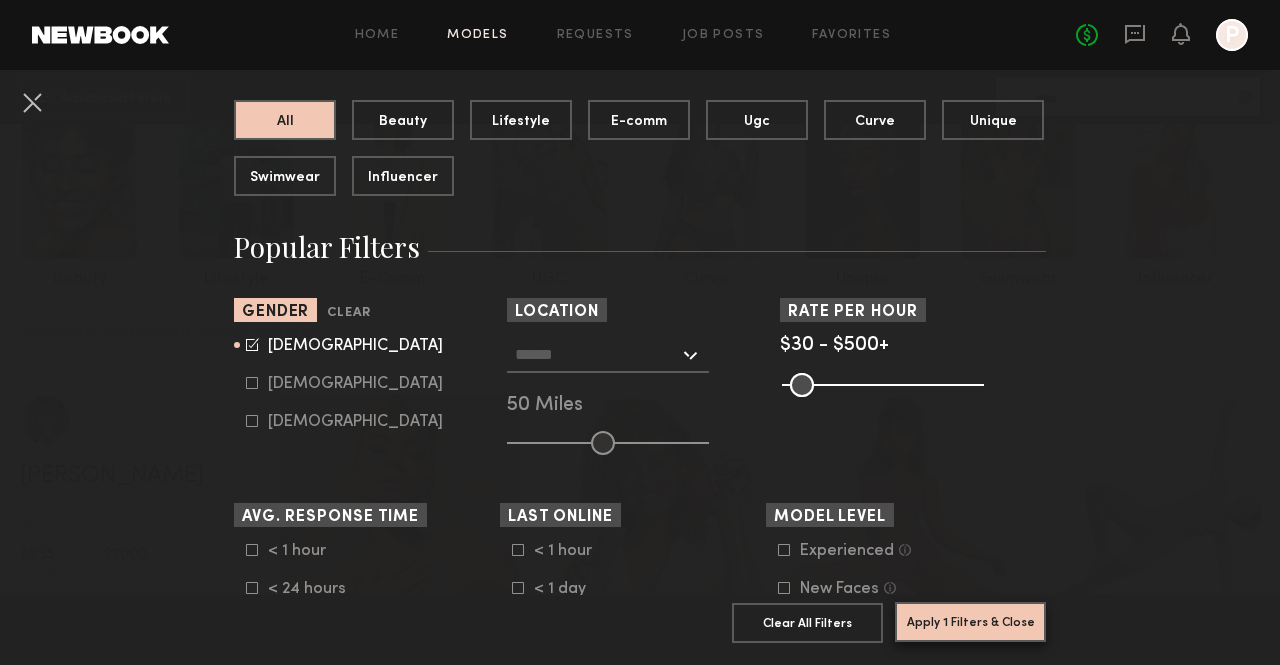 click on "Apply 1 Filters & Close" 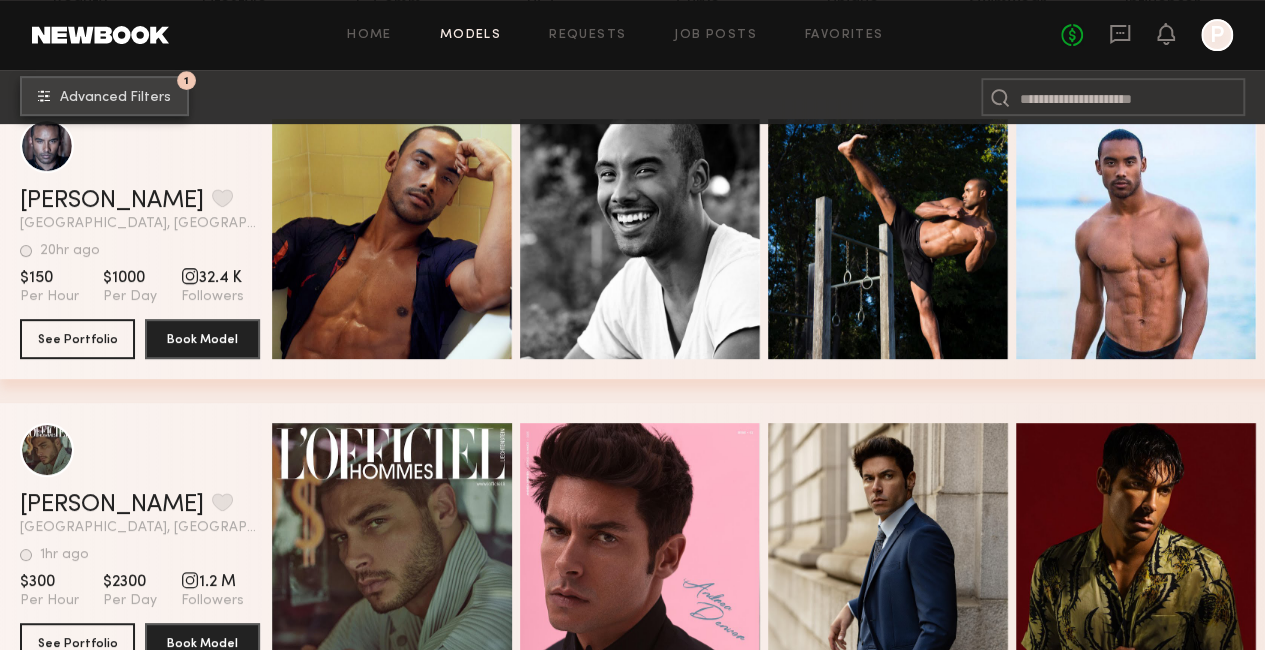 scroll, scrollTop: 361, scrollLeft: 0, axis: vertical 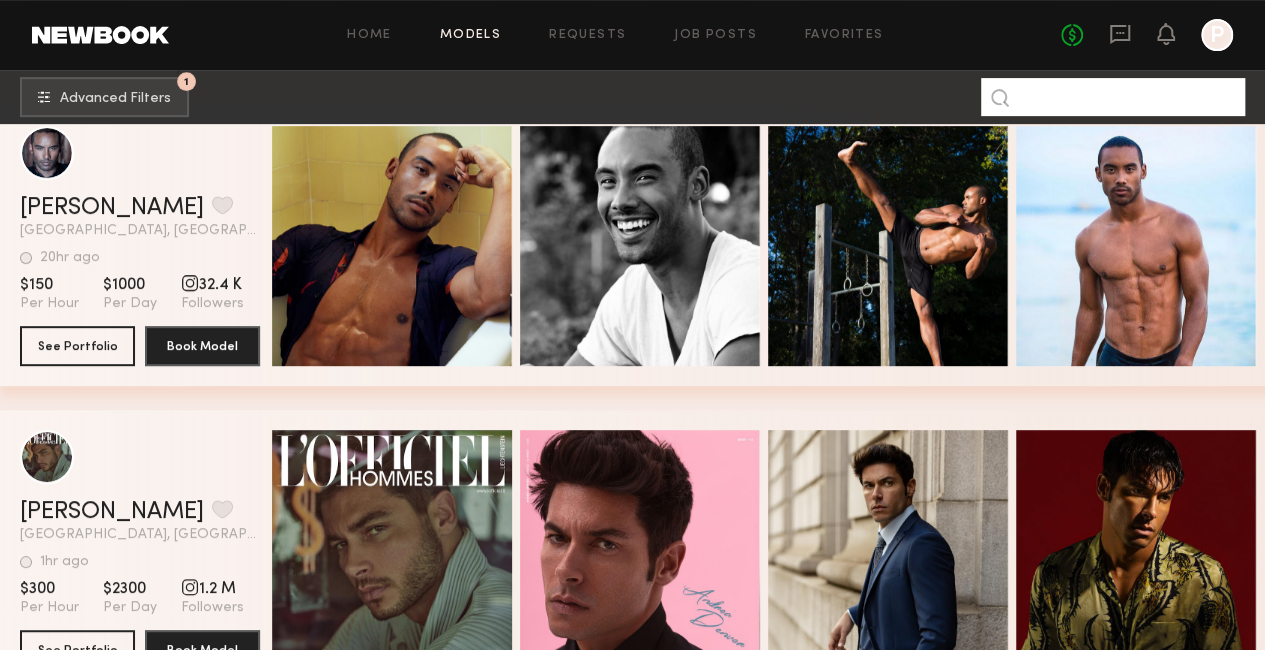 click 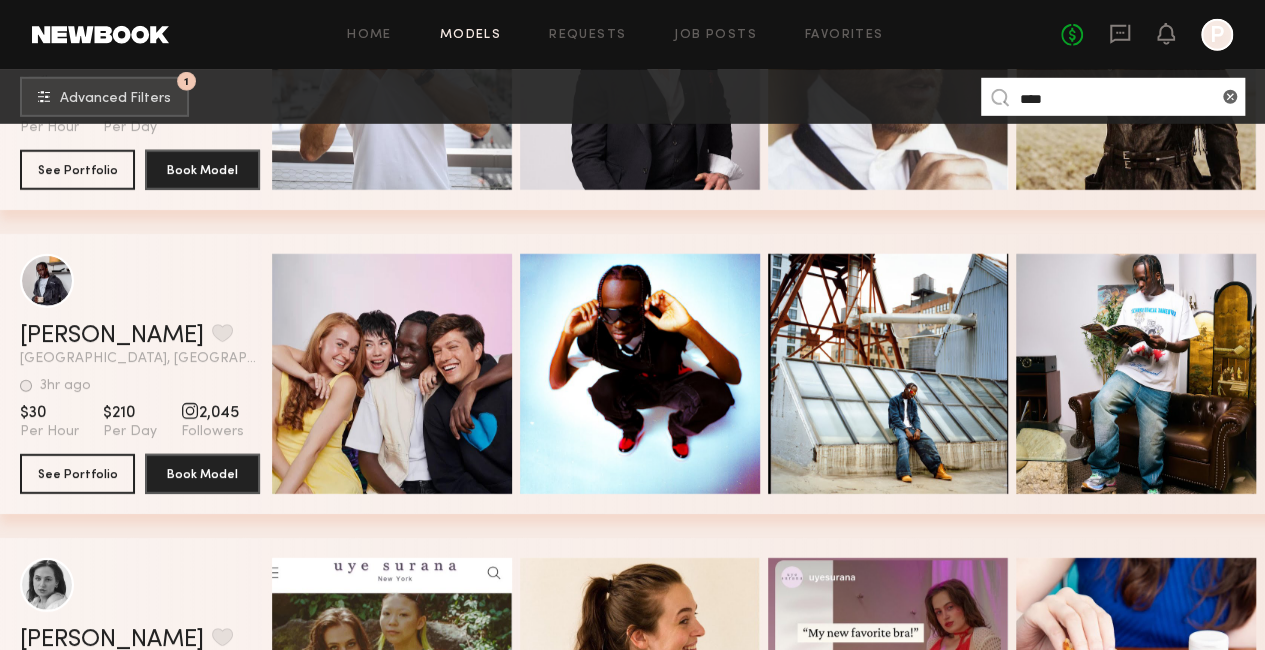 scroll, scrollTop: 2972, scrollLeft: 0, axis: vertical 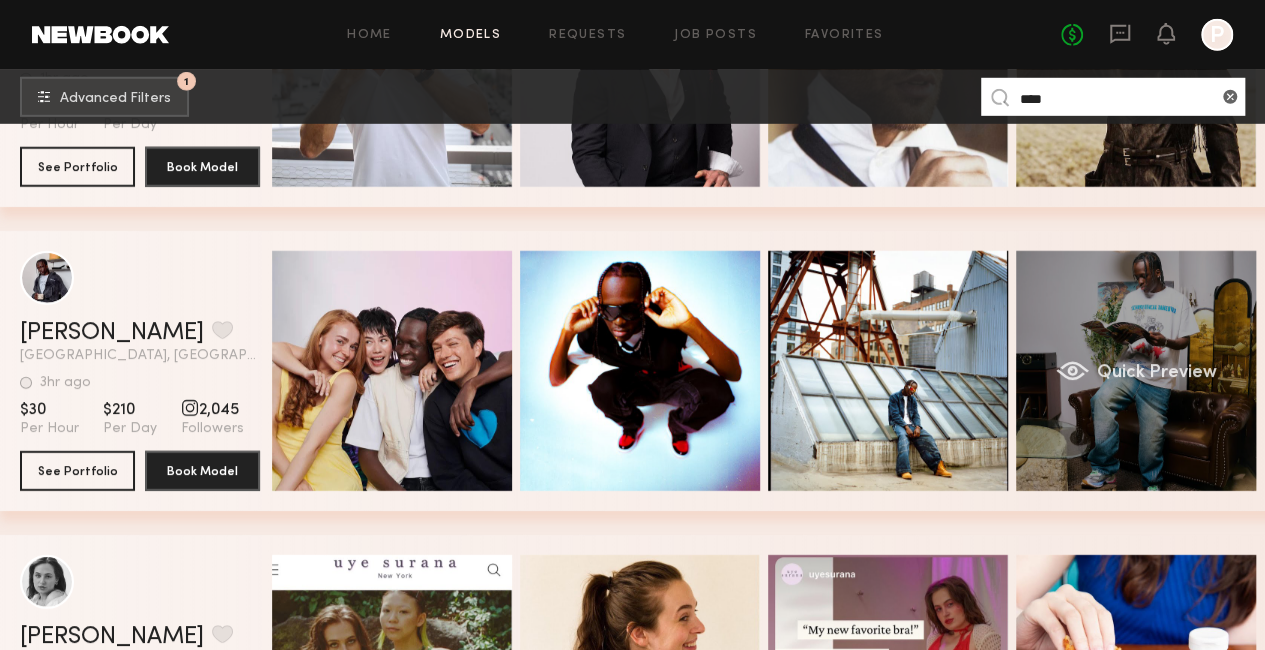type on "****" 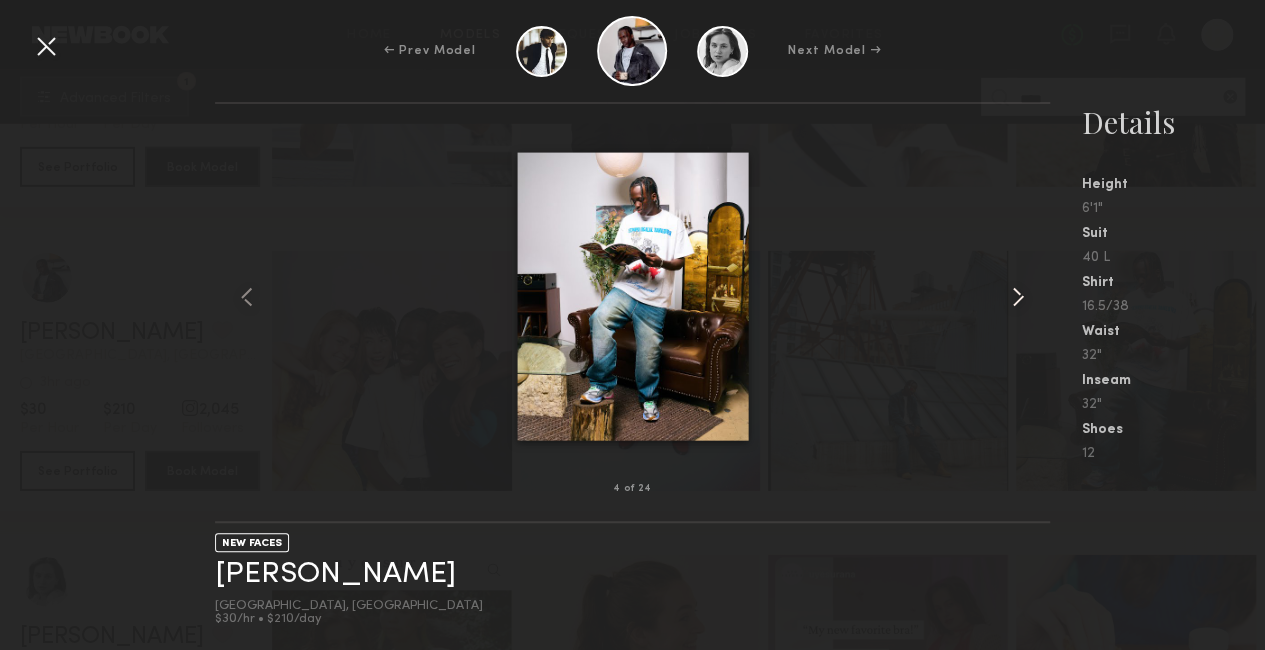 click at bounding box center [1018, 297] 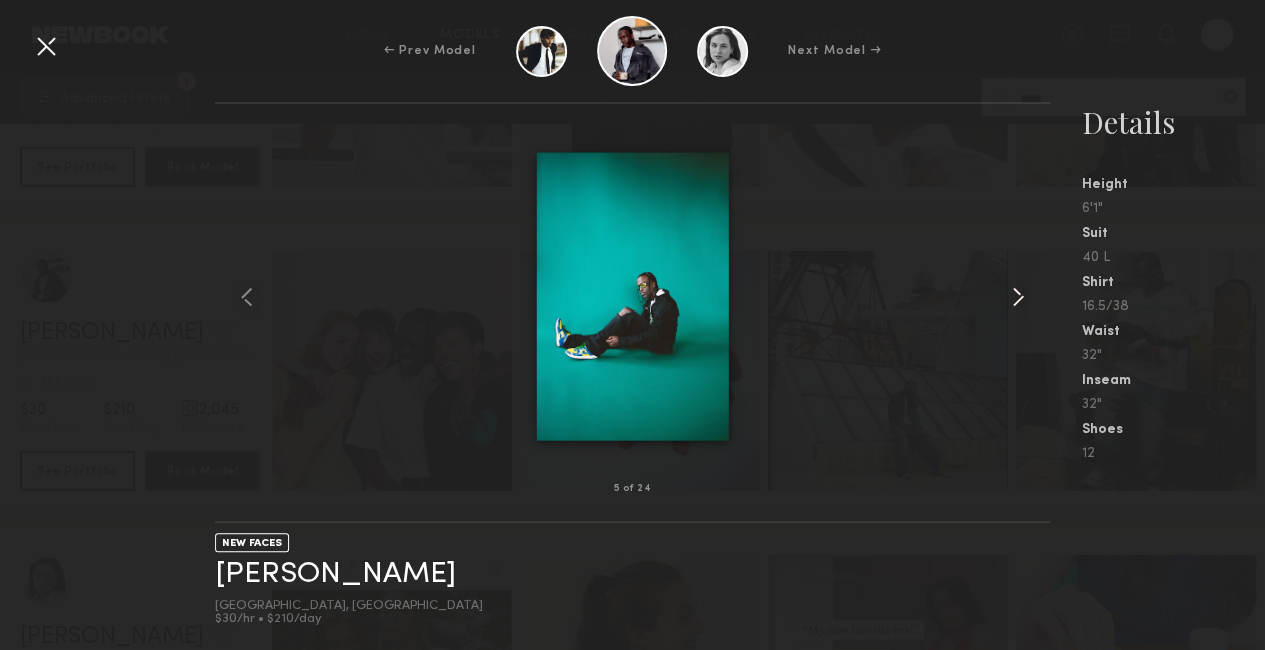 click at bounding box center [1018, 297] 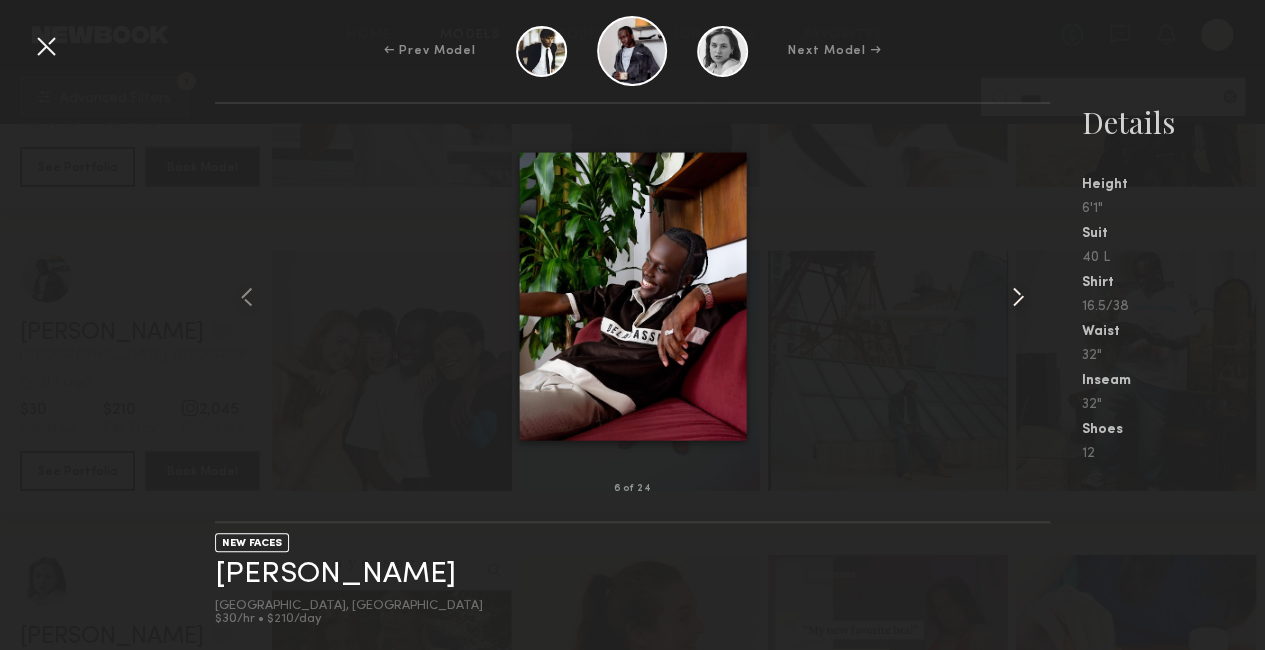 click at bounding box center (1018, 297) 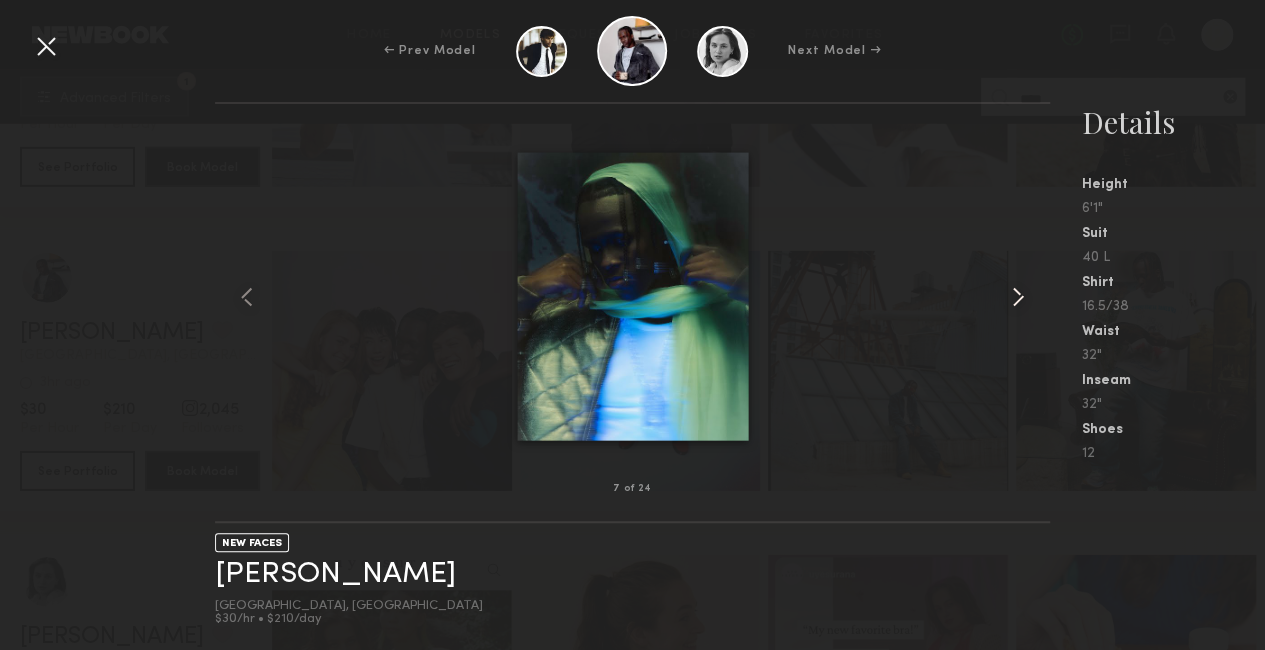 click at bounding box center (1018, 297) 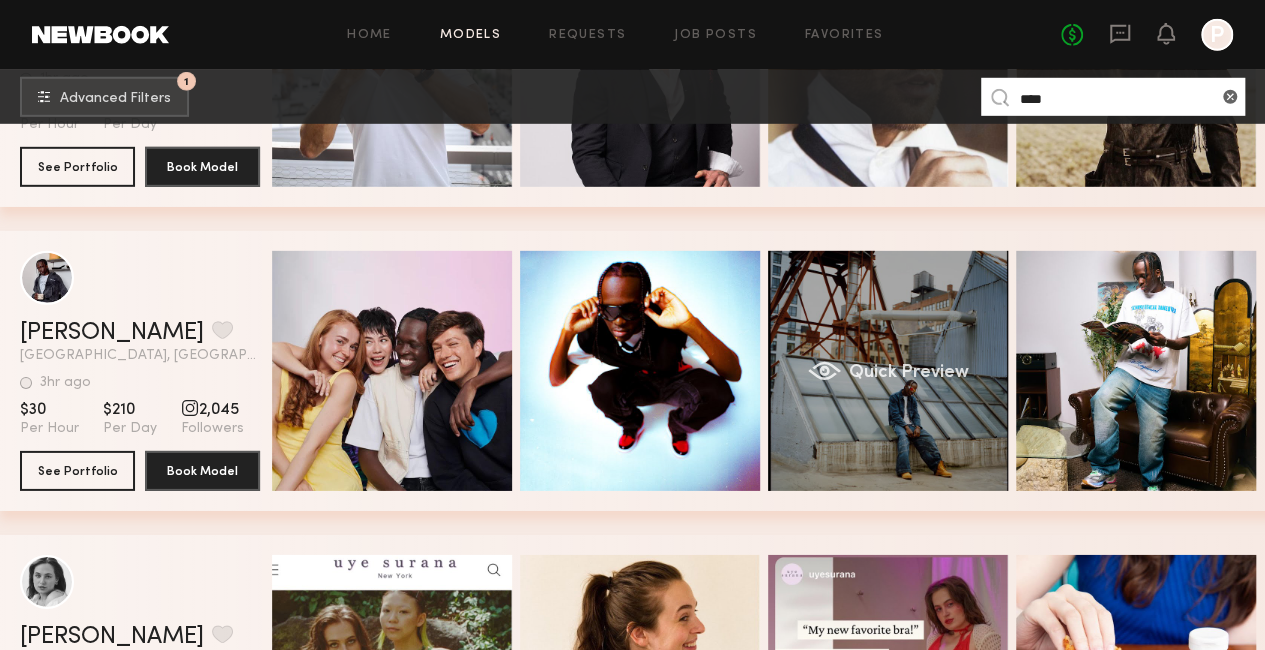 click on "Quick Preview" 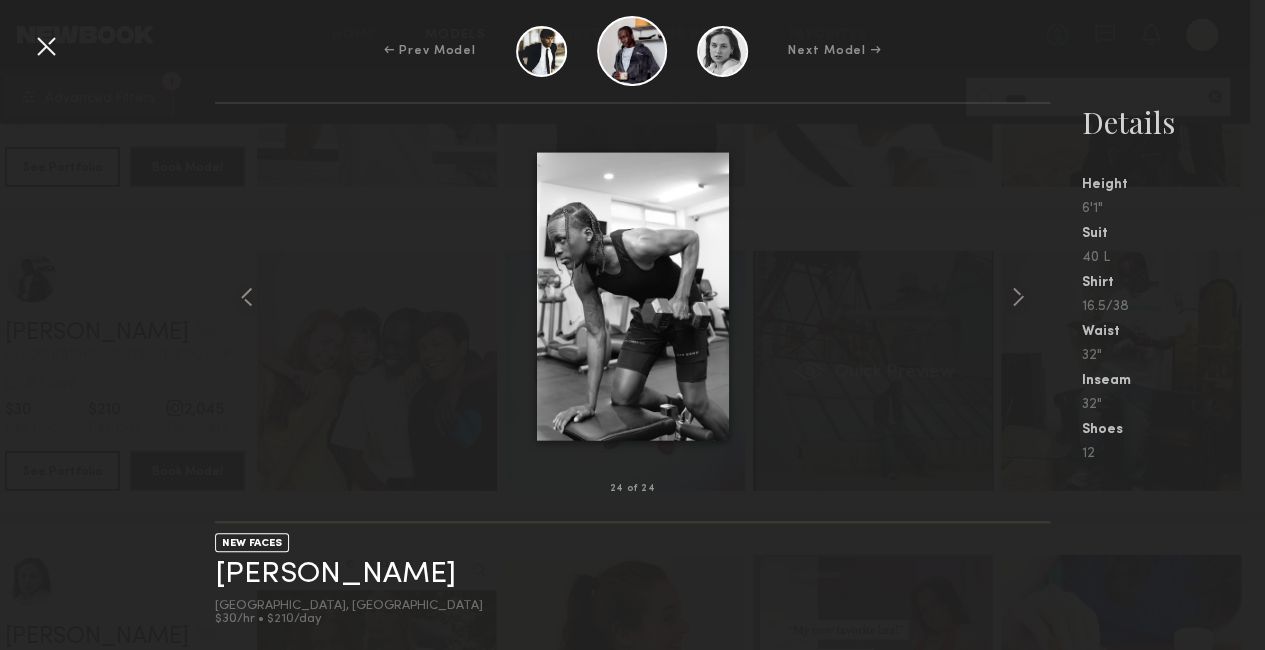 scroll, scrollTop: 2972, scrollLeft: 0, axis: vertical 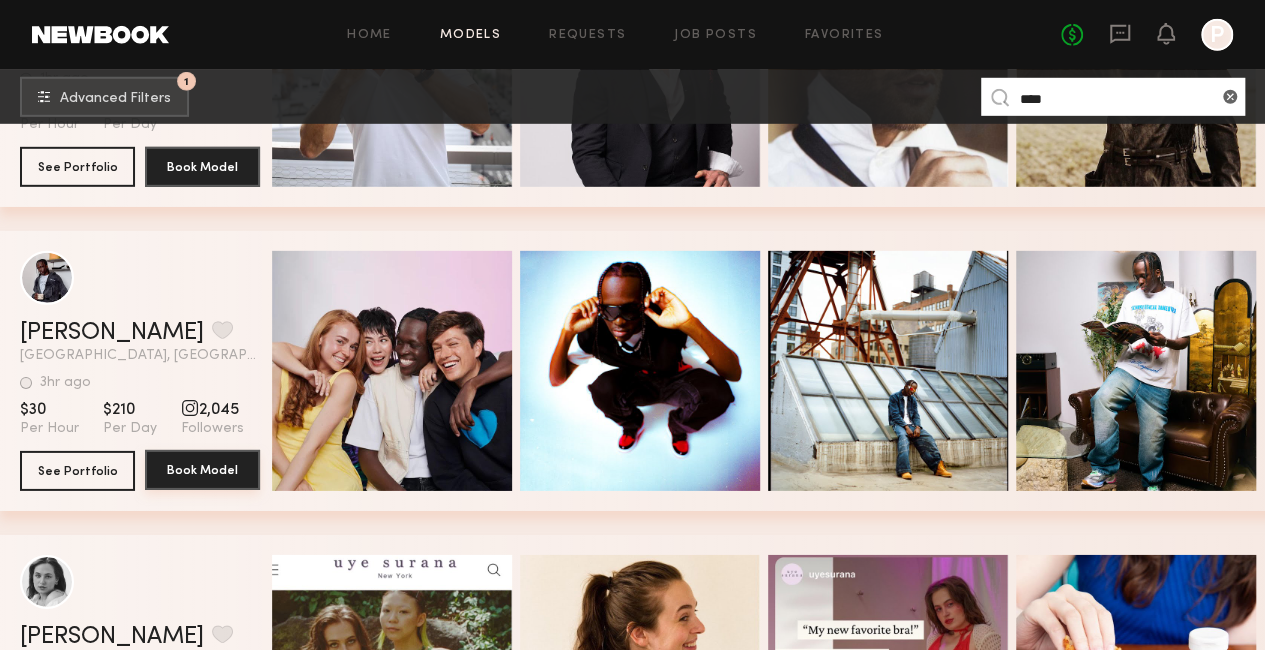 click on "Book Model" 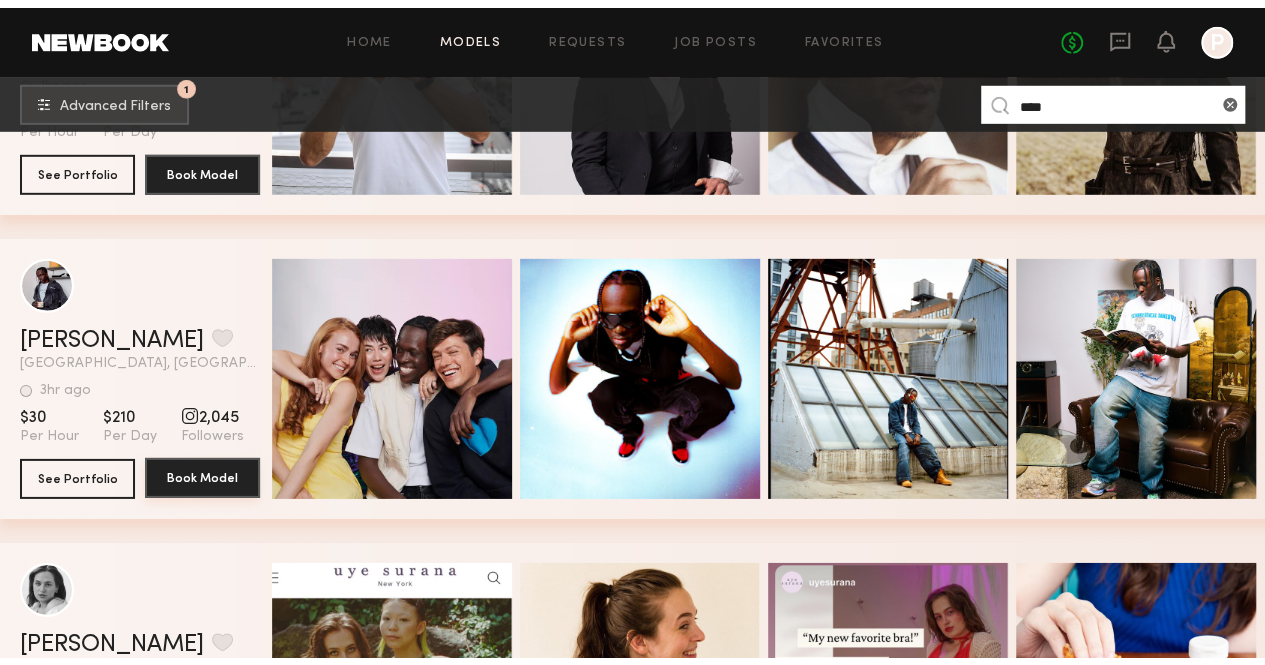 scroll, scrollTop: 0, scrollLeft: 0, axis: both 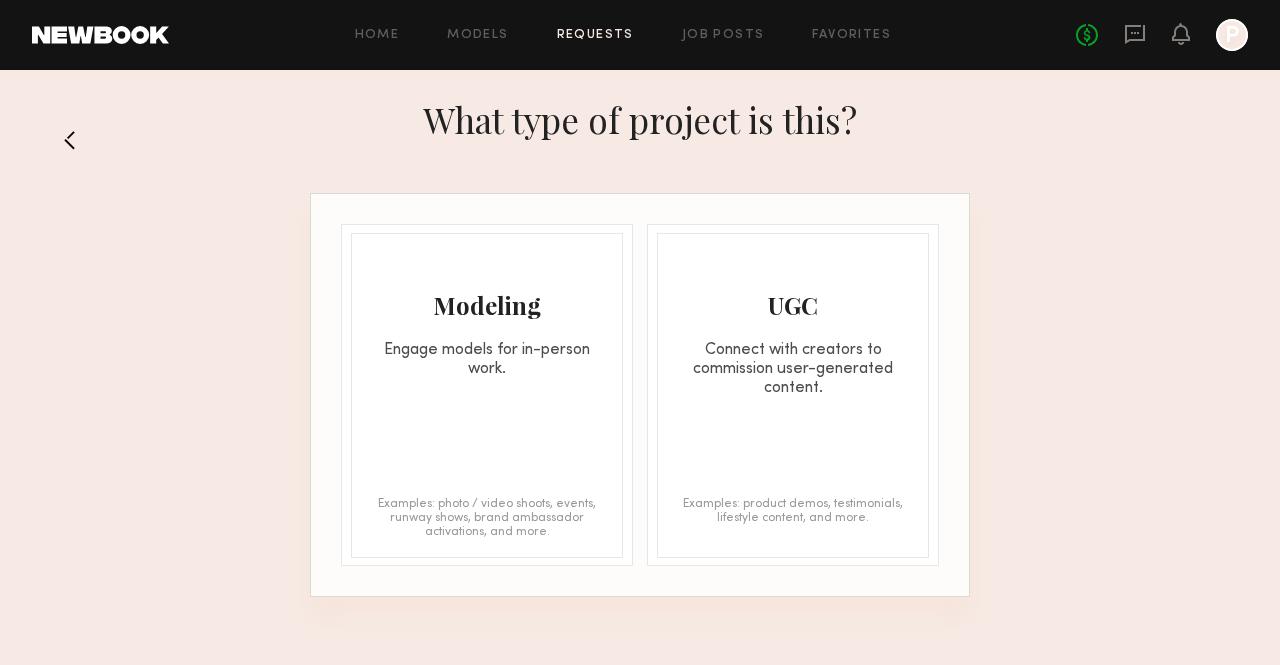 click on "Modeling Engage models for in-person work. Examples: photo / video shoots, events, runway shows, brand ambassador activations, and more." 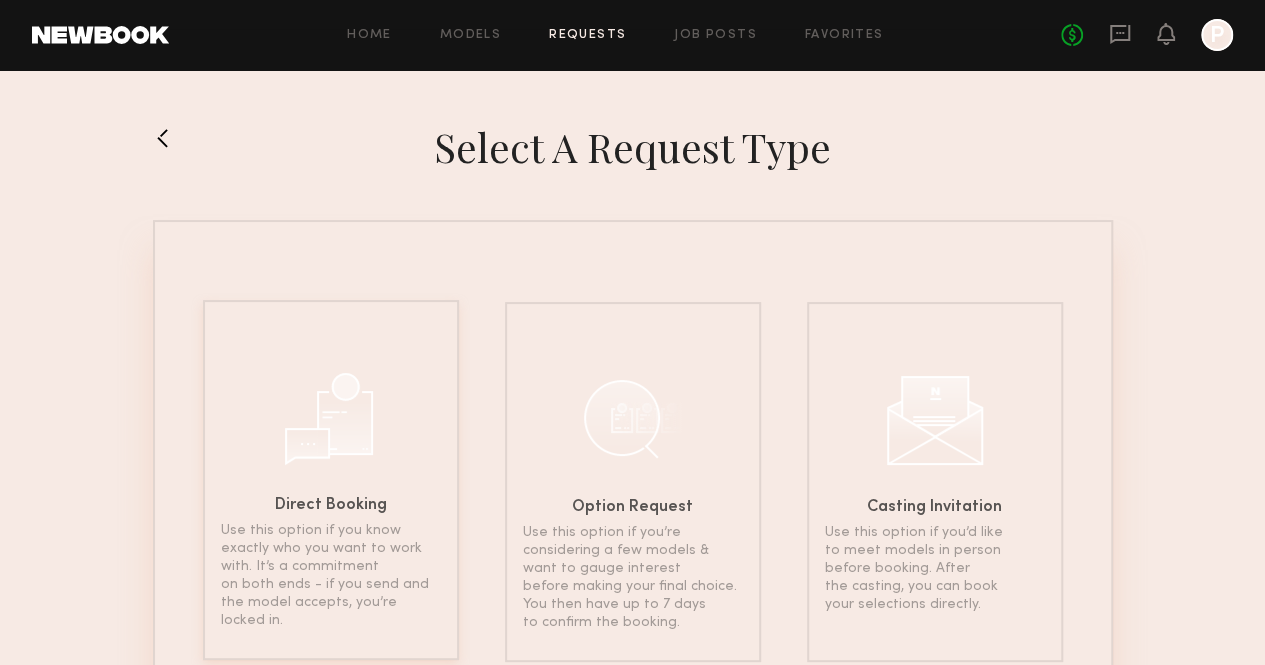 click on "Direct Booking Use this option if you know exactly who you want to work with. It’s a commitment on both ends - if you send and the model accepts, you’re locked in." 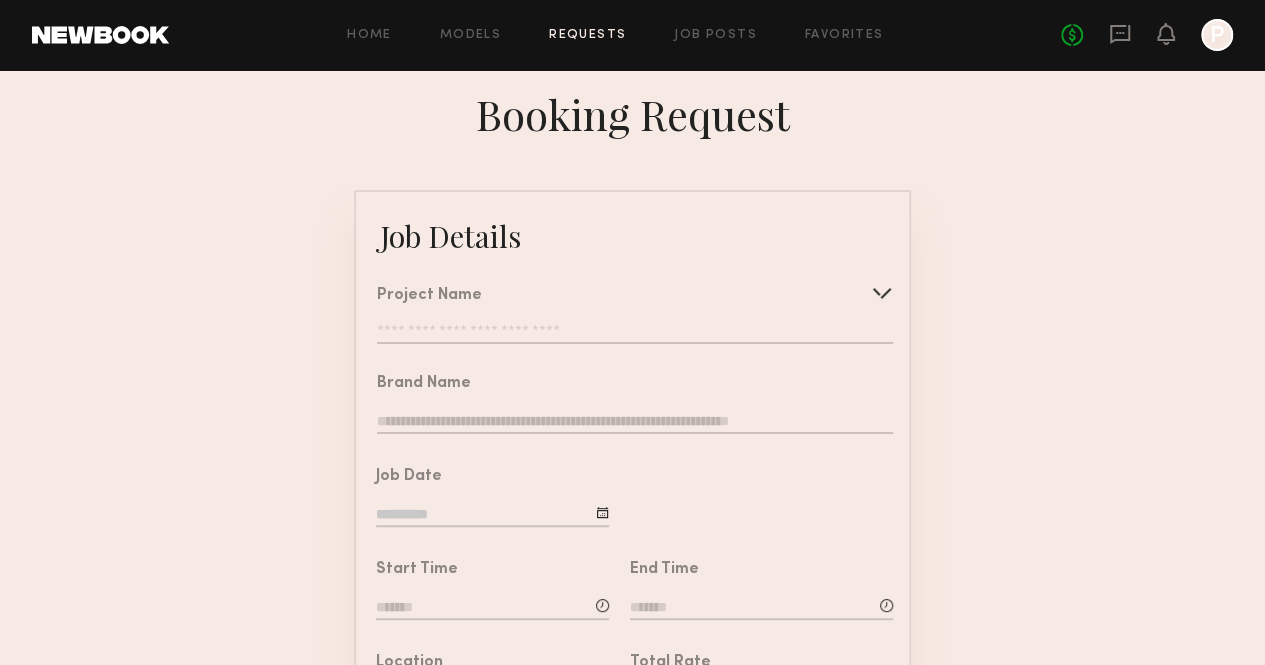 click 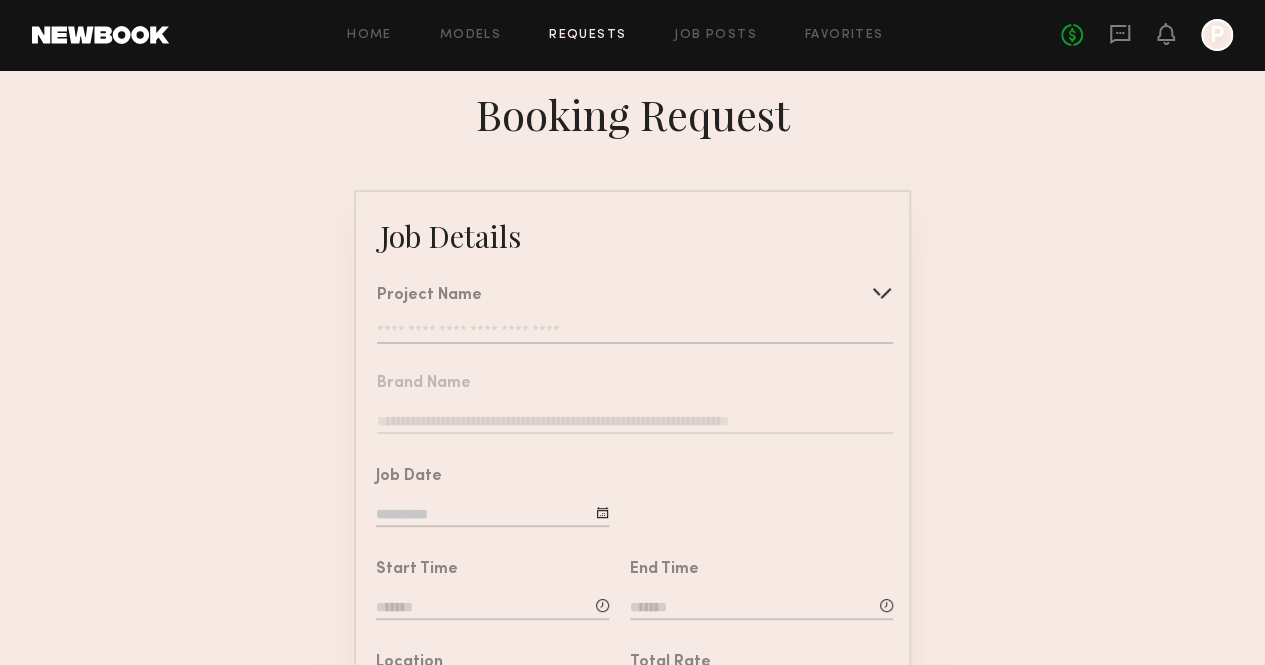 type on "**********" 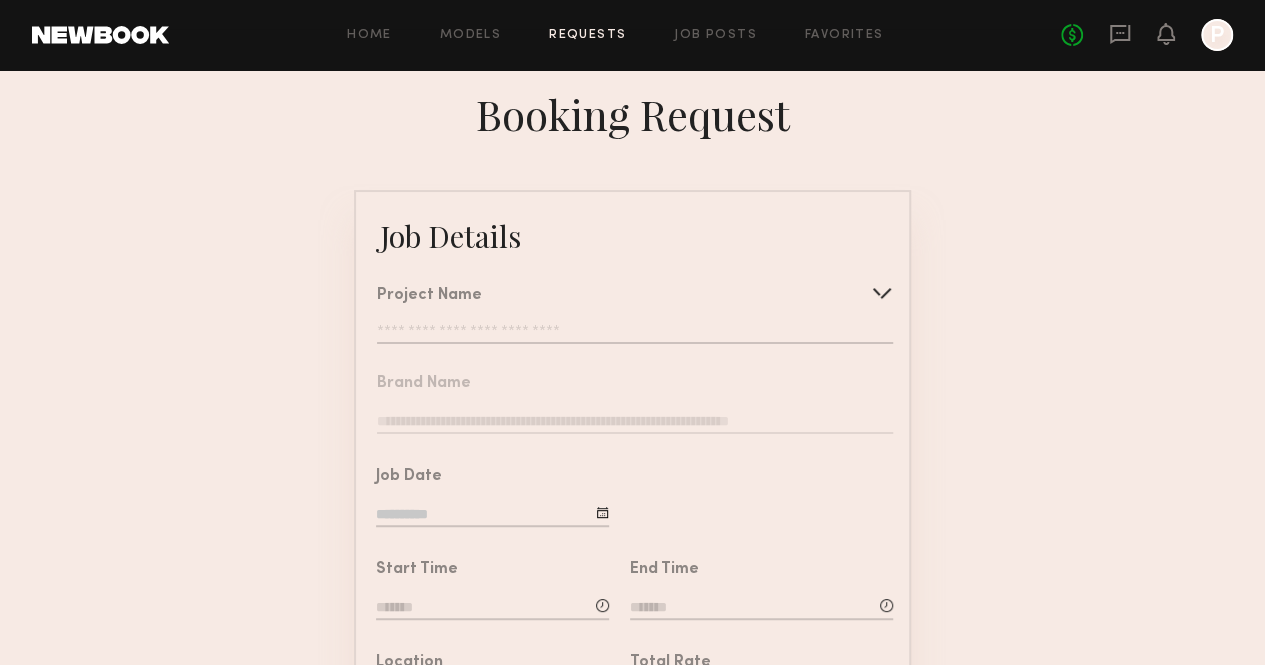 type on "**********" 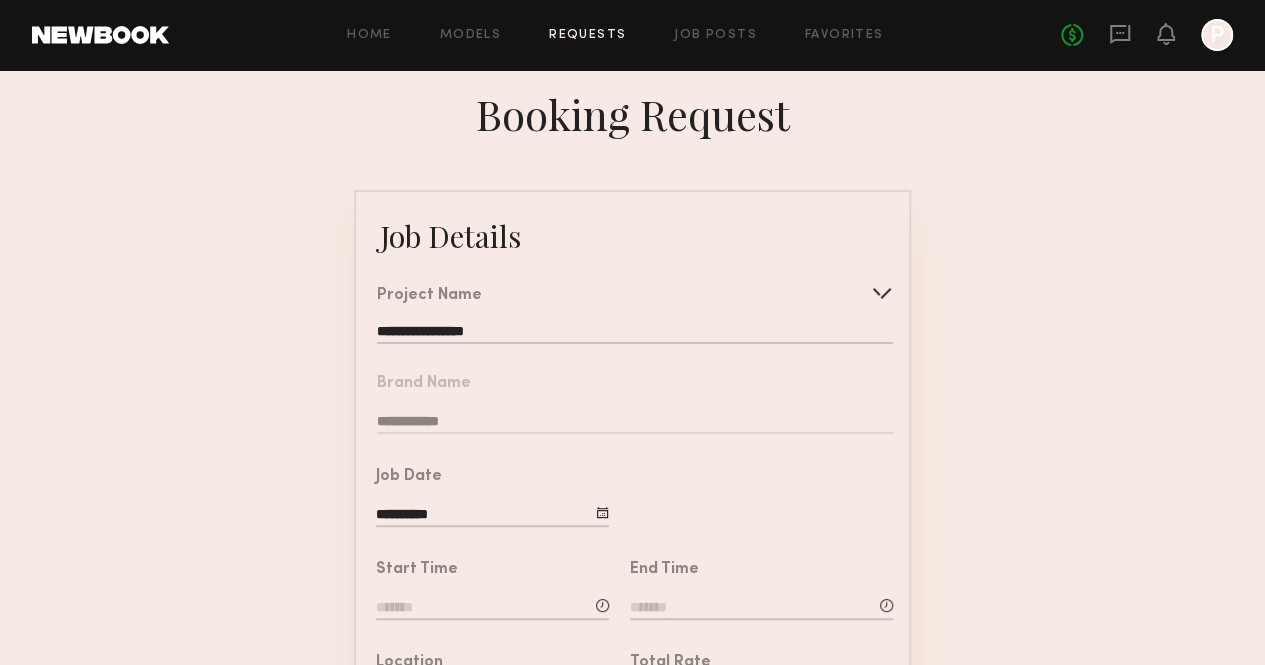 click on "**********" 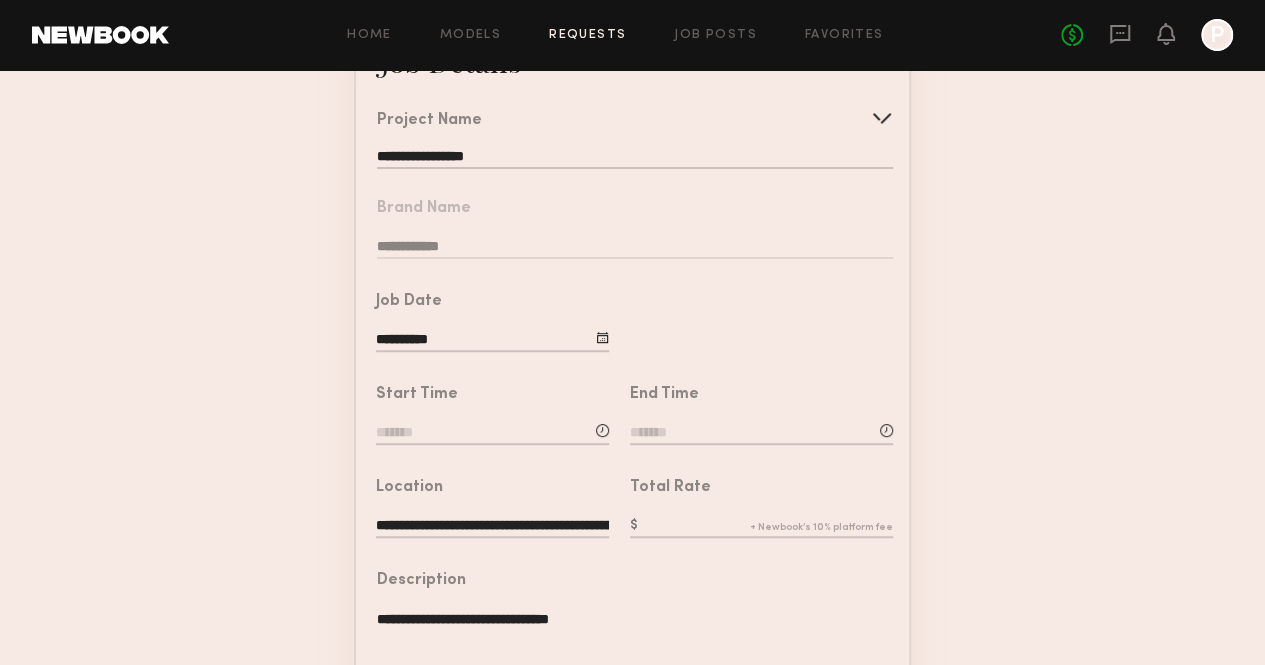 scroll, scrollTop: 176, scrollLeft: 0, axis: vertical 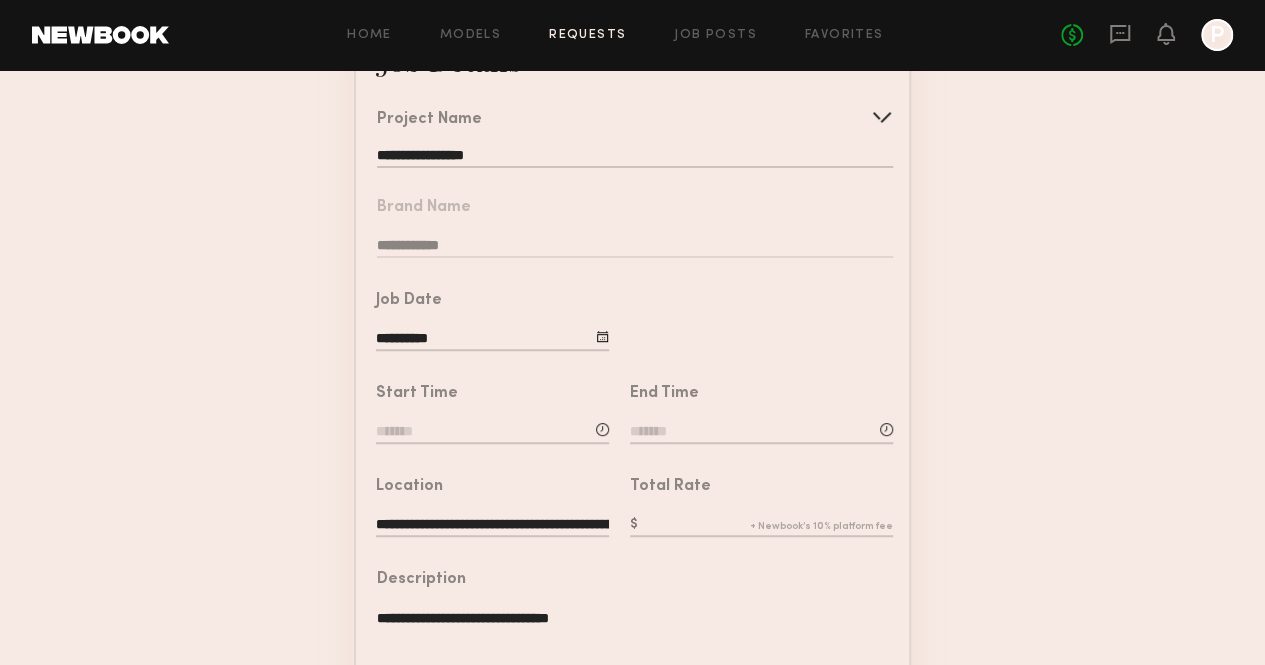 click 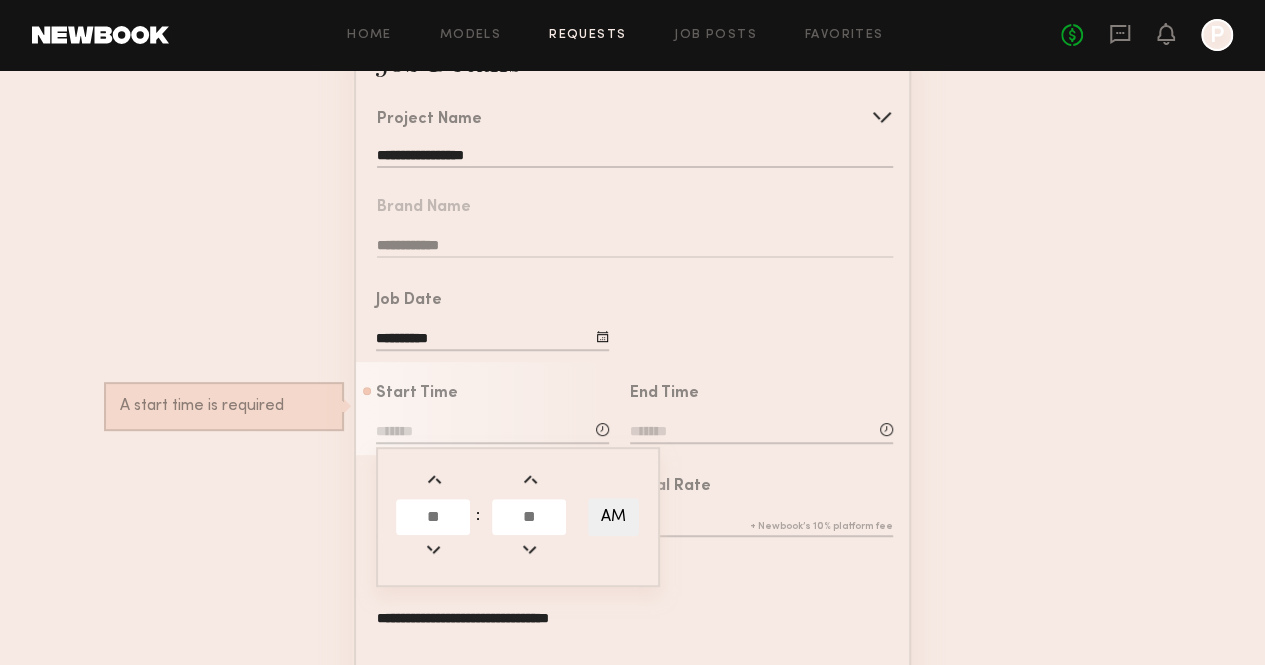 click 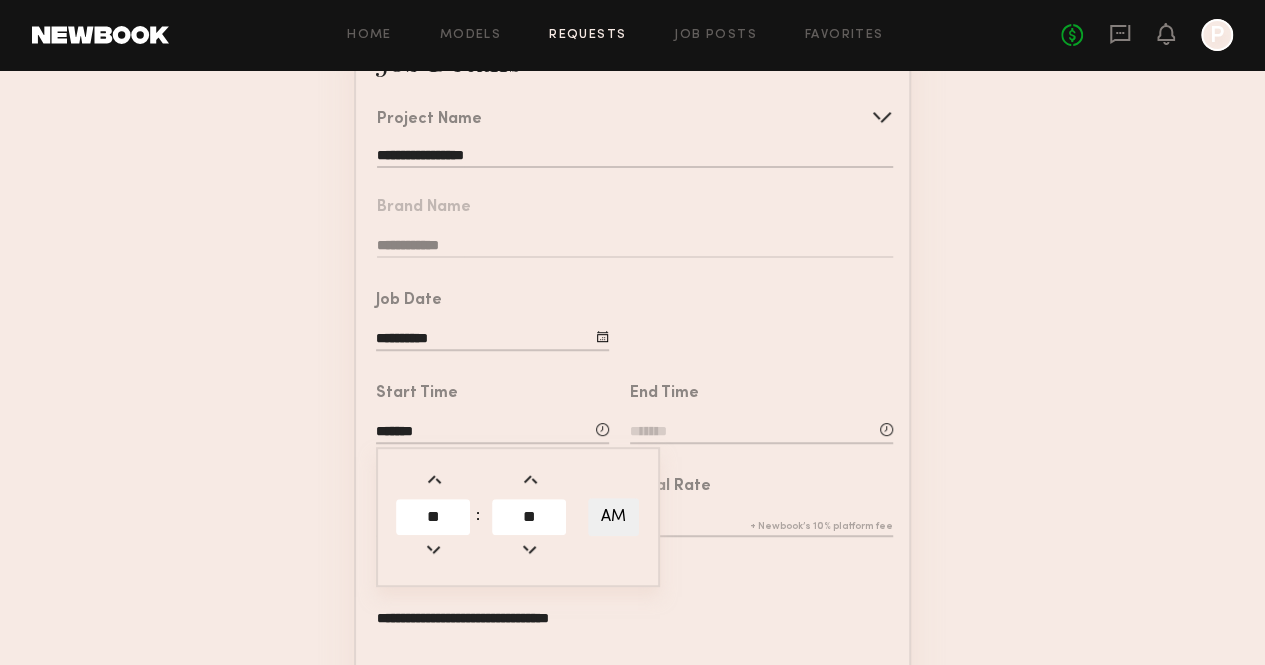 click 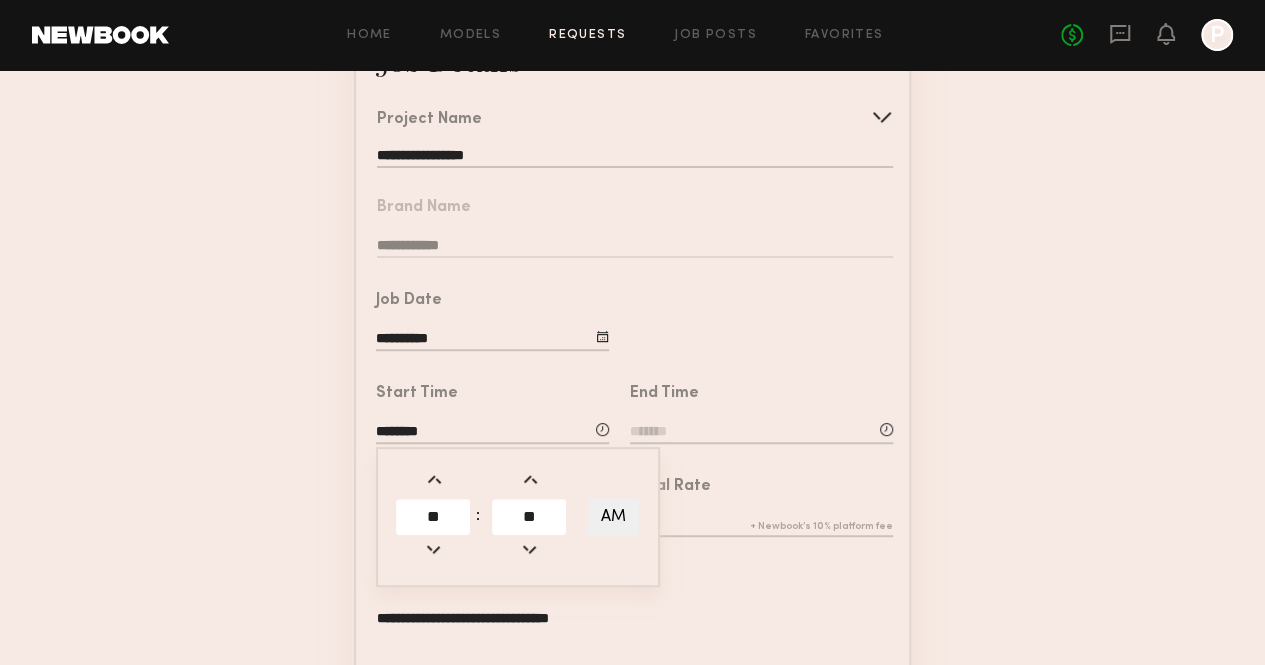 click 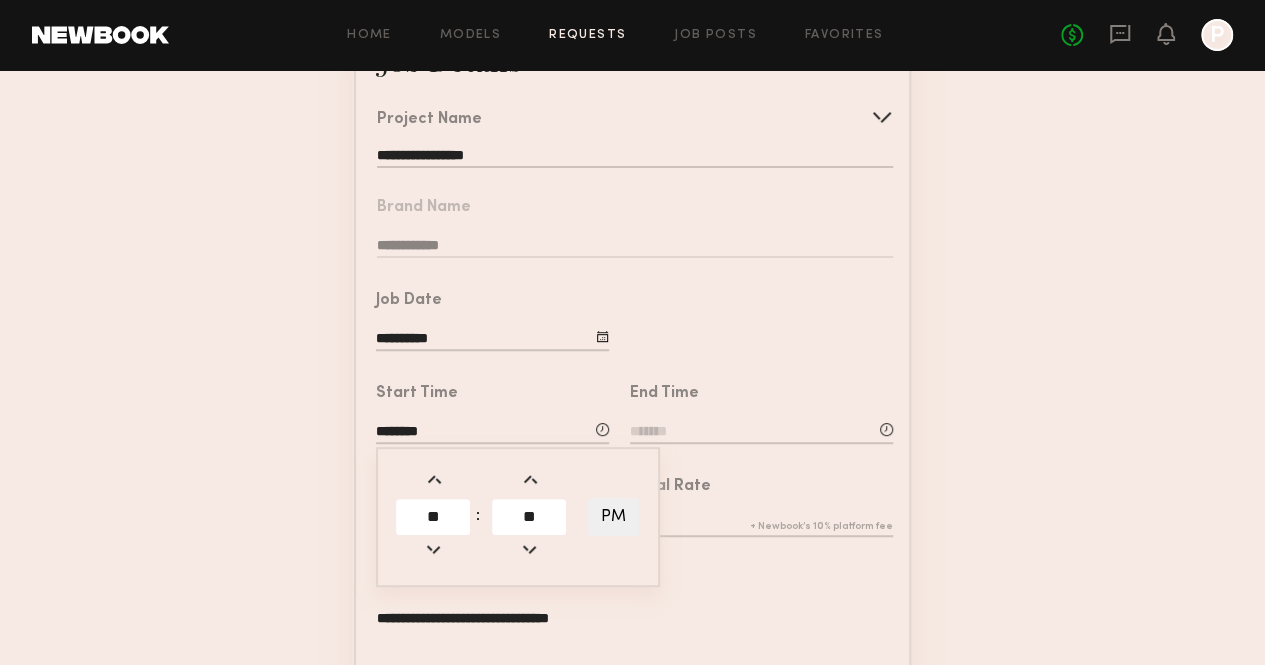 click on "End Time" 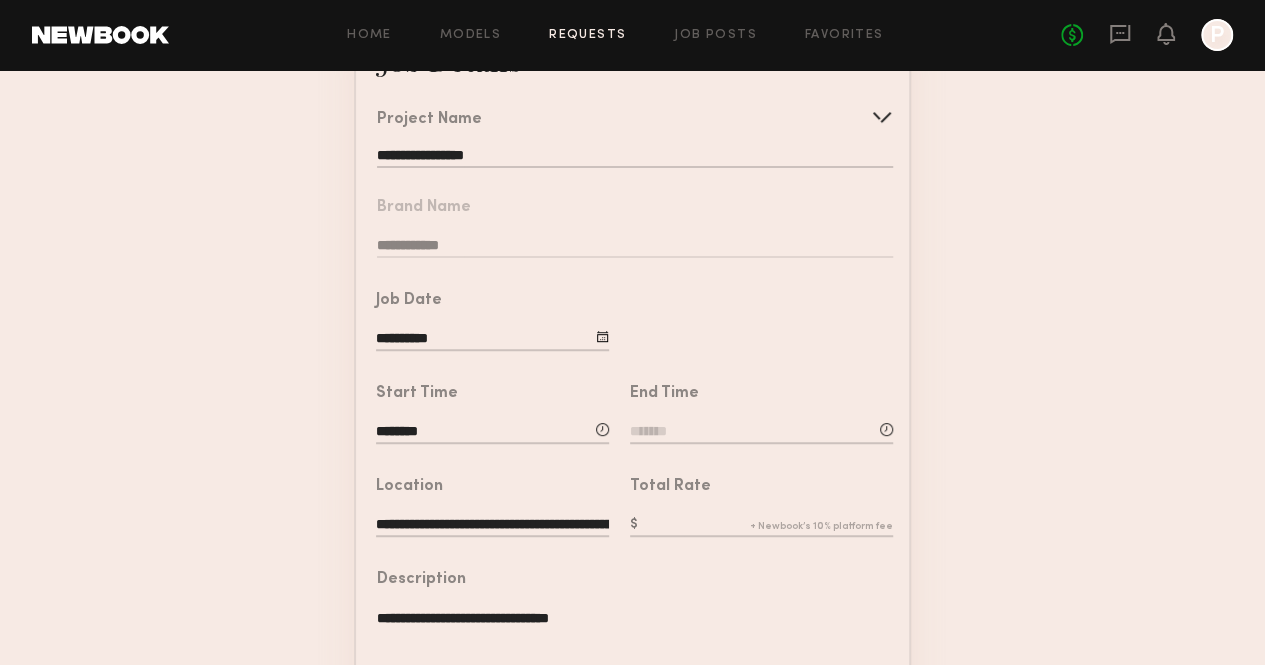 click 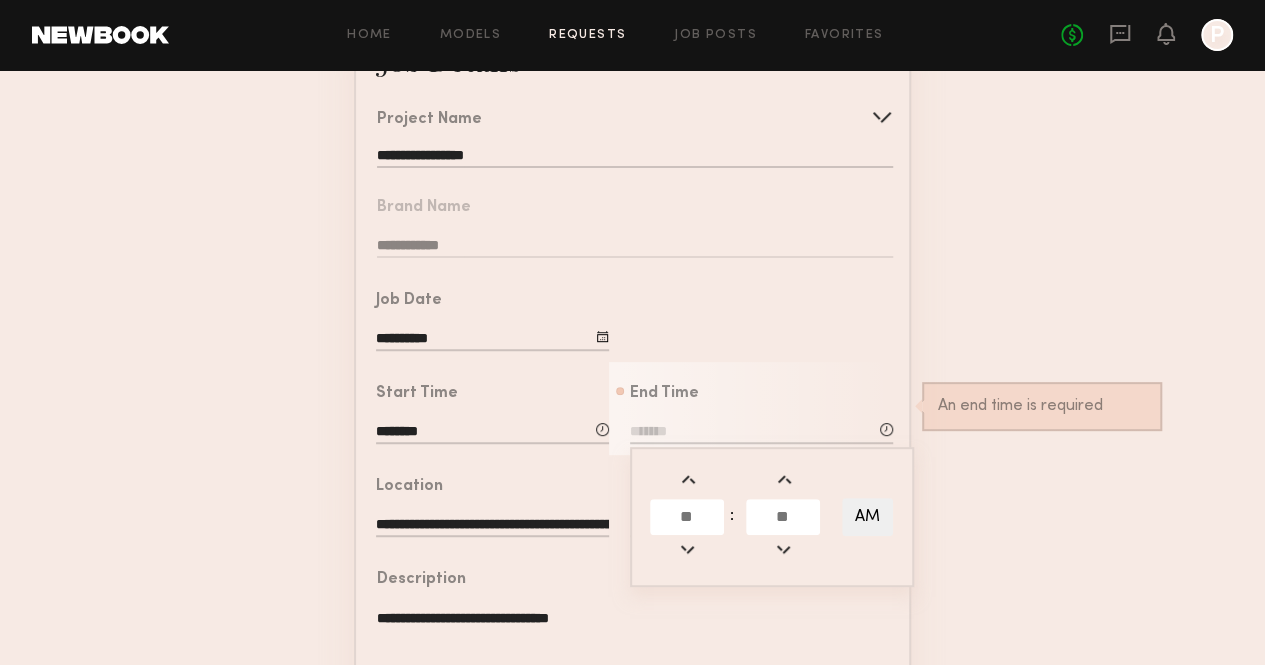 click 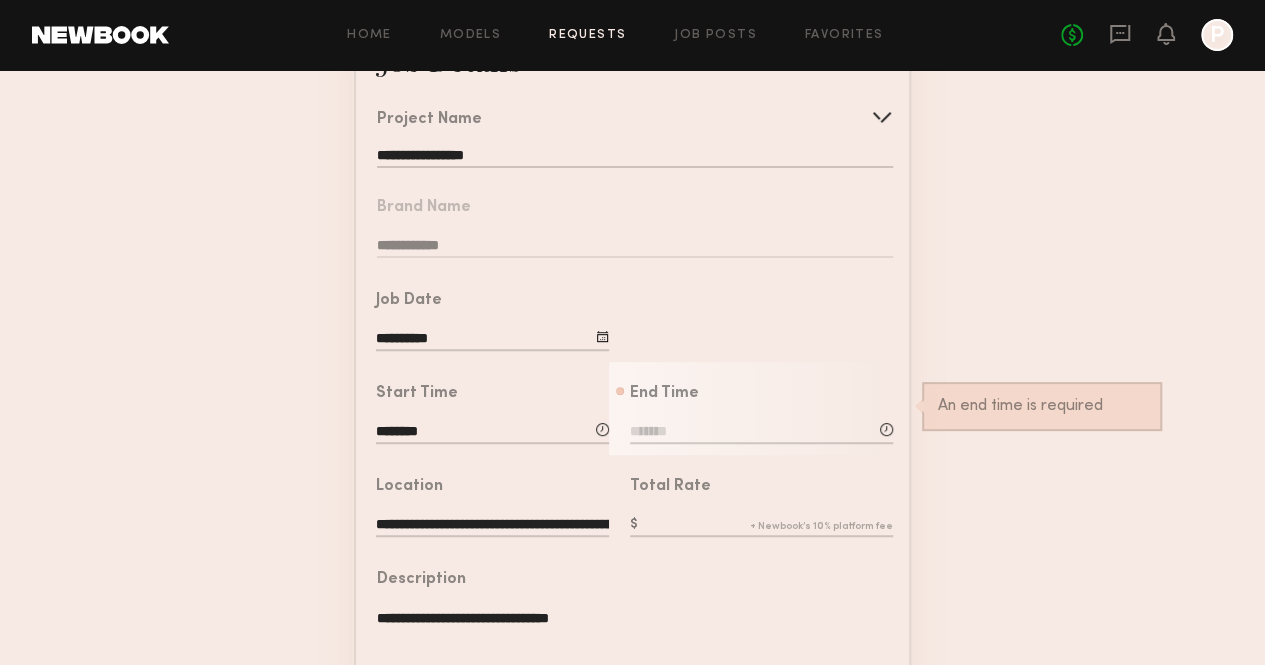 click 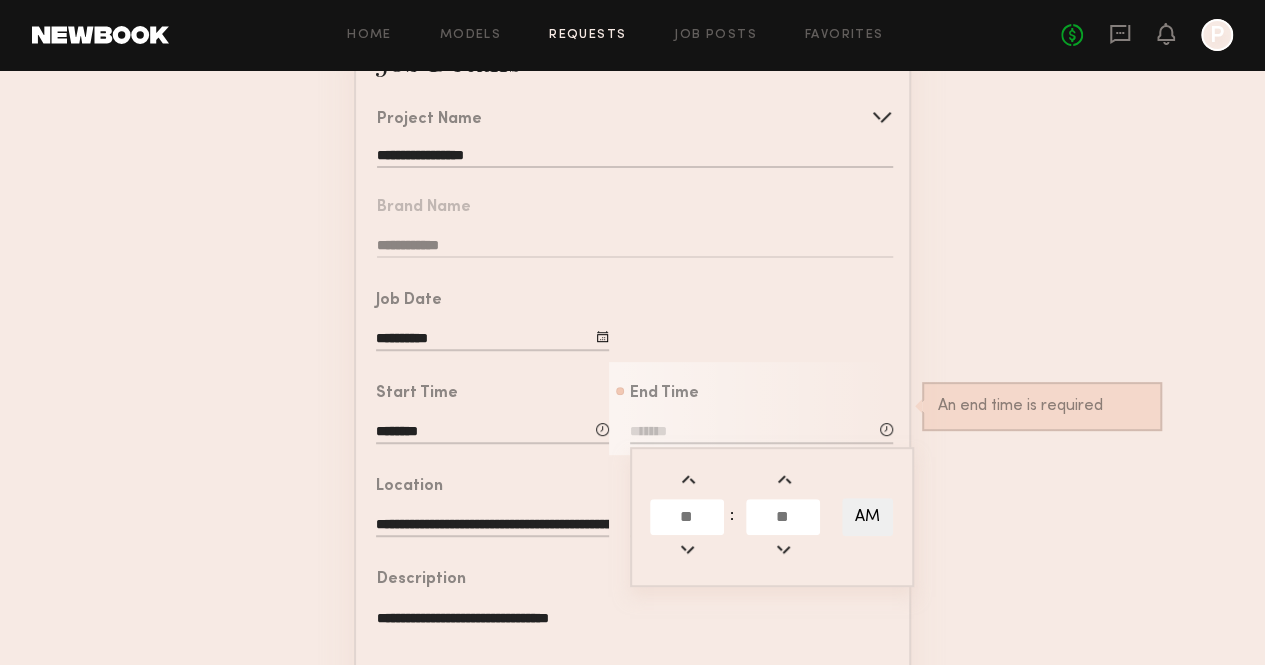 click 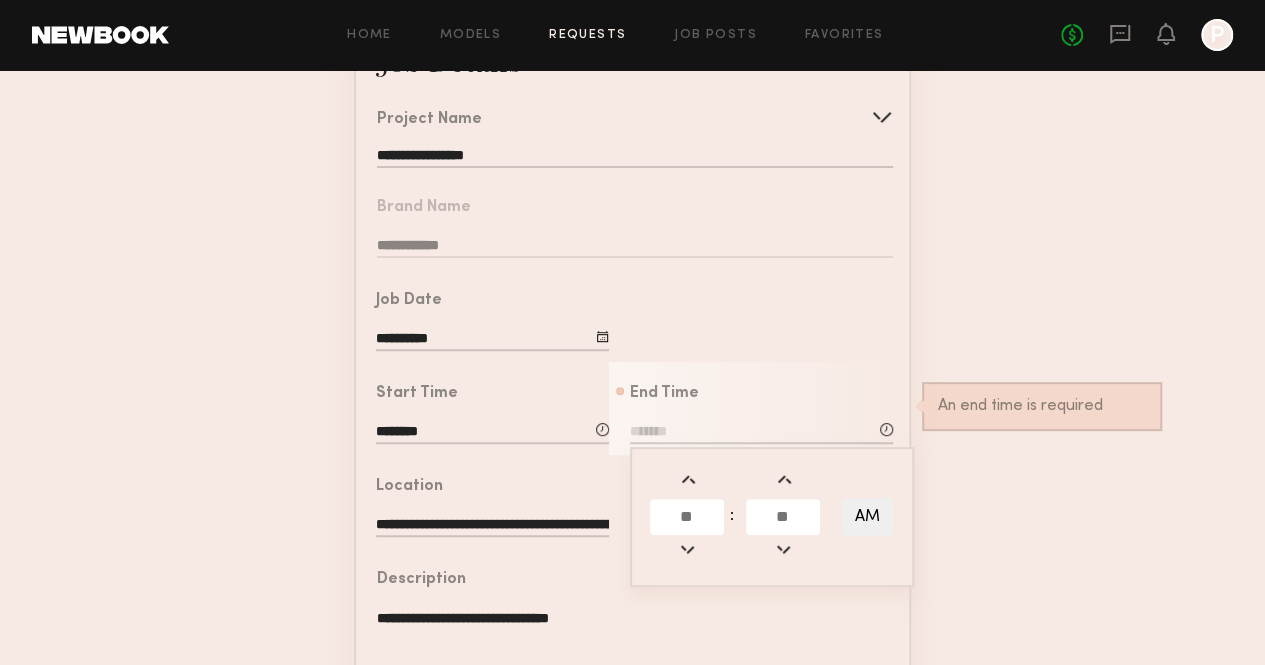 type on "*******" 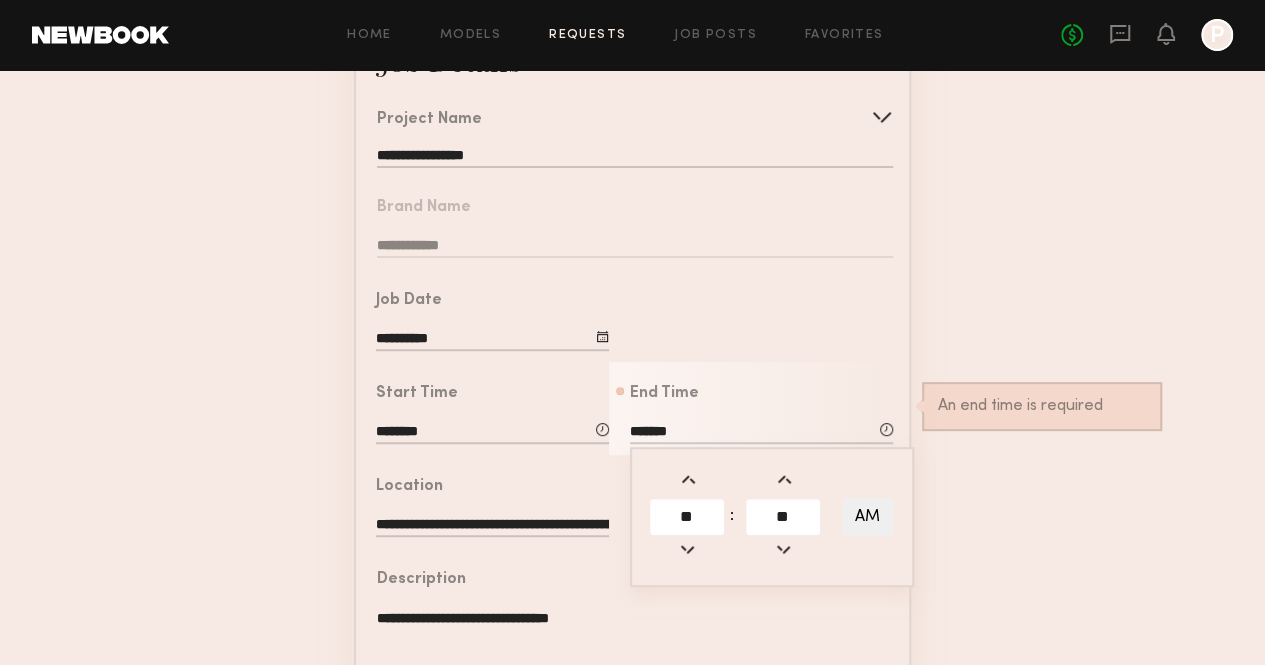 click 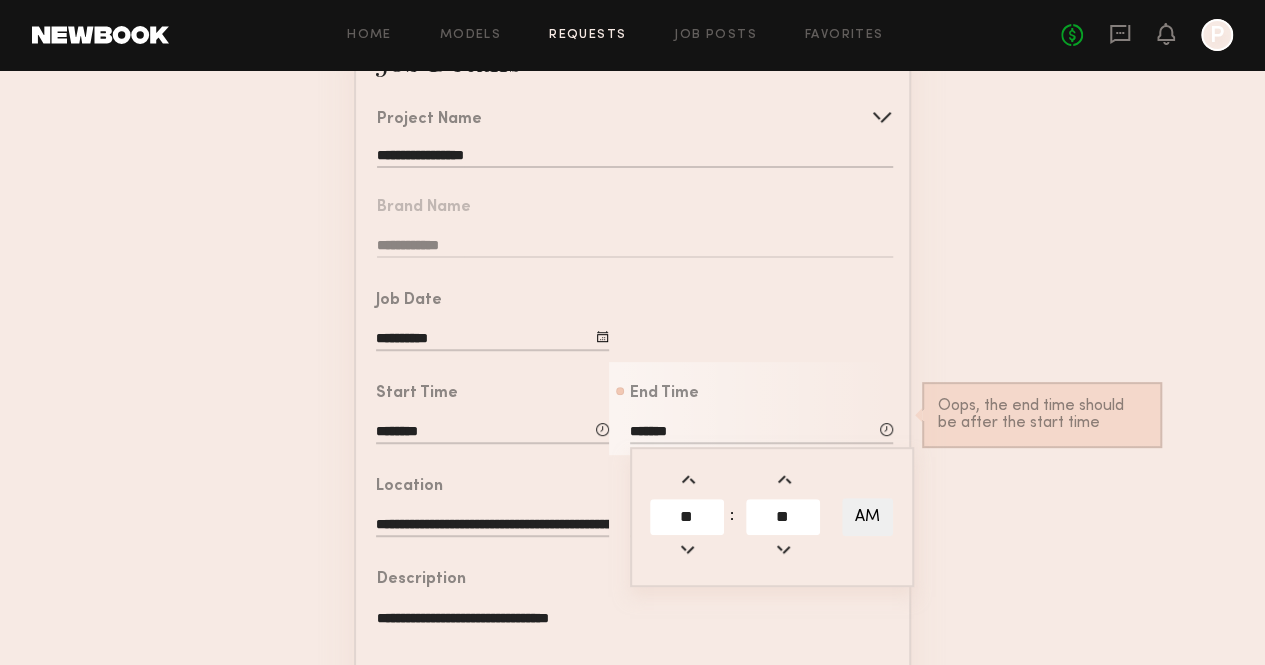 click 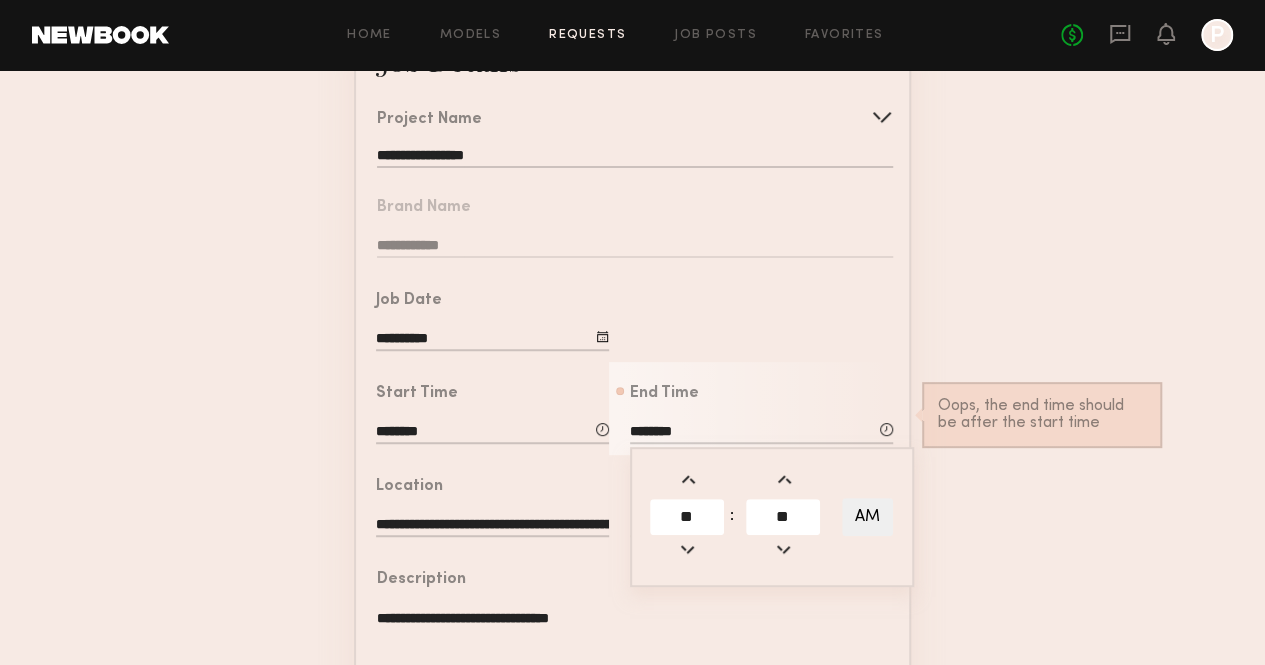 click 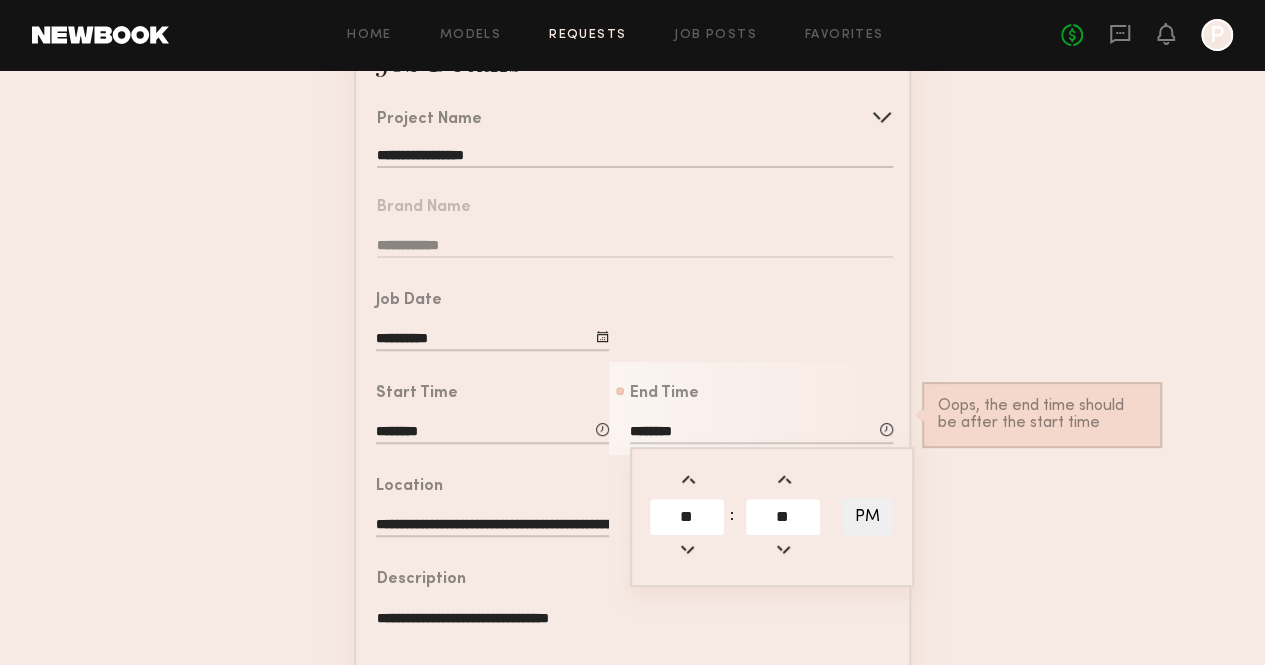 click 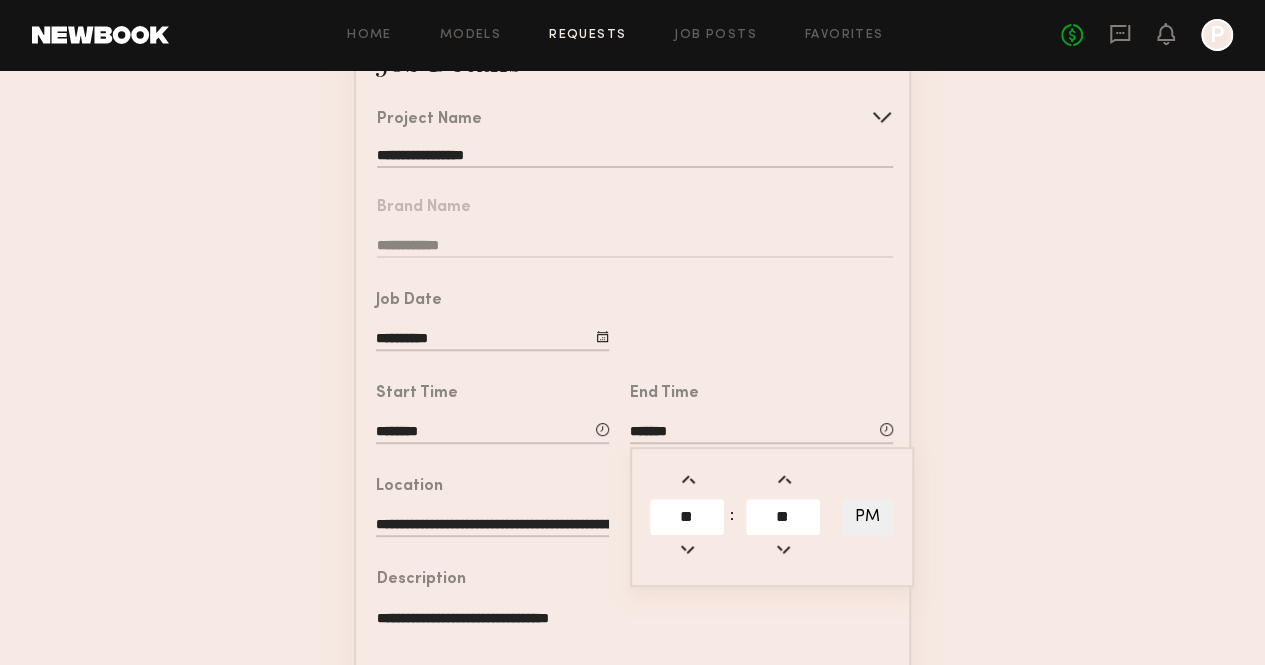 click 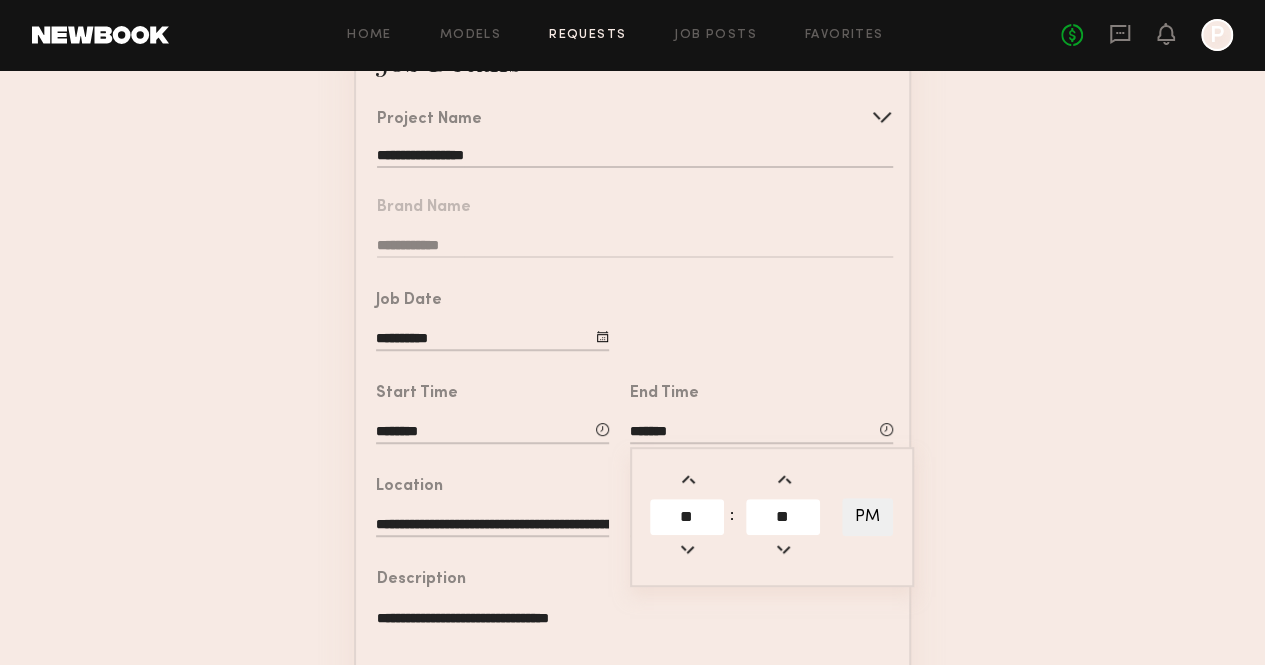 click 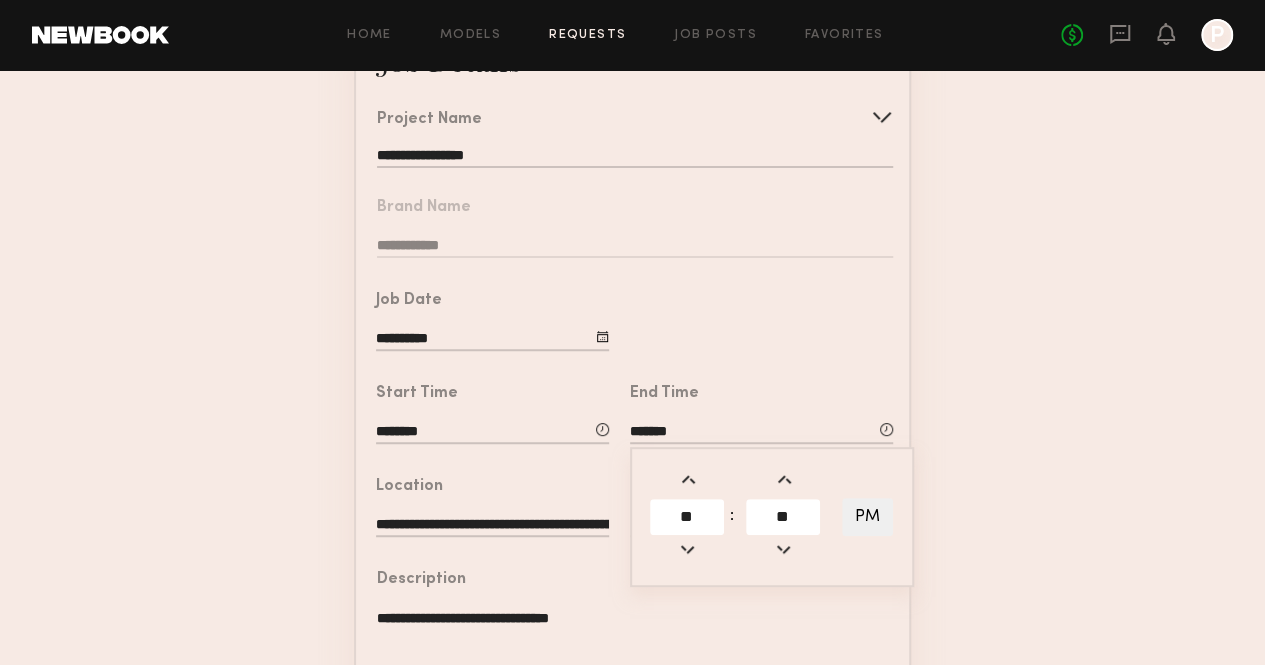 click 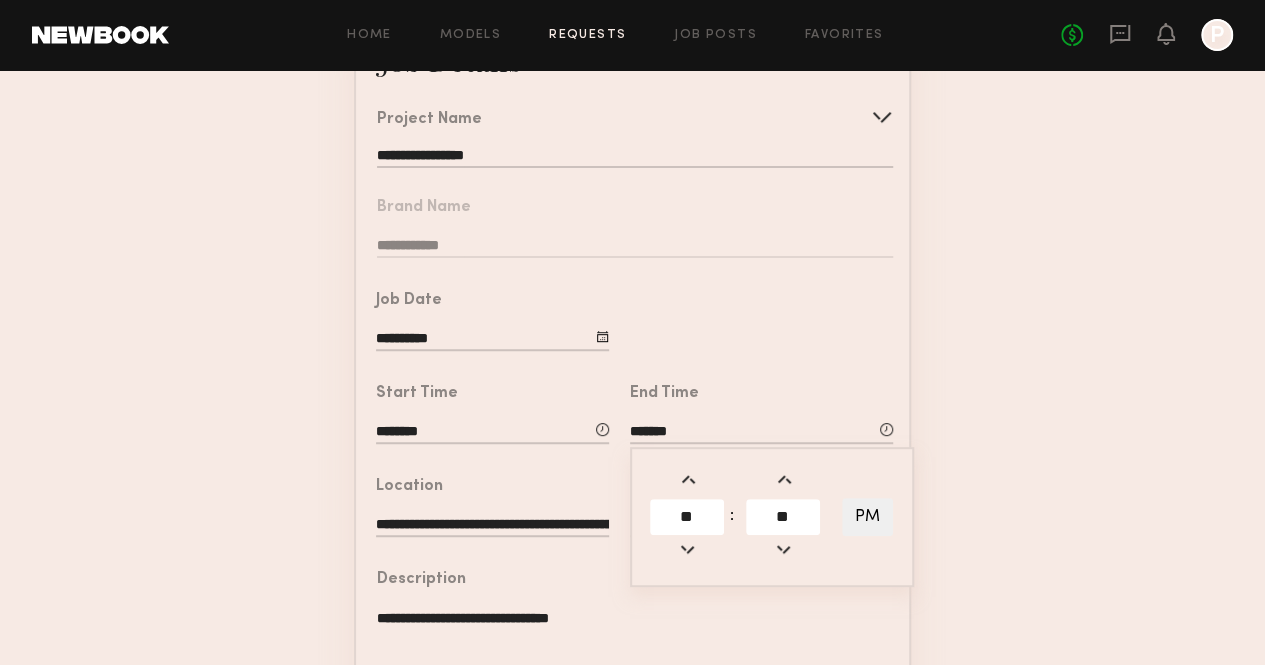 click 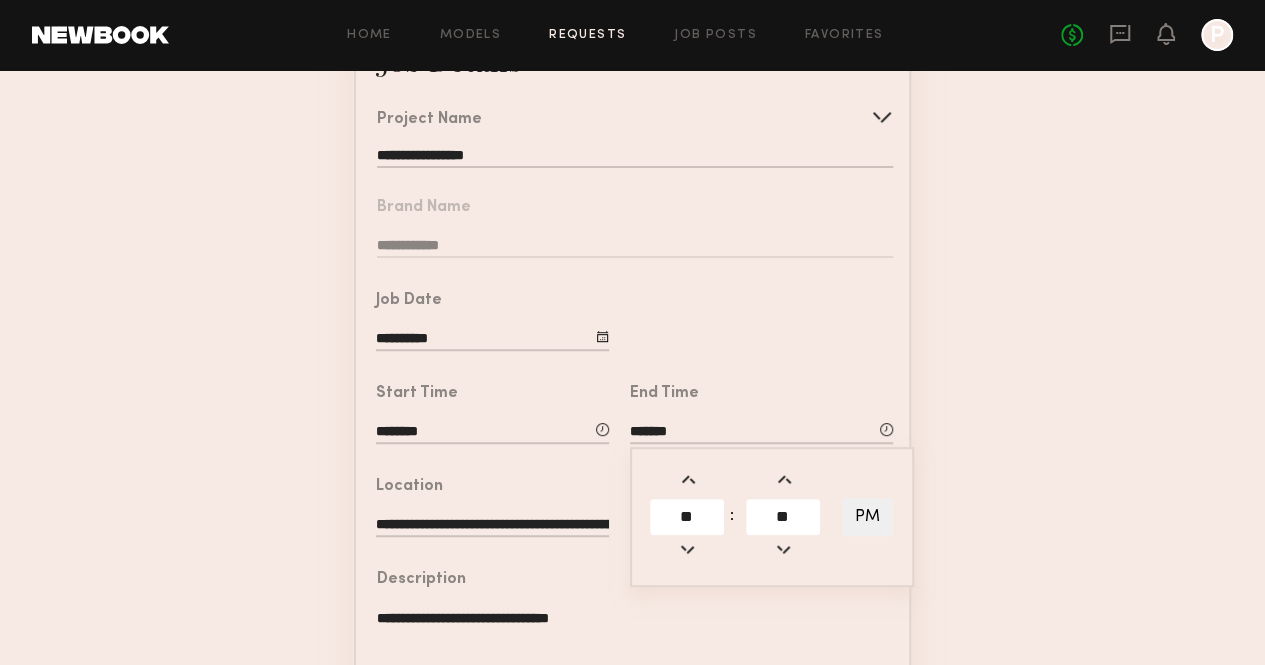 click 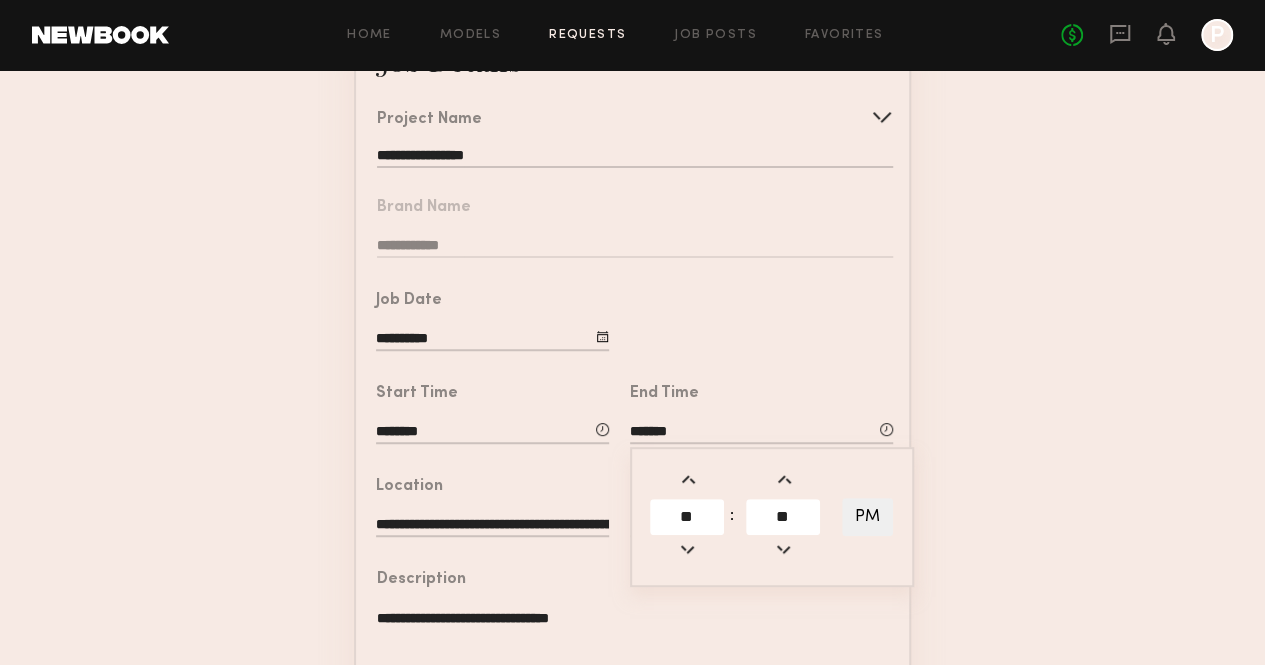 click 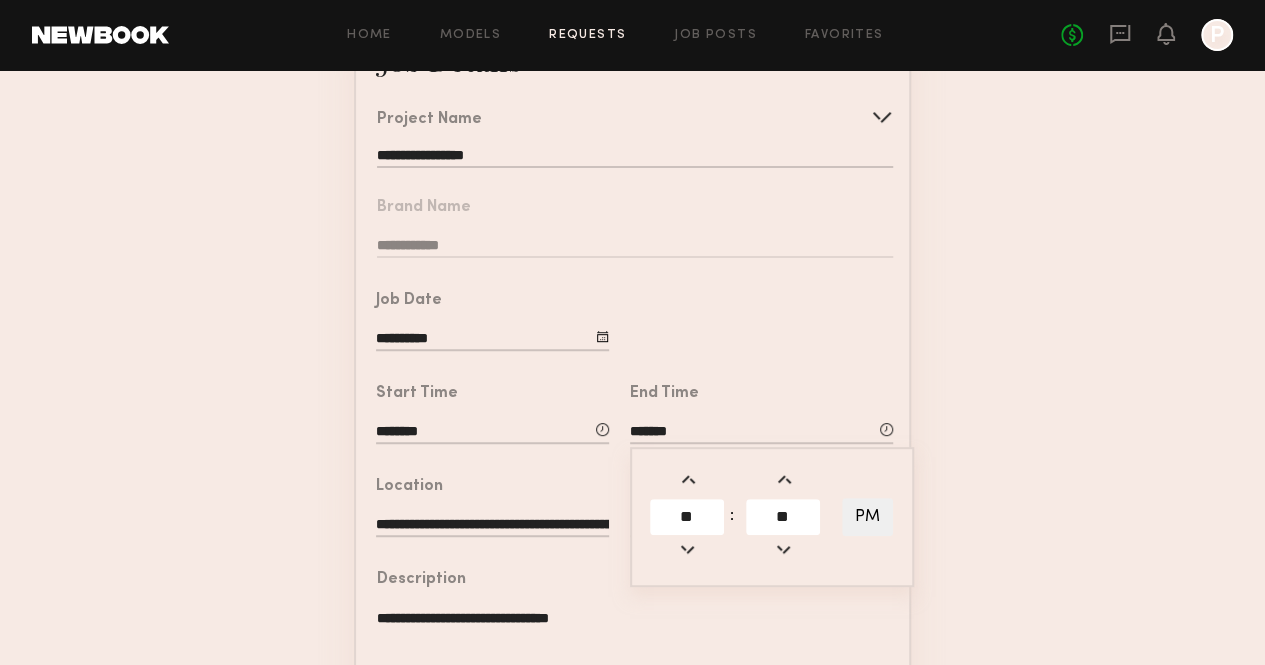 click on "**********" 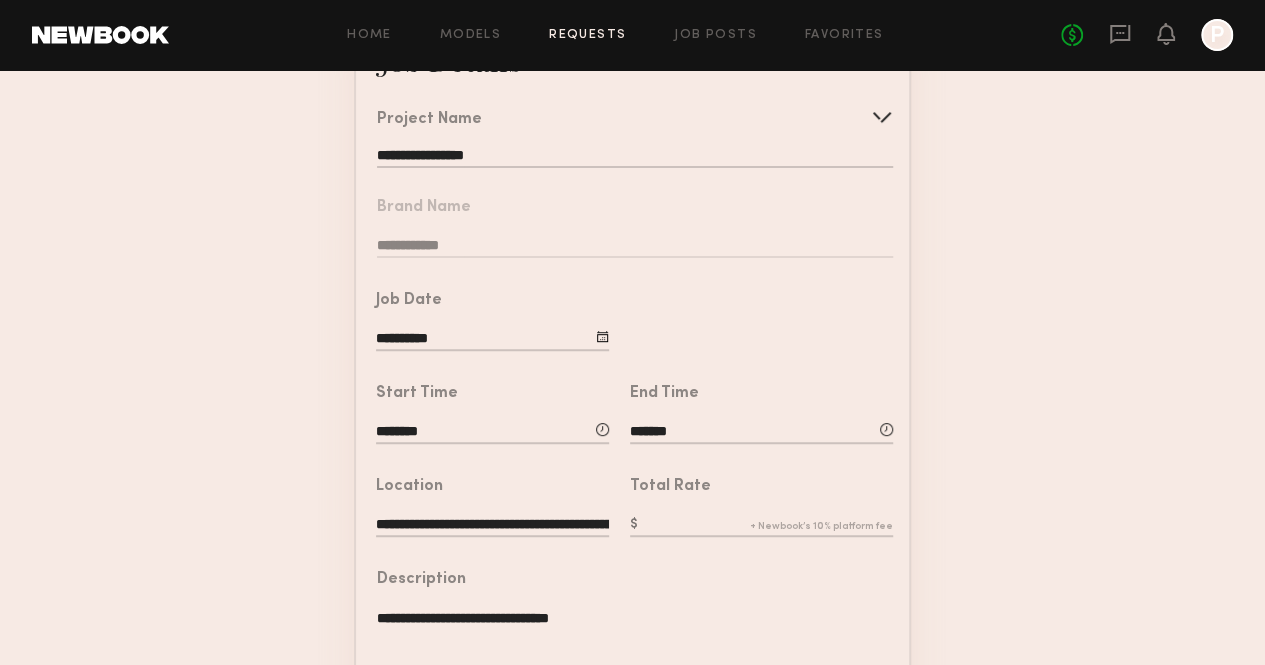 click 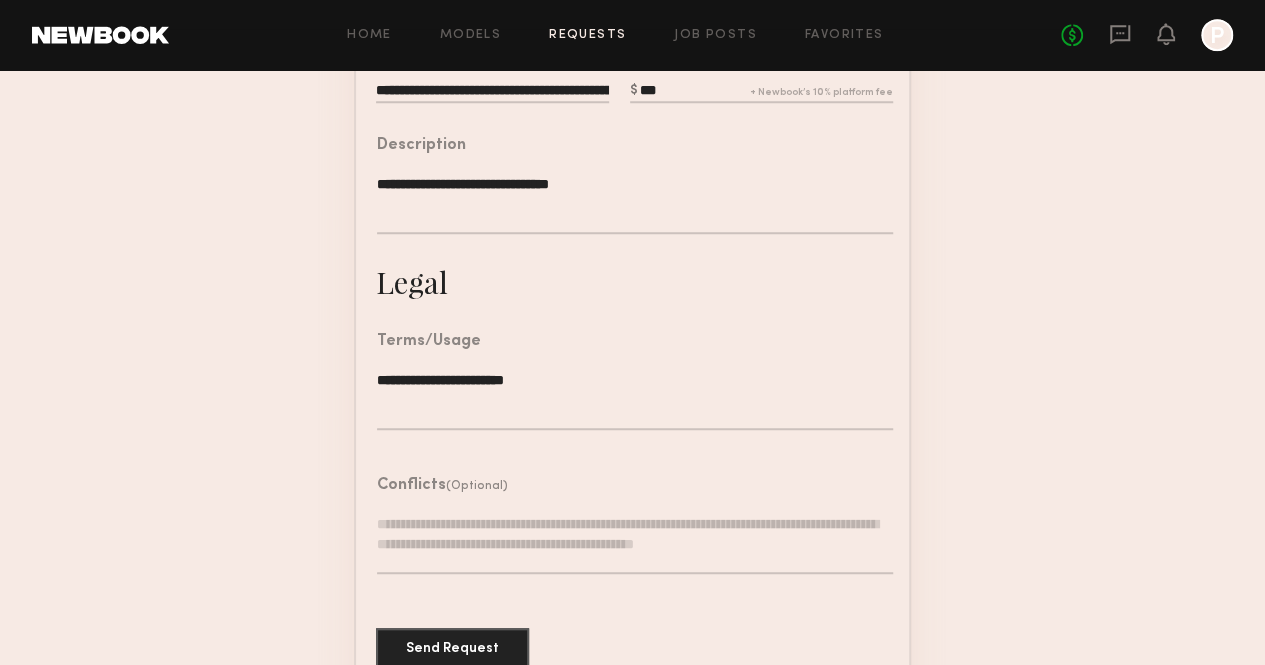 scroll, scrollTop: 686, scrollLeft: 0, axis: vertical 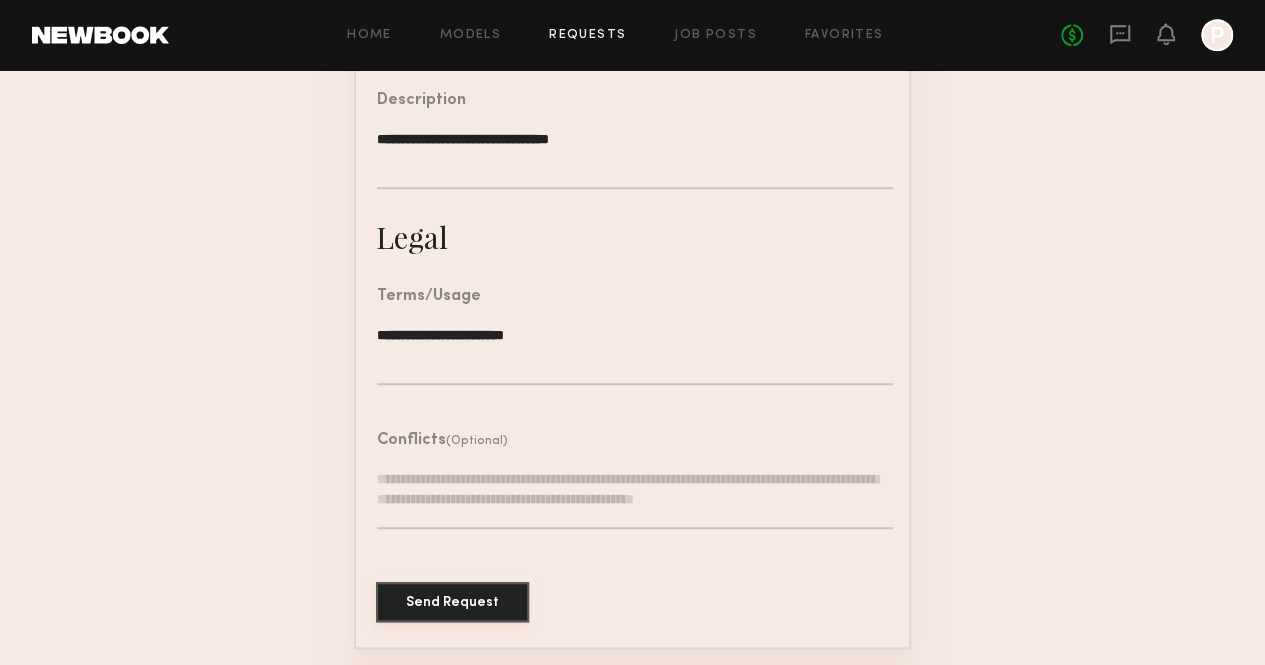 click on "Send Request" 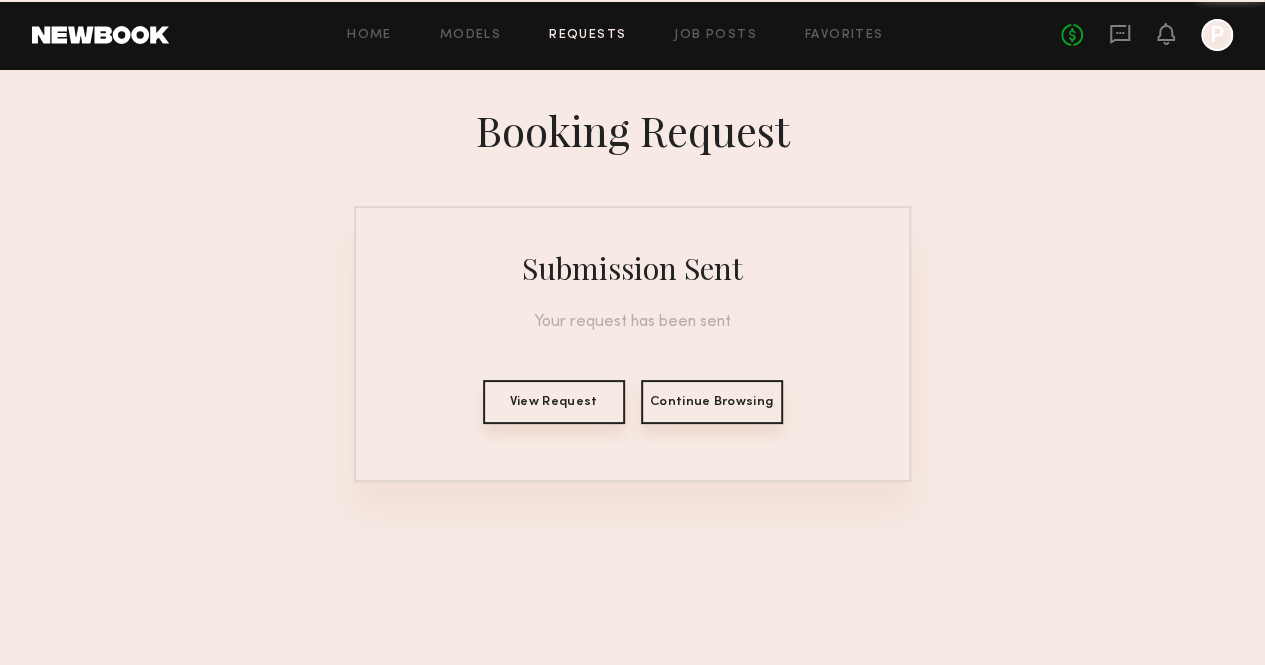 scroll, scrollTop: 0, scrollLeft: 0, axis: both 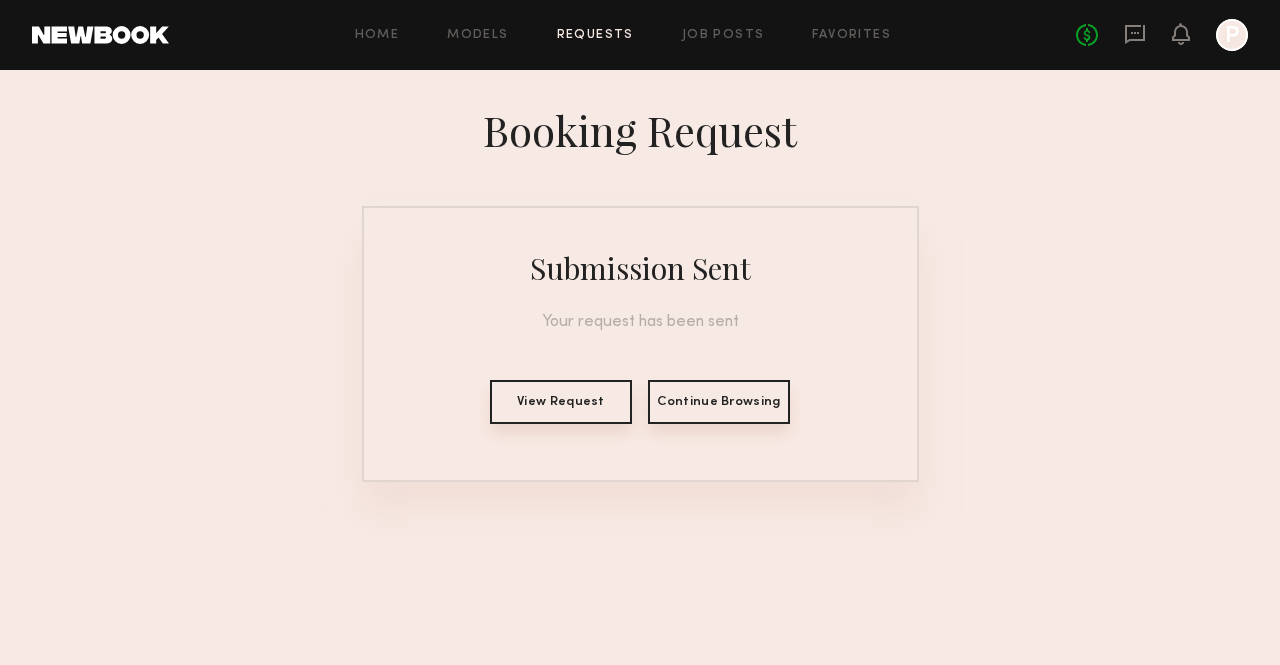 click on "View Request" 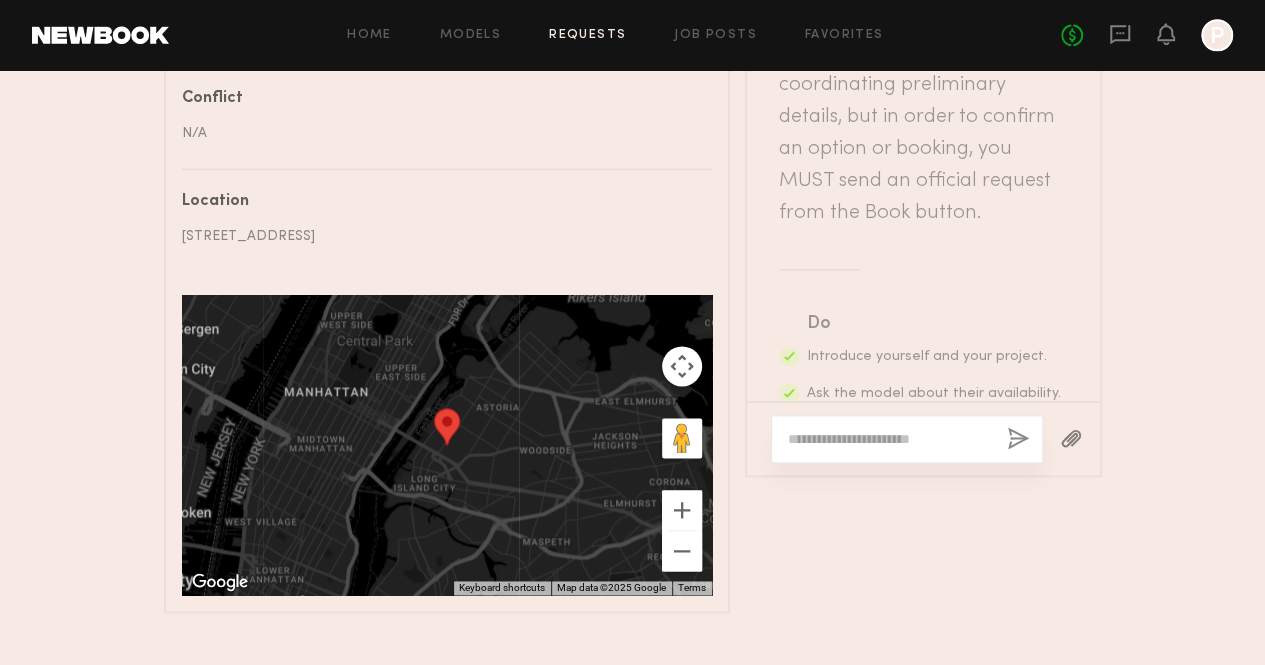 scroll, scrollTop: 1146, scrollLeft: 0, axis: vertical 